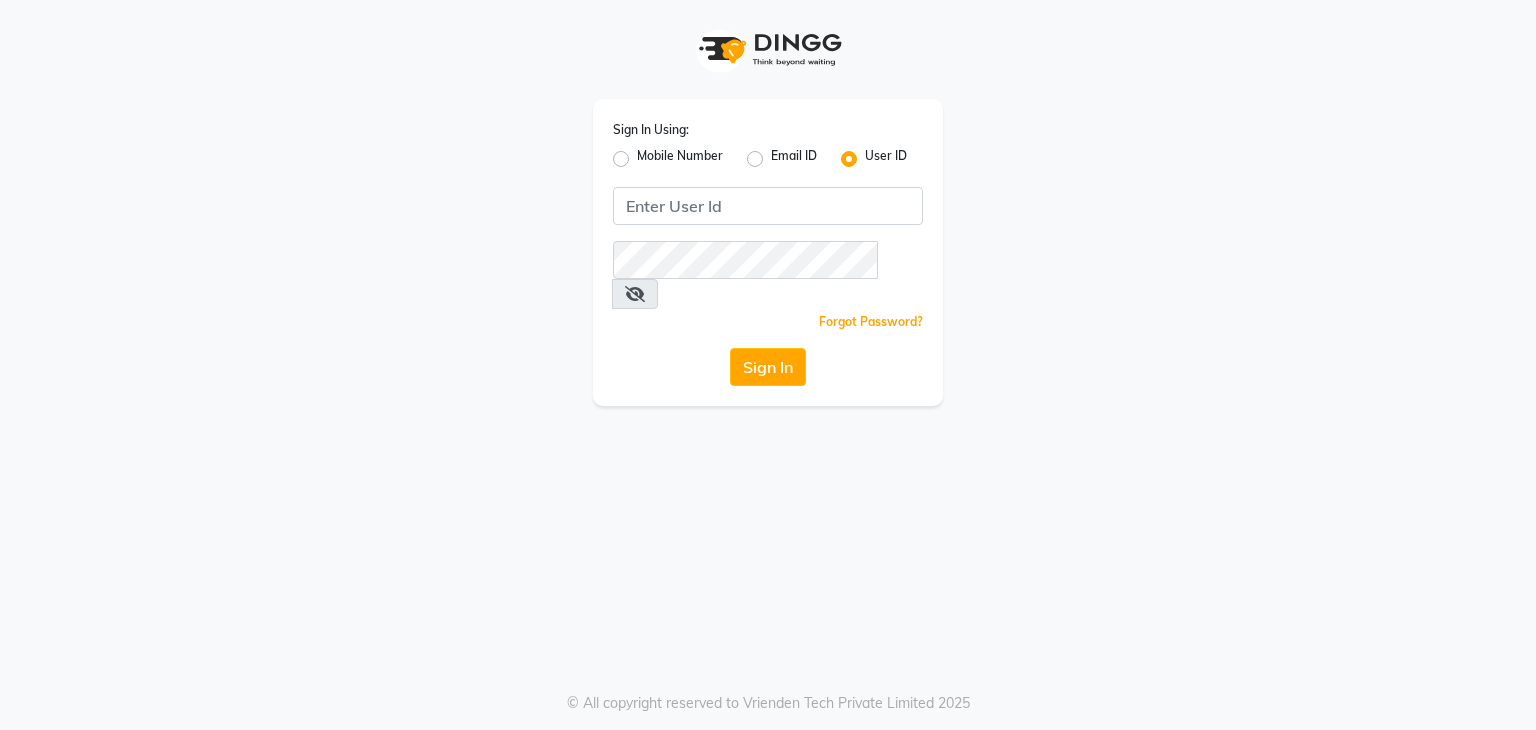 scroll, scrollTop: 0, scrollLeft: 0, axis: both 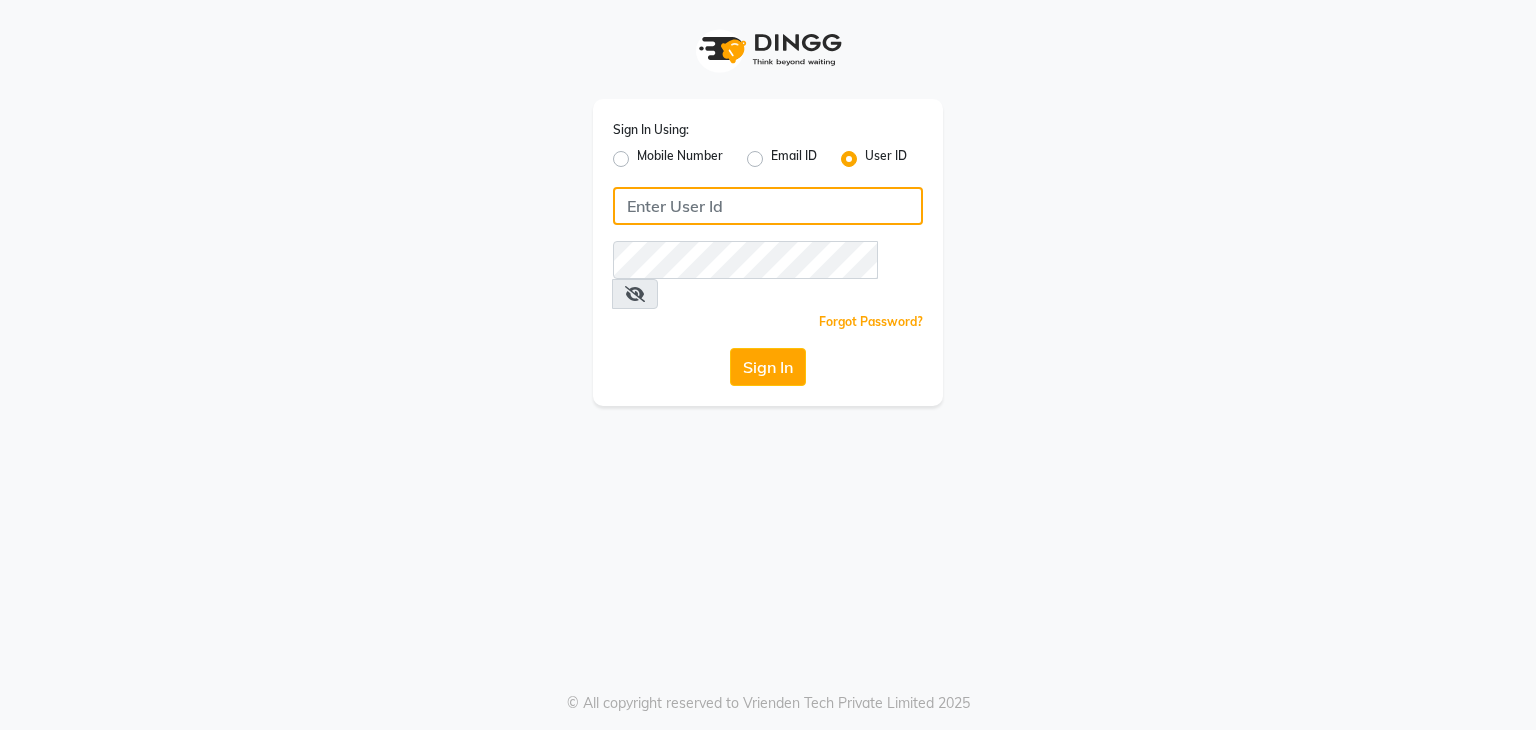 click 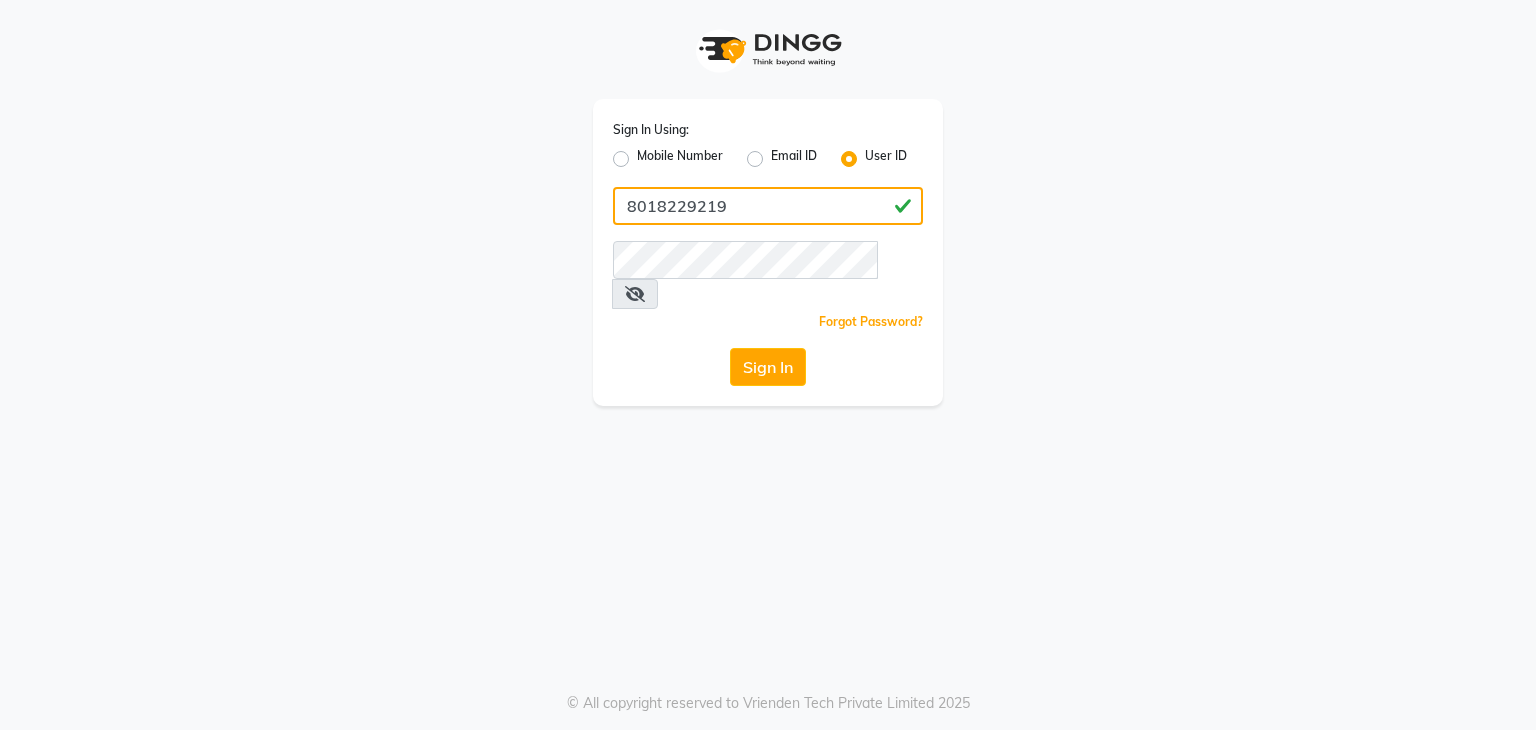 click on "8018229219" 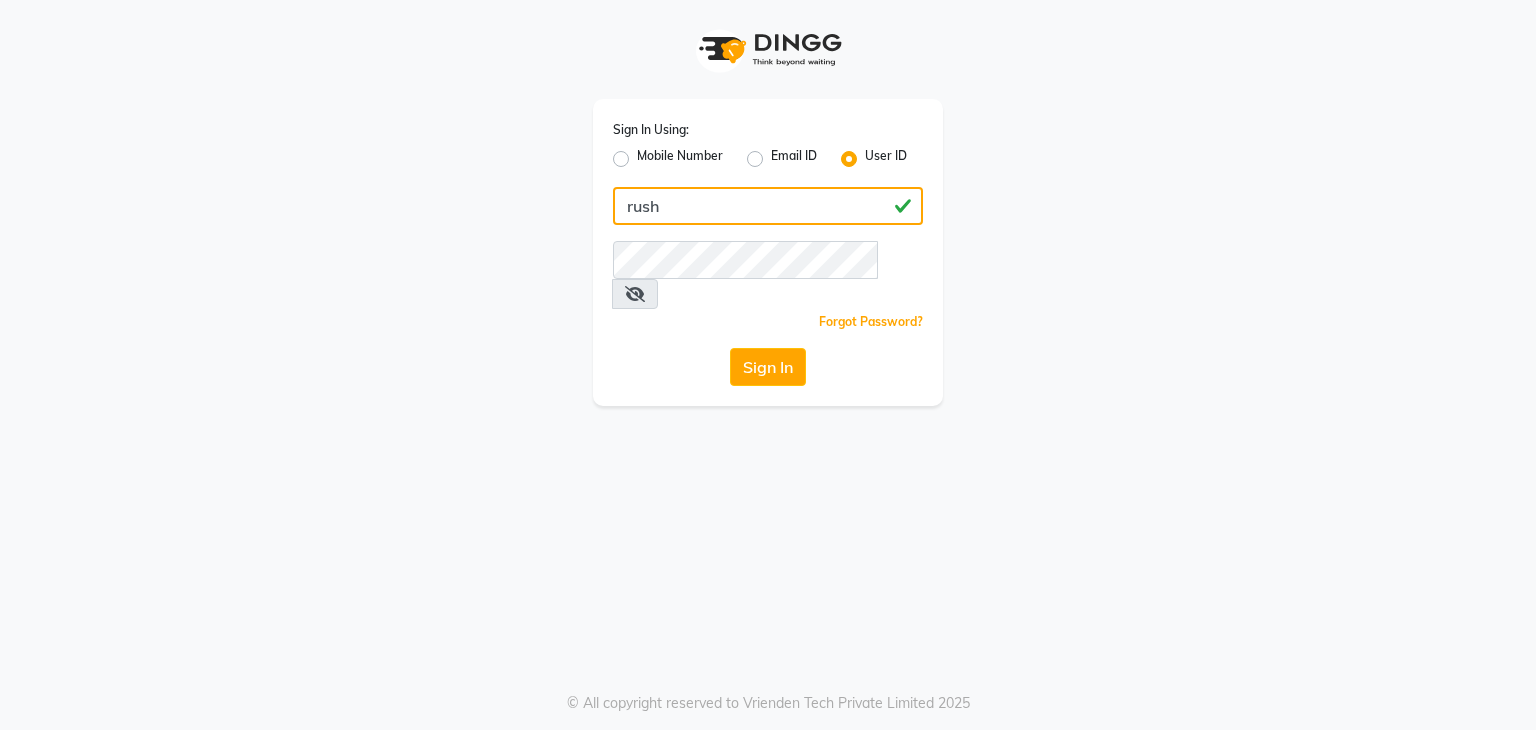 type on "rush" 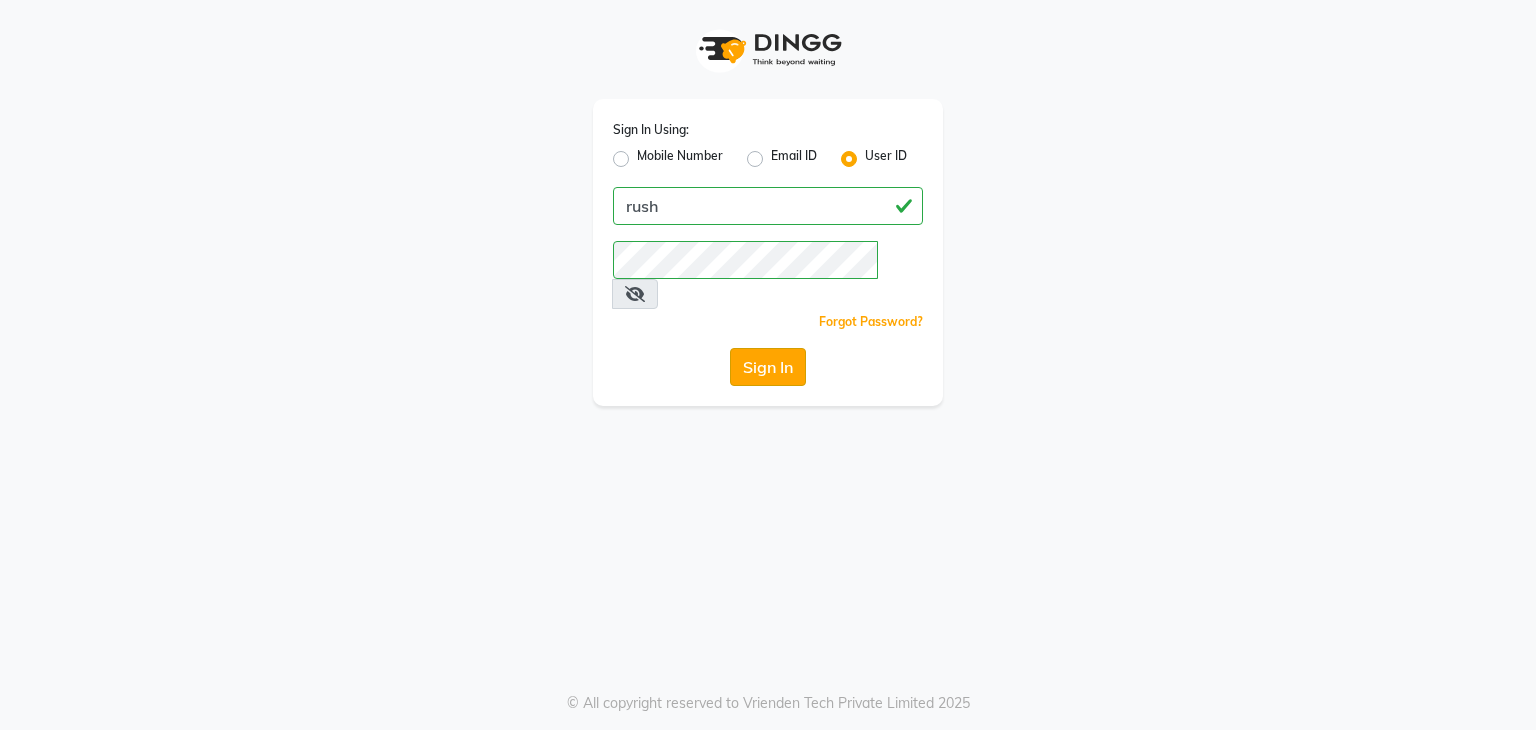 click on "Sign In" 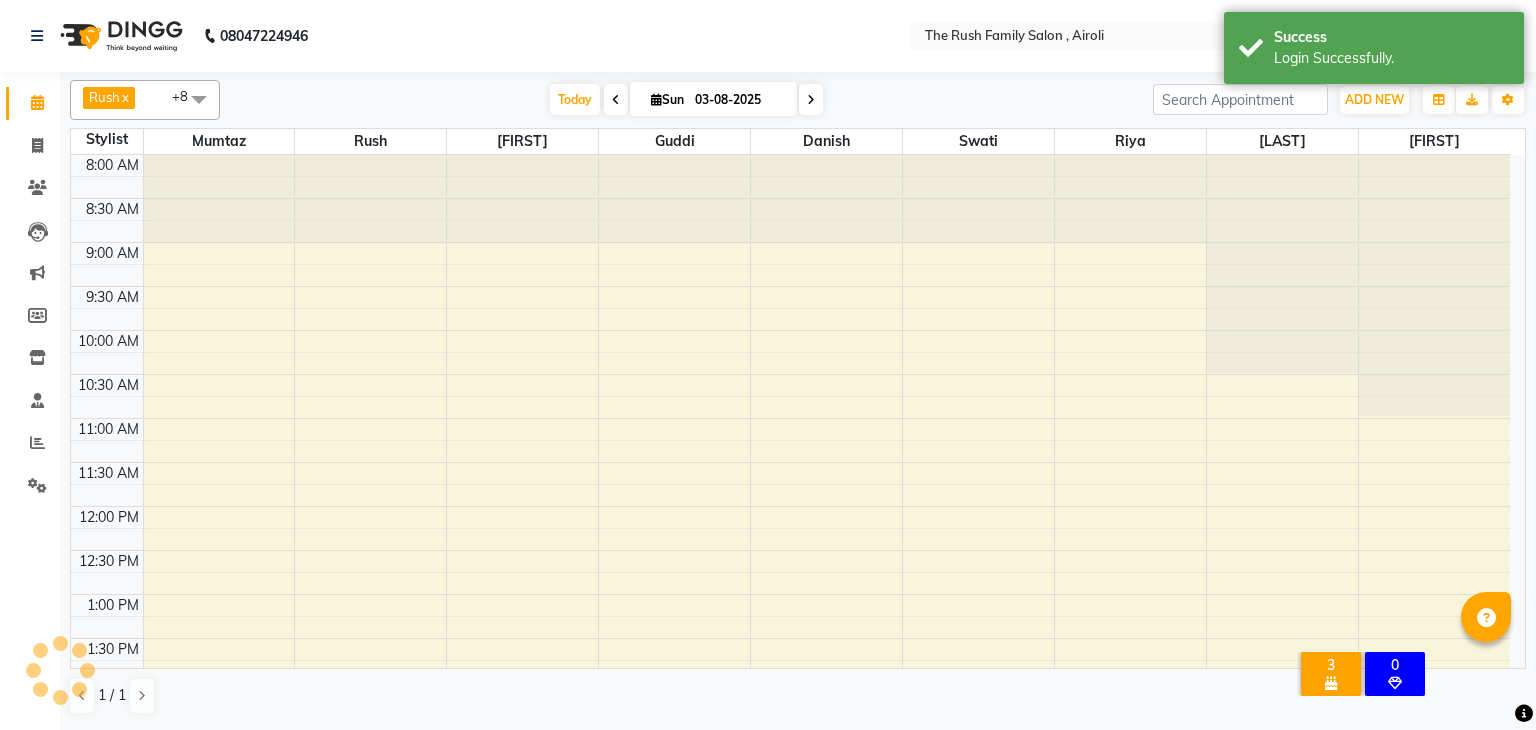 scroll, scrollTop: 0, scrollLeft: 0, axis: both 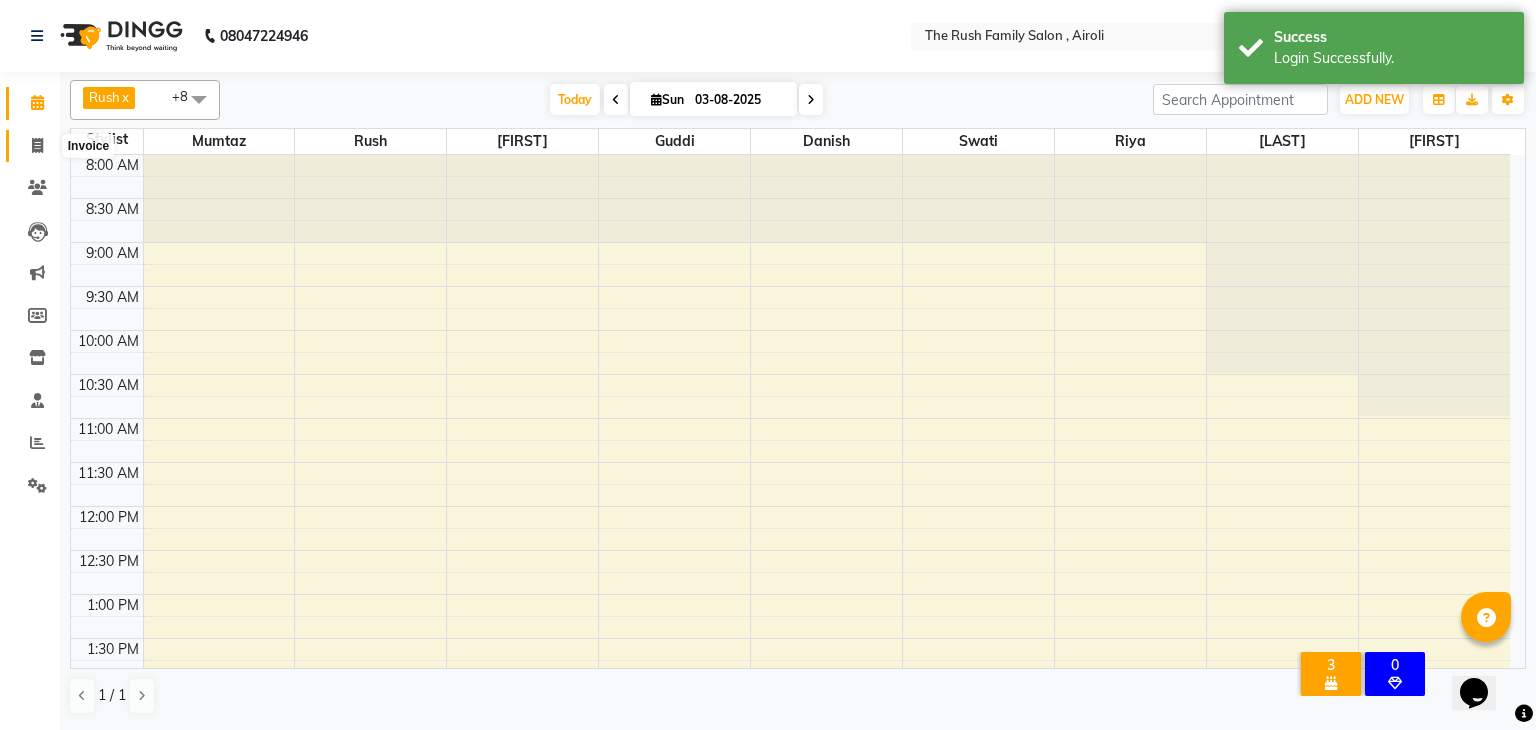 click 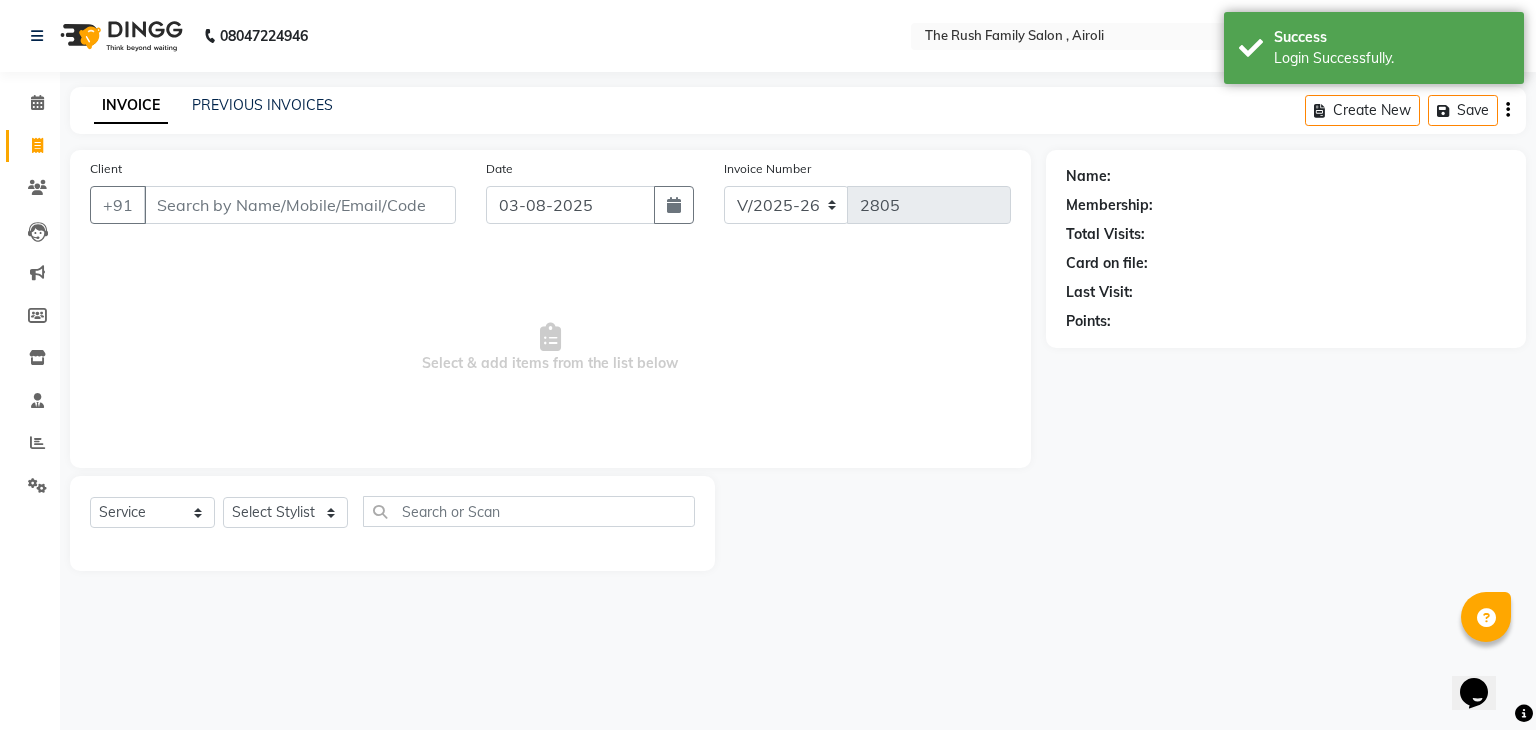 drag, startPoint x: 202, startPoint y: 189, endPoint x: 208, endPoint y: 212, distance: 23.769728 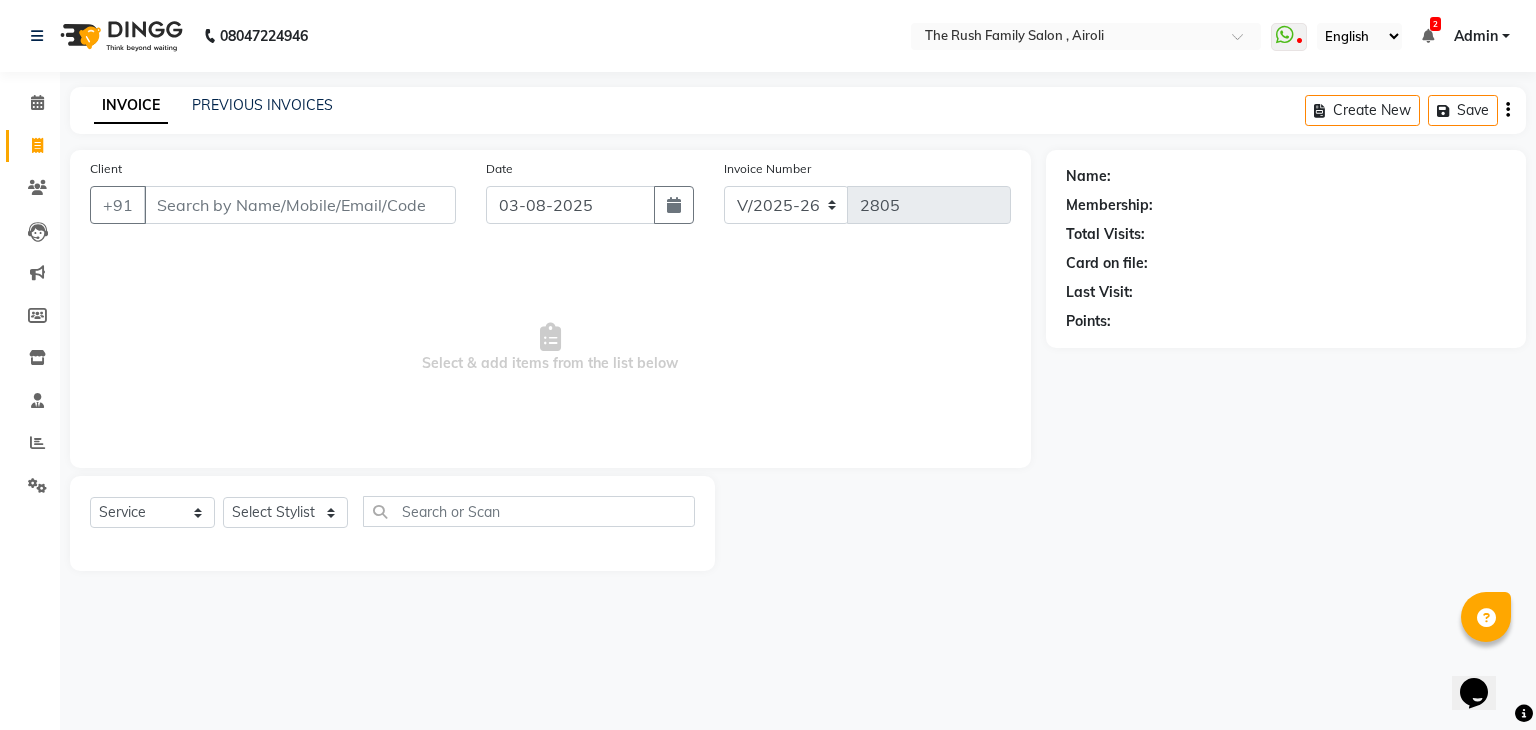 click on "Client" at bounding box center (300, 205) 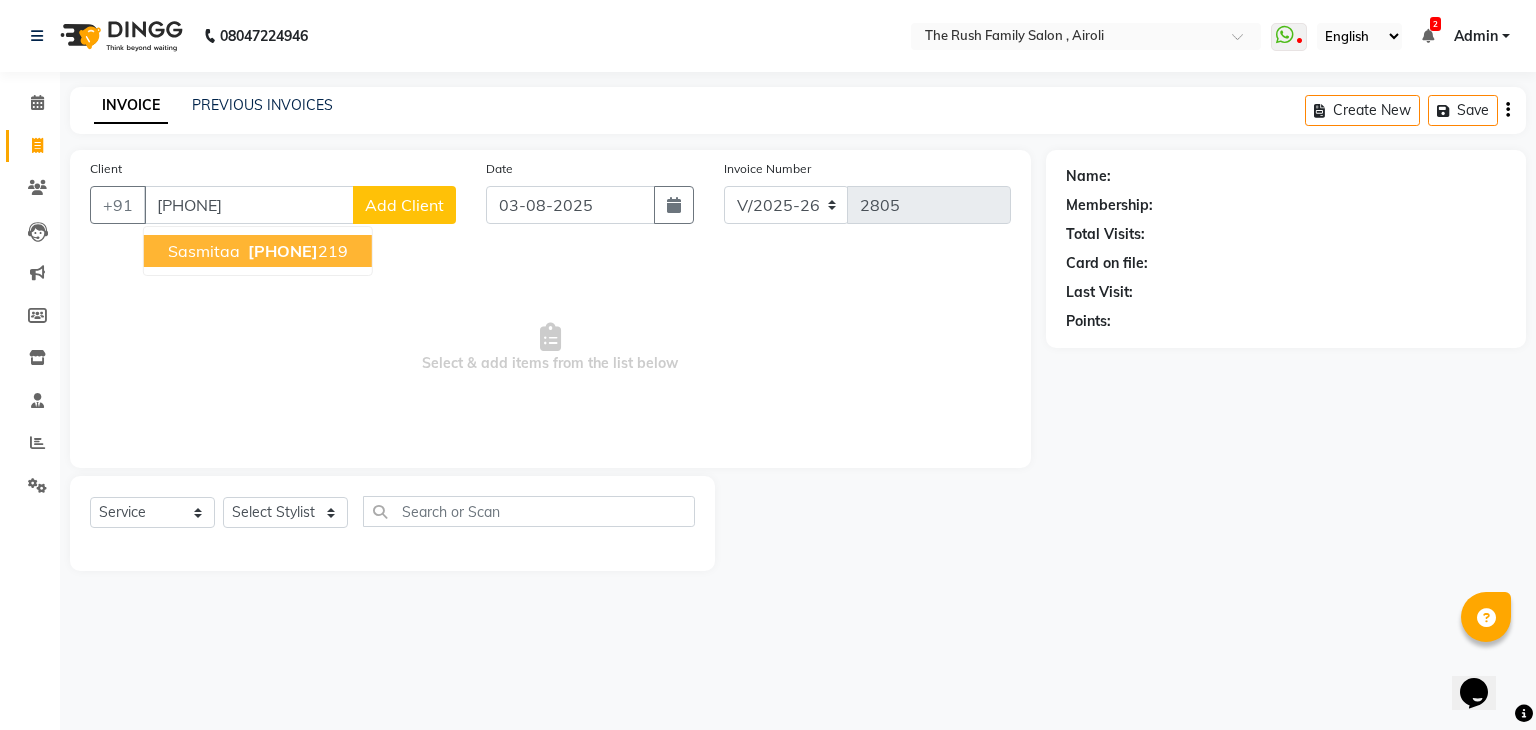 click on "sasmitaa" at bounding box center [204, 251] 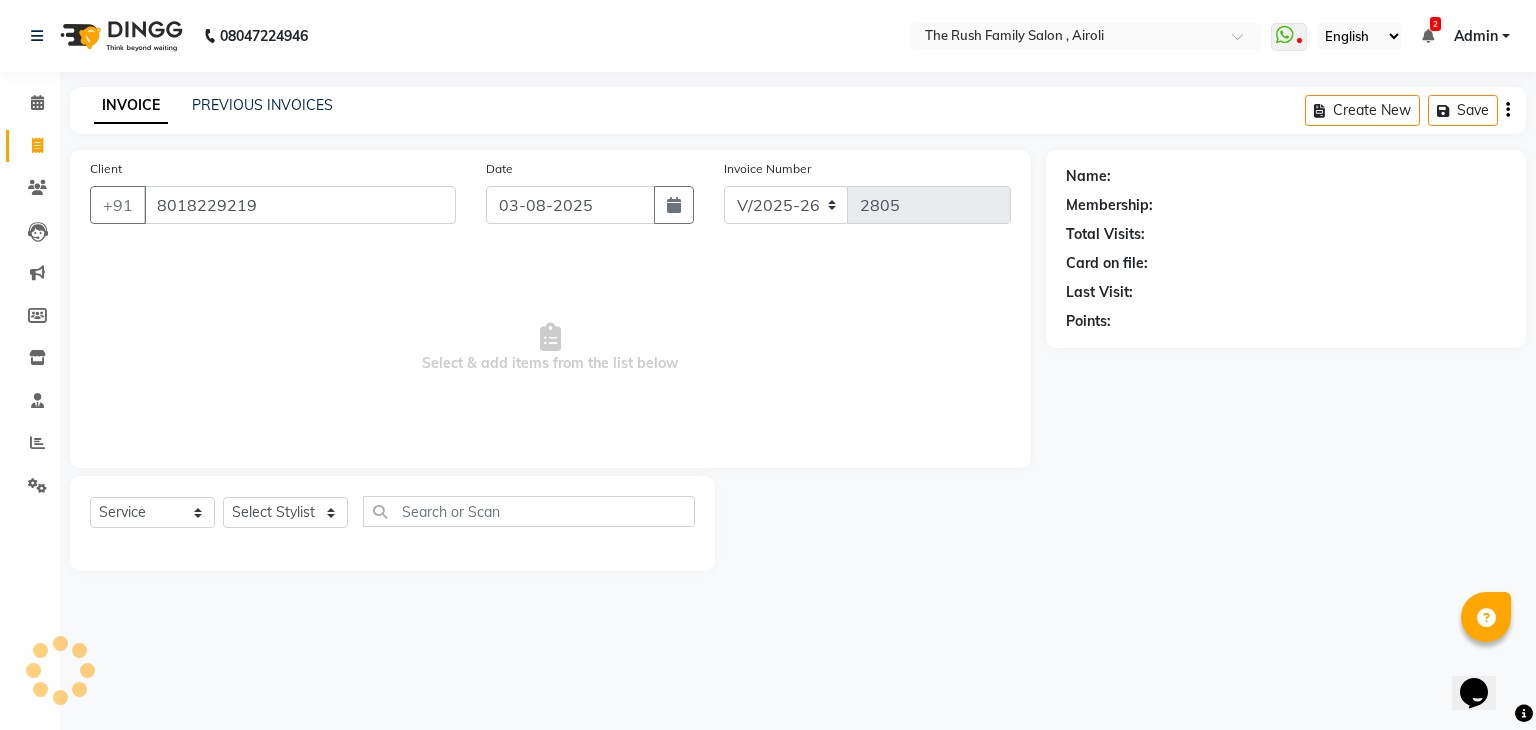 type on "8018229219" 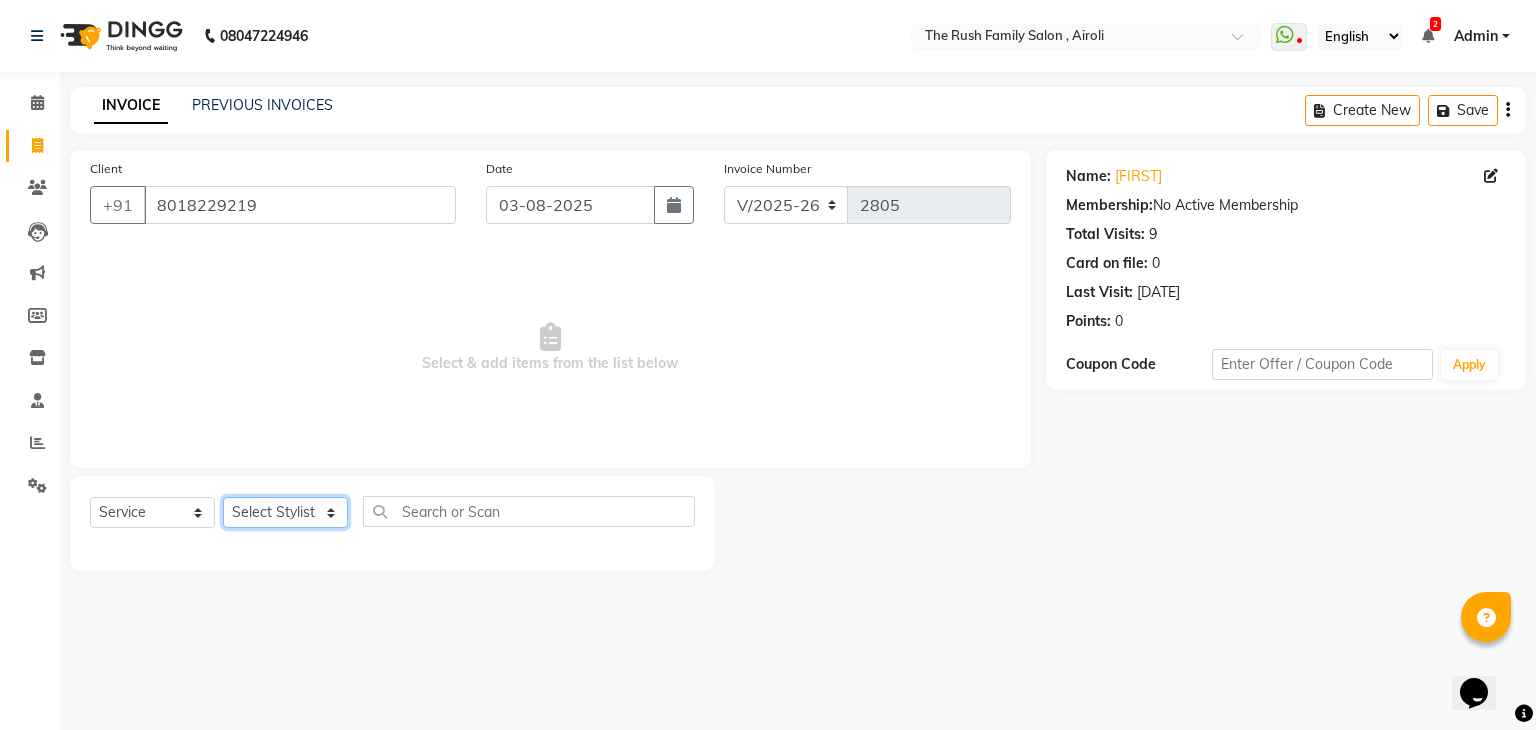click on "Select Stylist [FIRST] [FIRST] [FIRST] [FIRST] [FIRST] [FIRST] [FIRST] [FIRST] [FIRST] [FIRST] [FIRST] [FIRST] [FIRST] [FIRST]" 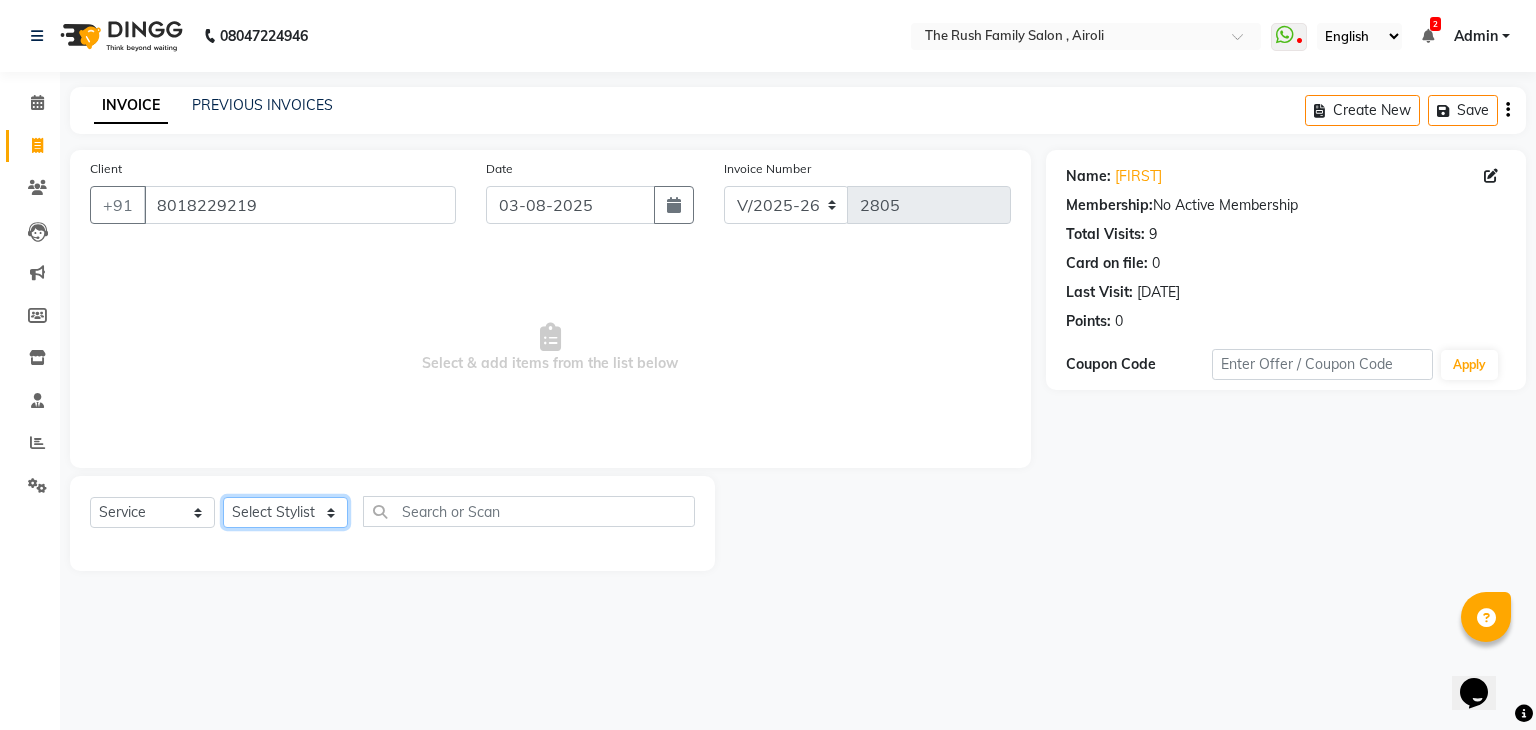 select on "65380" 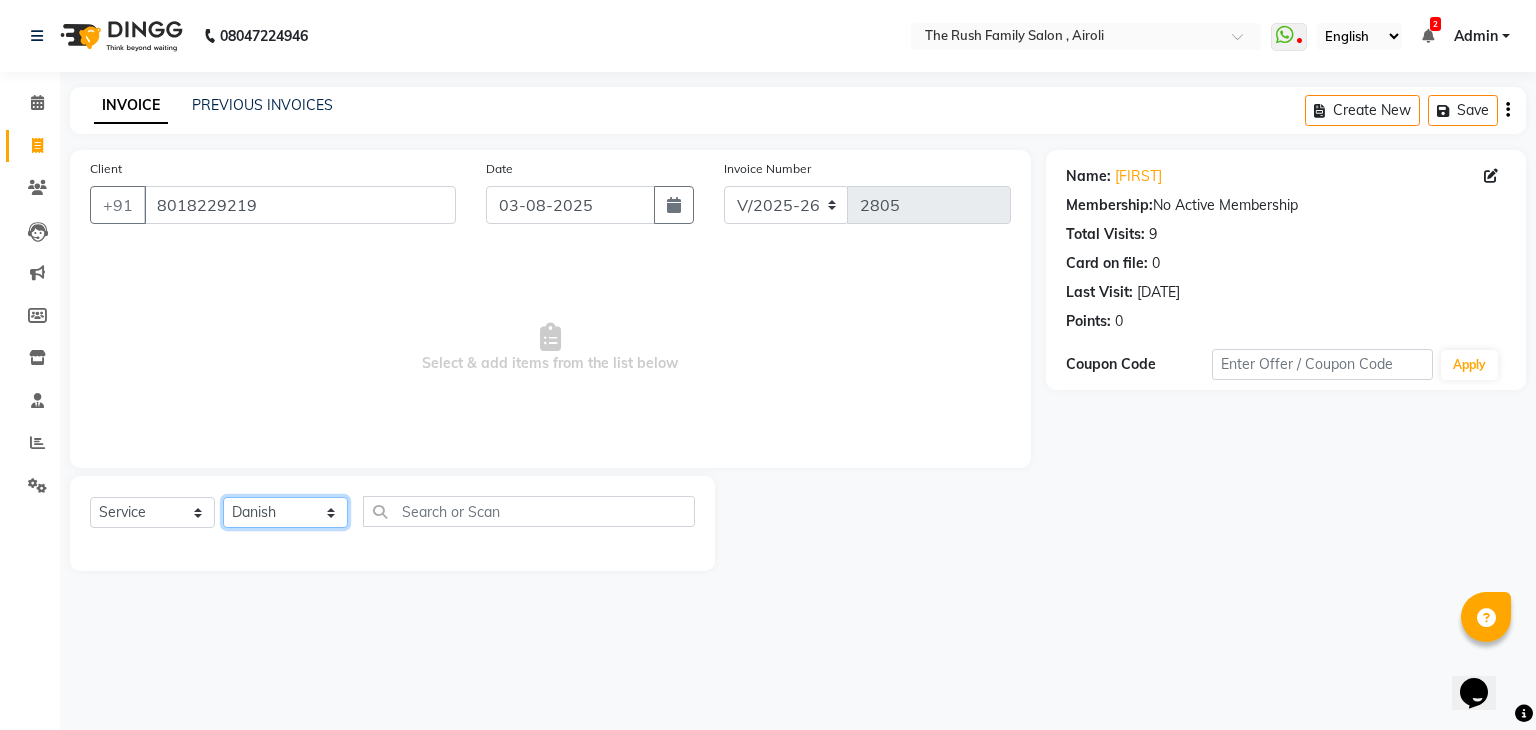 click on "Select Stylist [FIRST] [FIRST] [FIRST] [FIRST] [FIRST] [FIRST] [FIRST] [FIRST] [FIRST] [FIRST] [FIRST] [FIRST] [FIRST] [FIRST]" 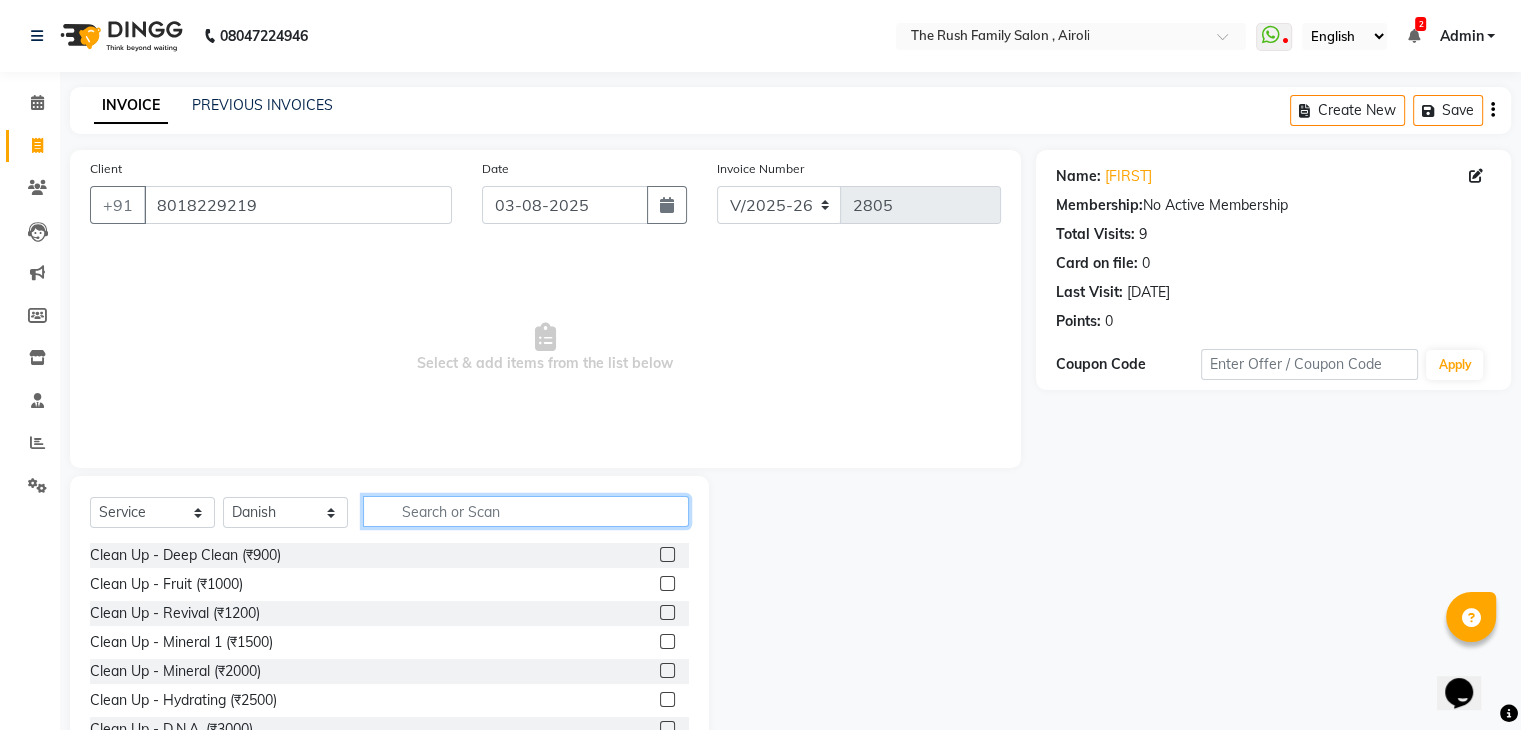 click 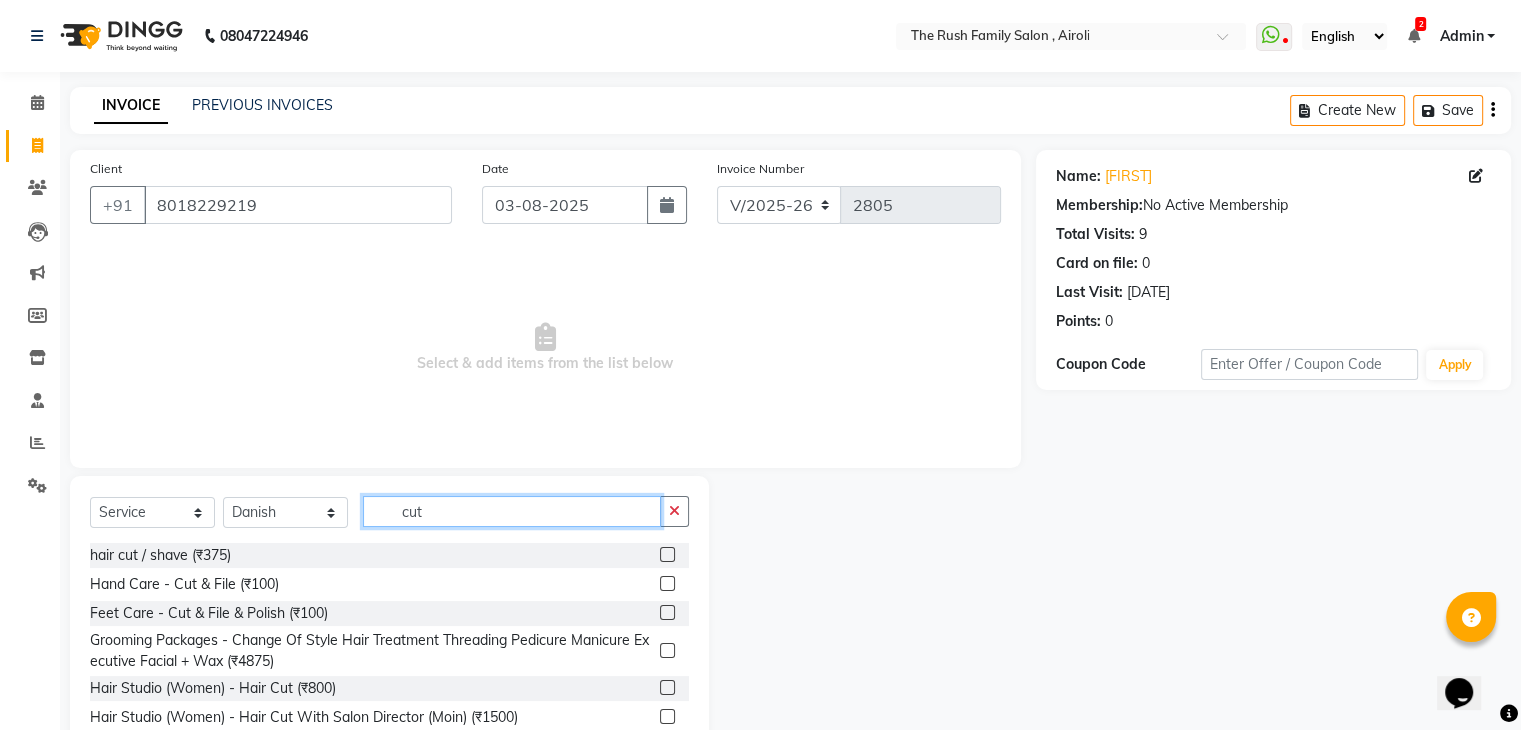 type on "cut" 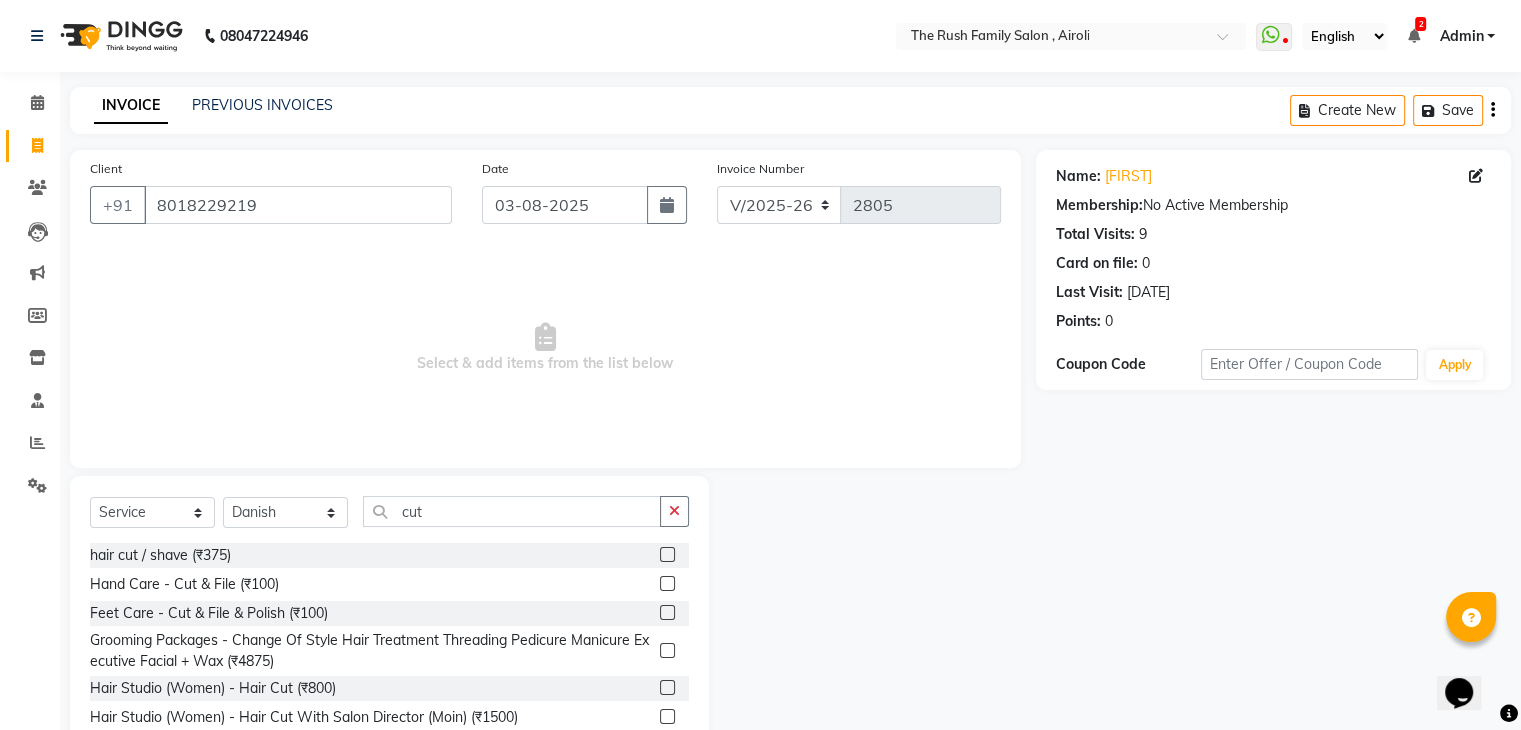 click 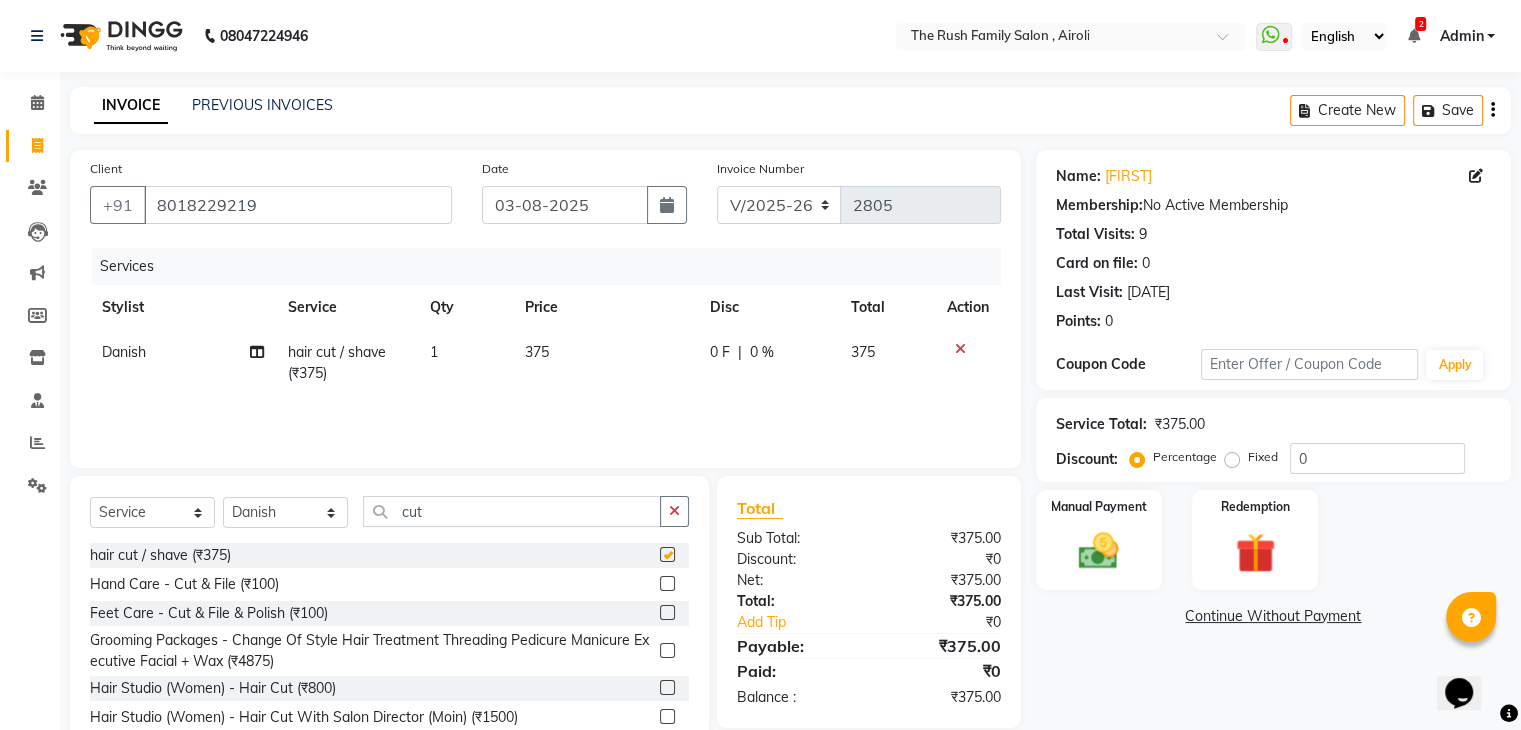 checkbox on "false" 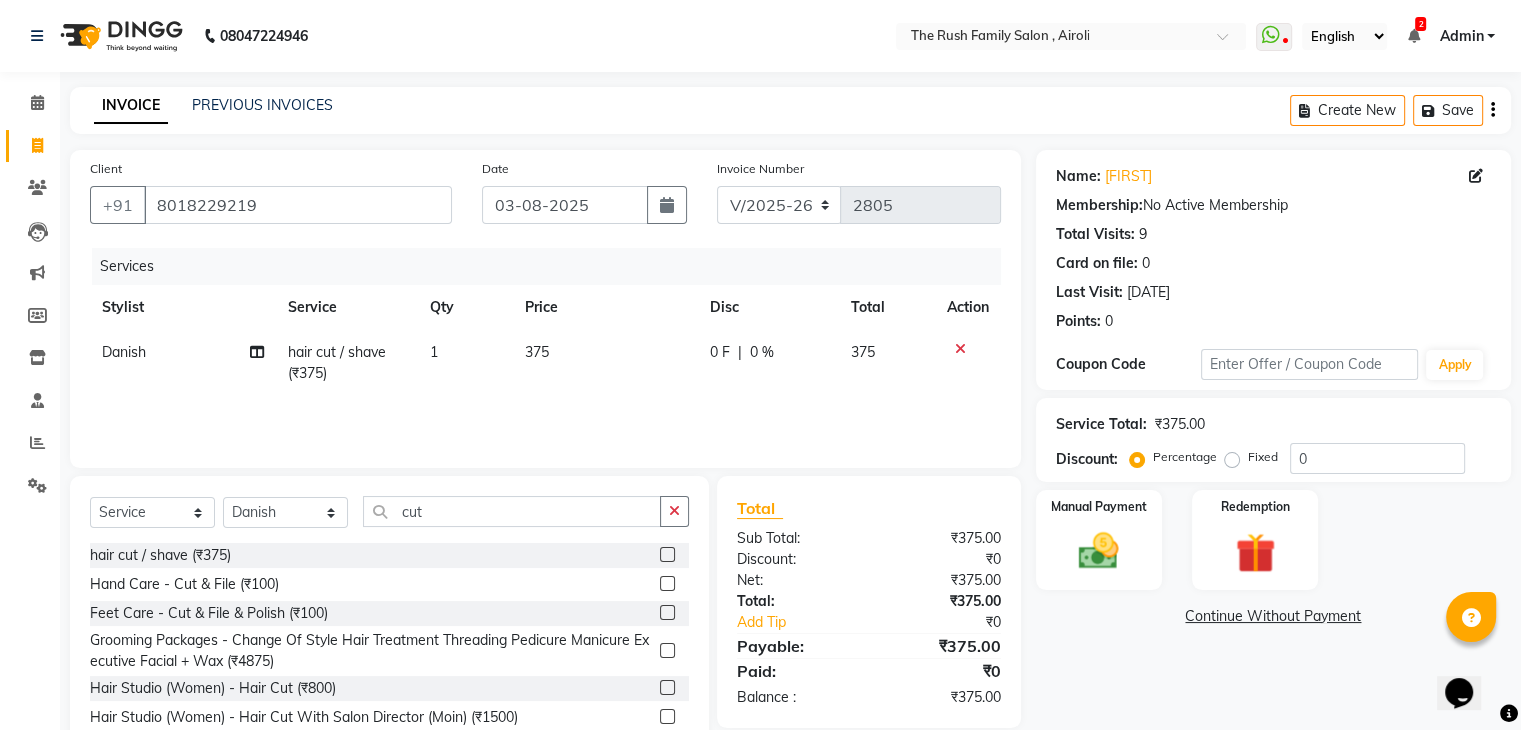 click on "0 F" 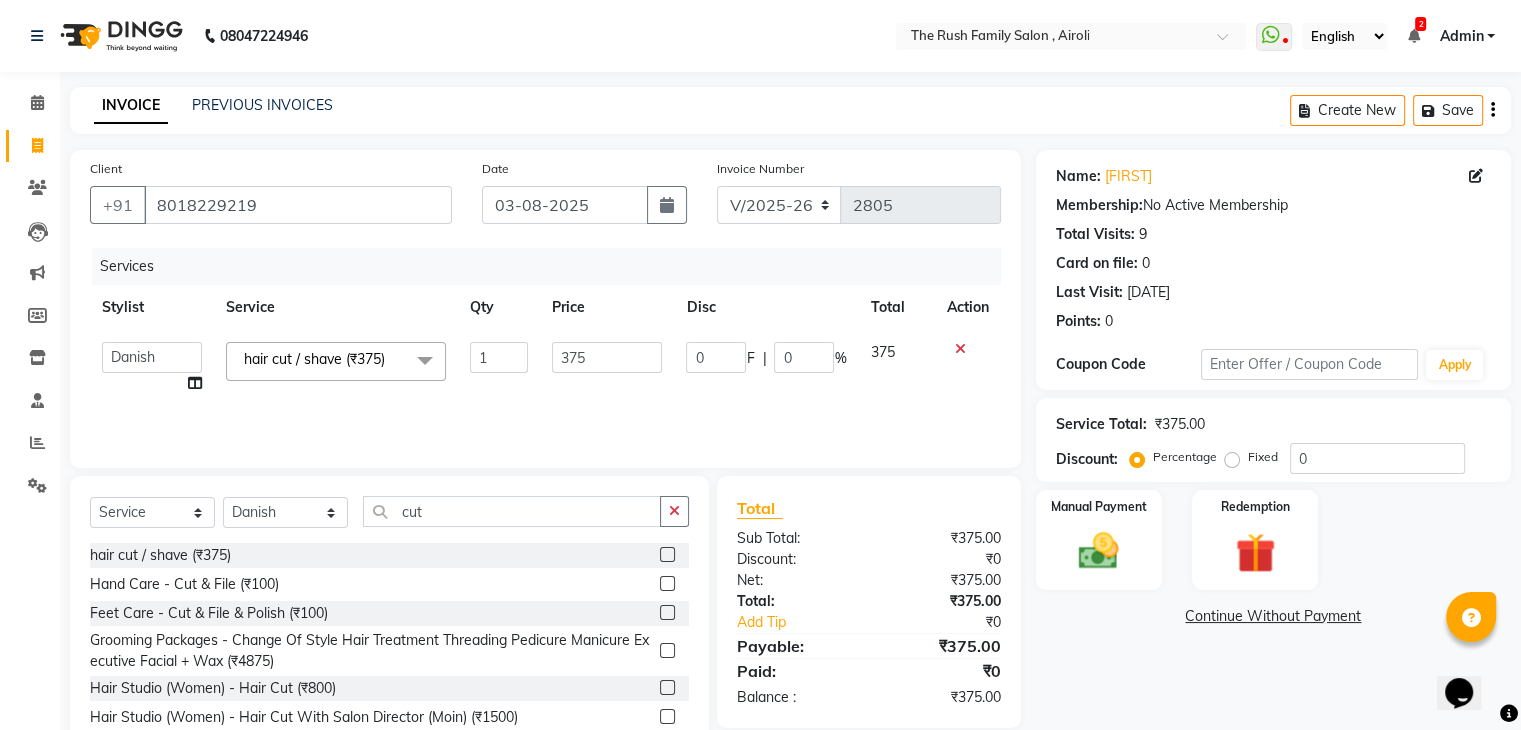 click on "0" 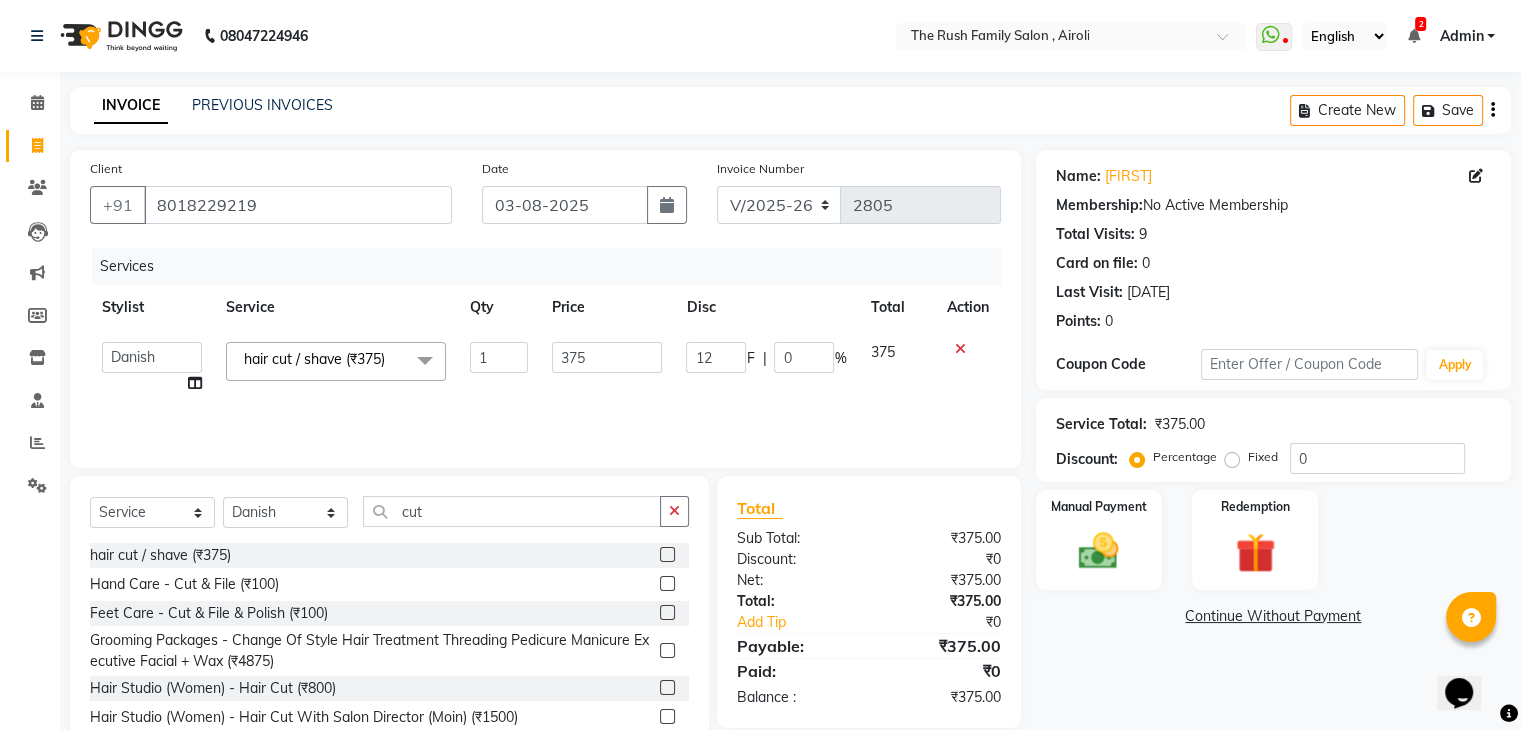 type on "125" 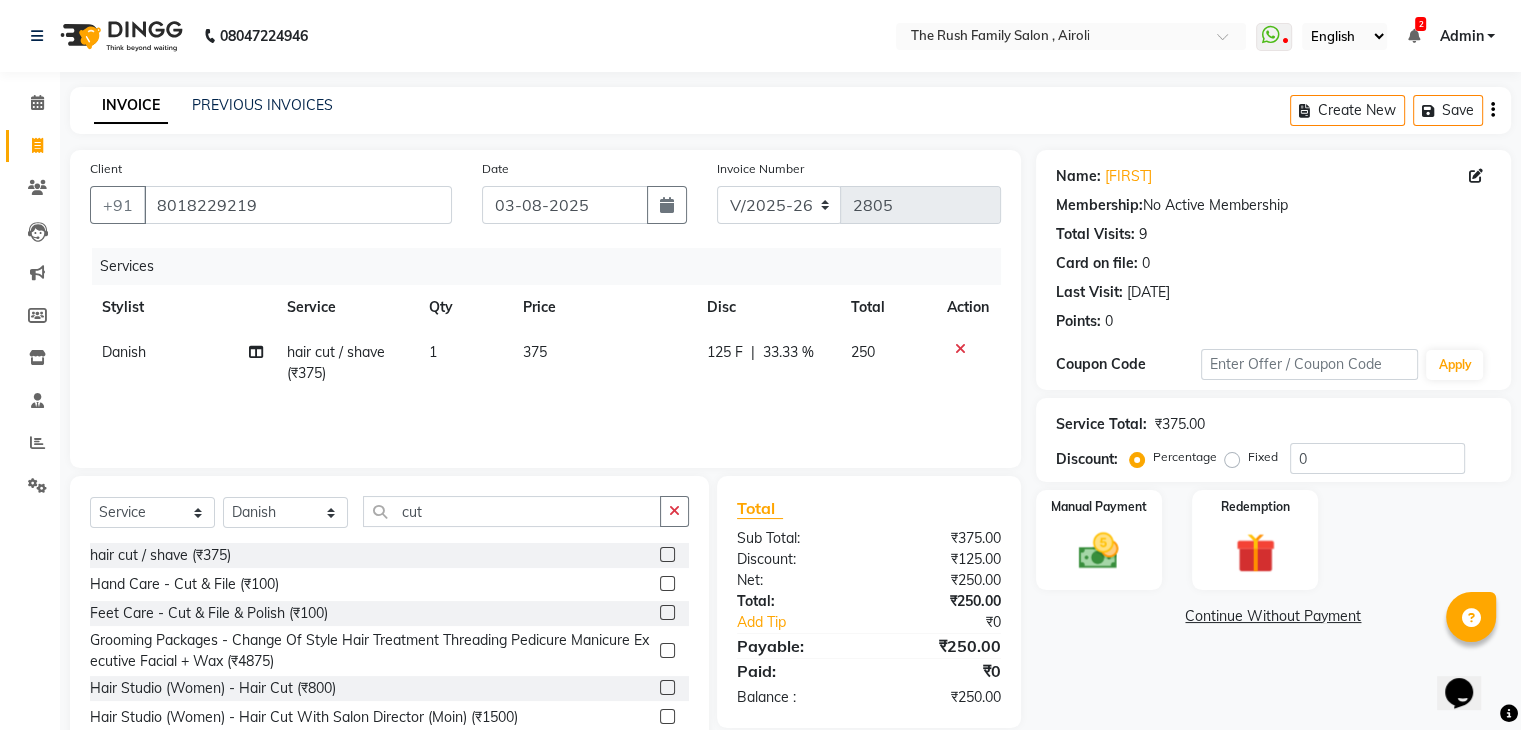 click on "Services Stylist Service Qty Price Disc Total Action Danish hair cut / shave (₹375) 1 375 125 F | 33.33 % 250" 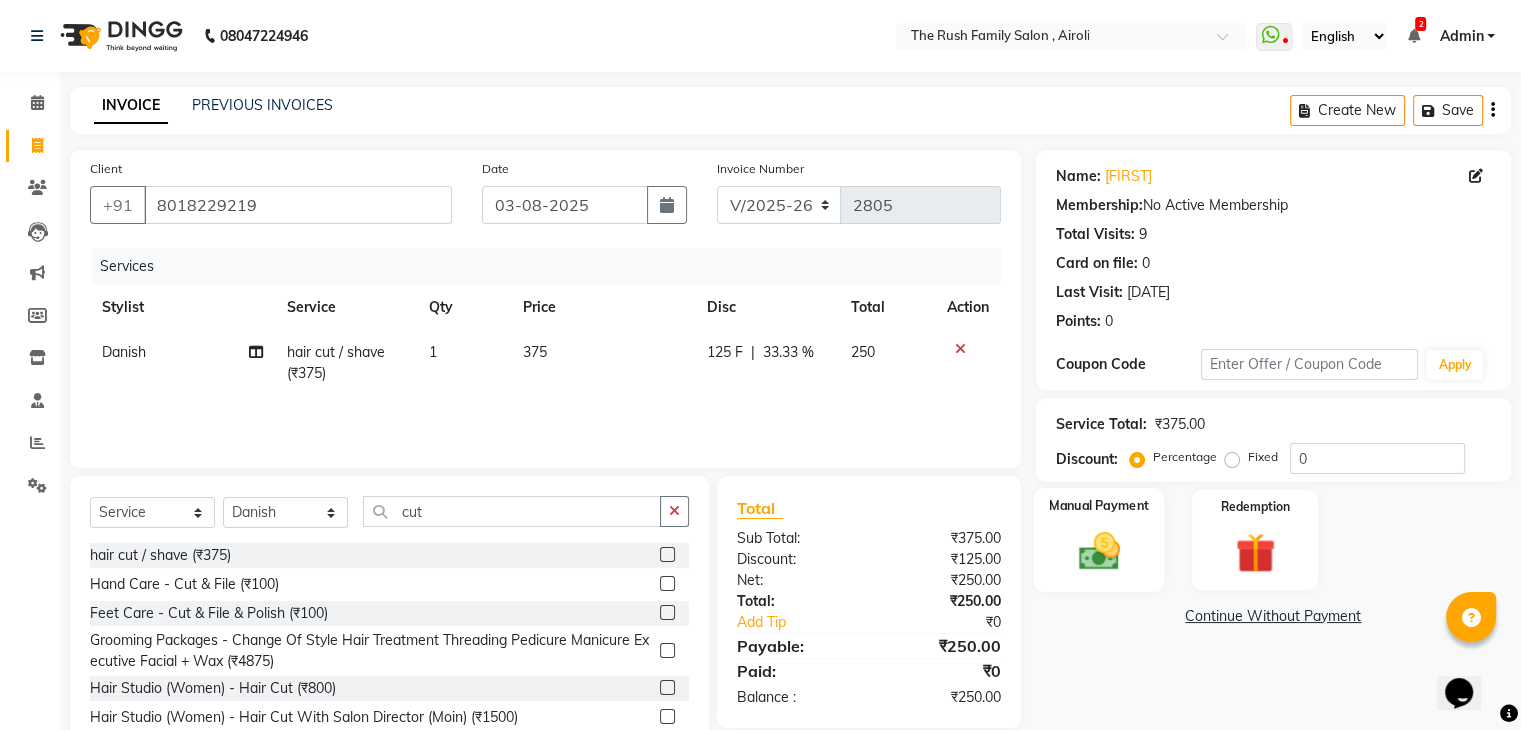 click on "Manual Payment" 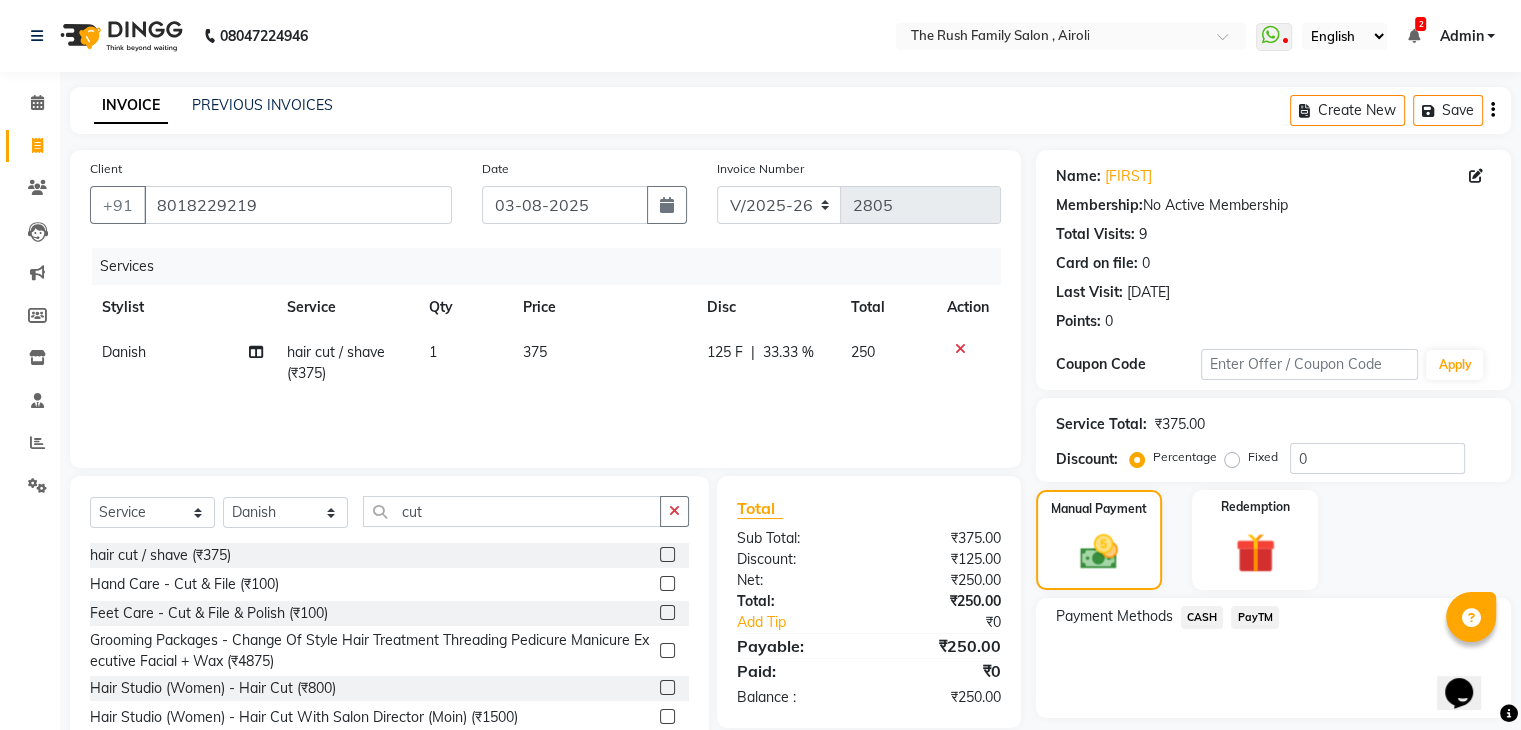 click on "PayTM" 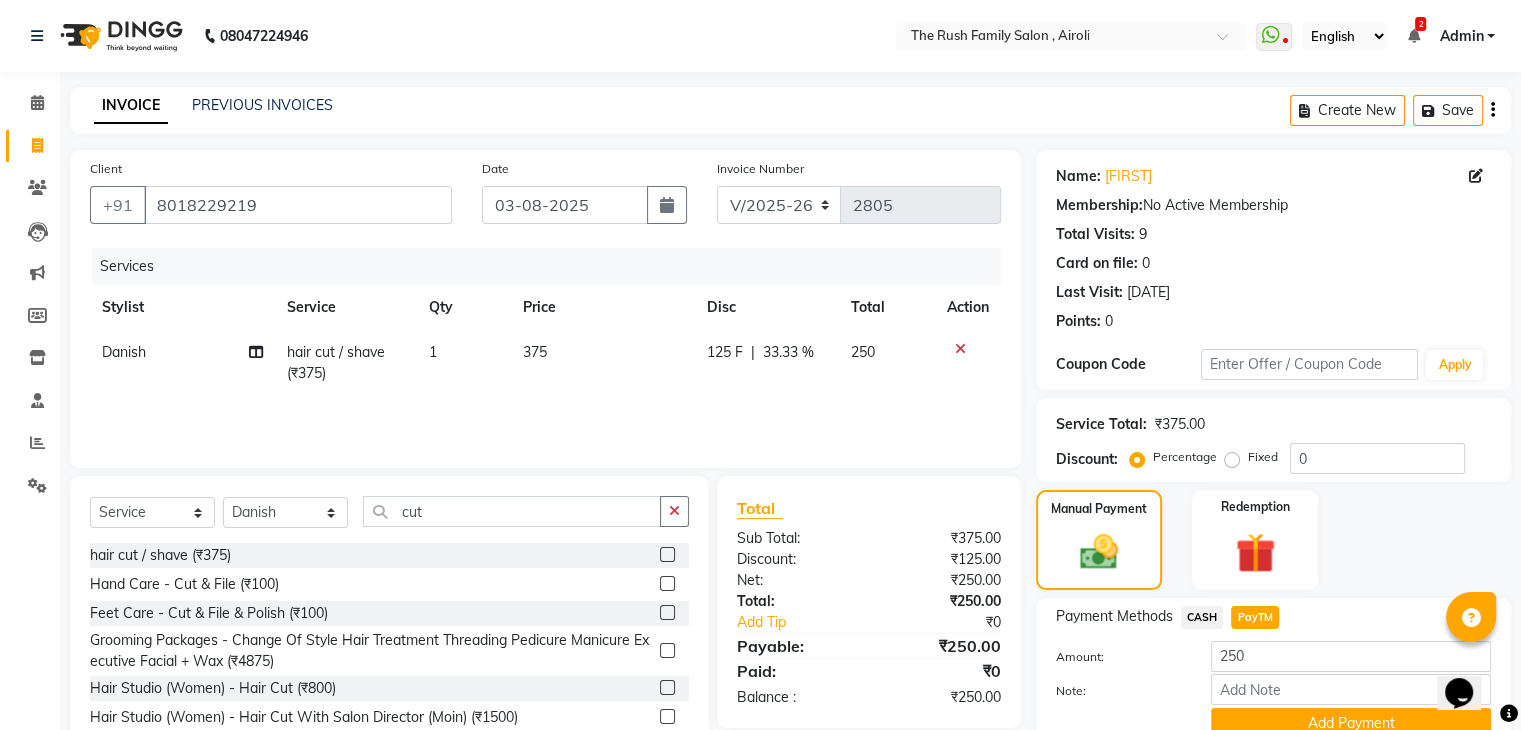 scroll, scrollTop: 89, scrollLeft: 0, axis: vertical 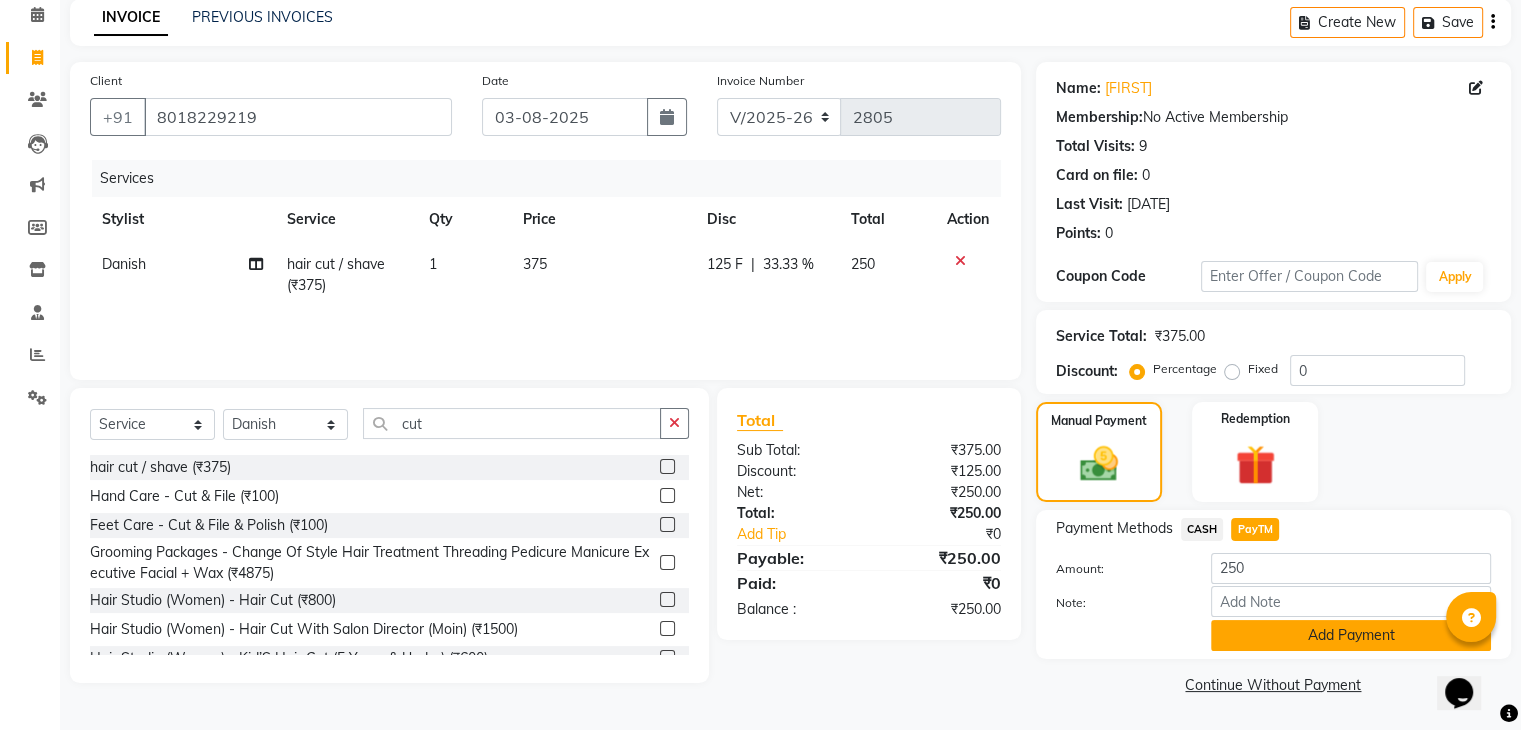 click on "Add Payment" 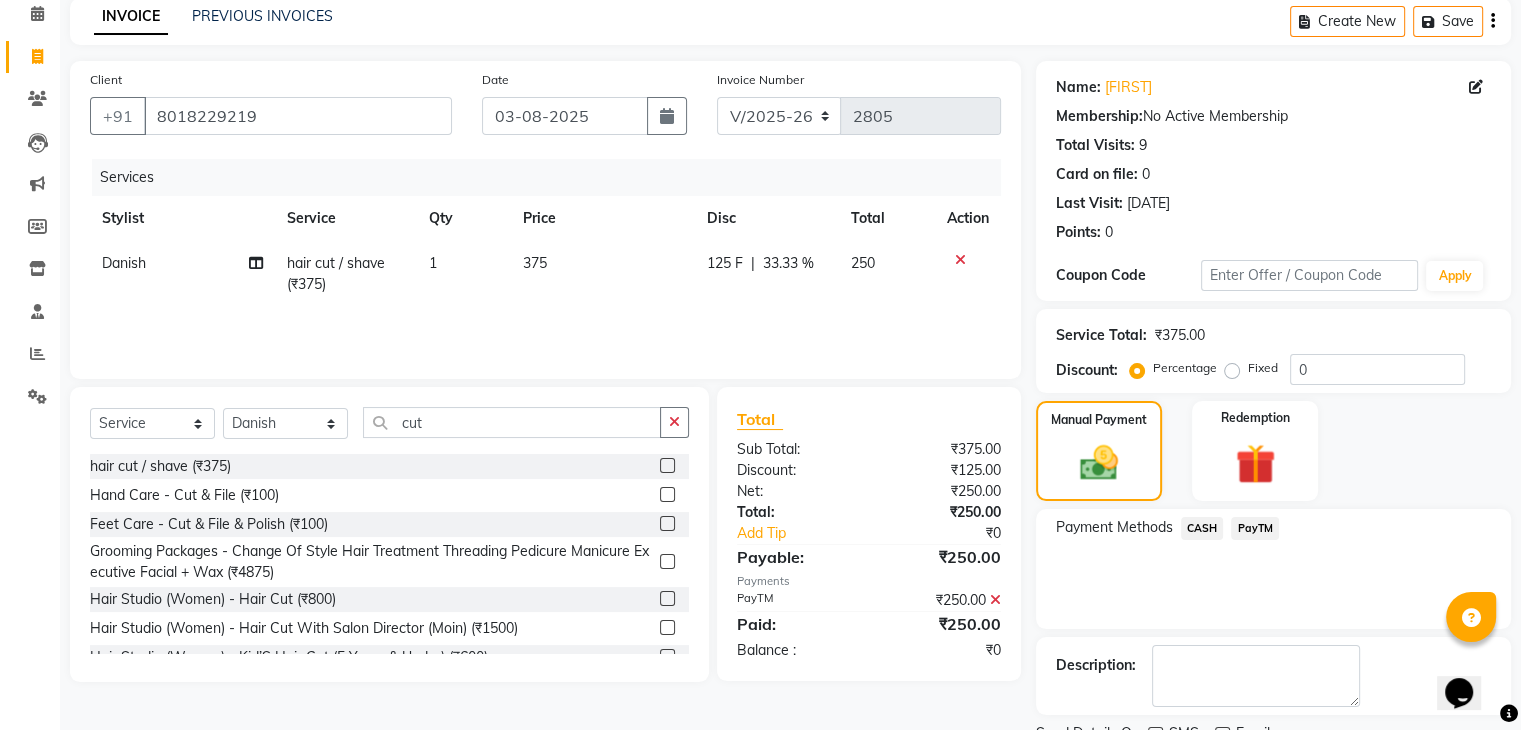 scroll, scrollTop: 171, scrollLeft: 0, axis: vertical 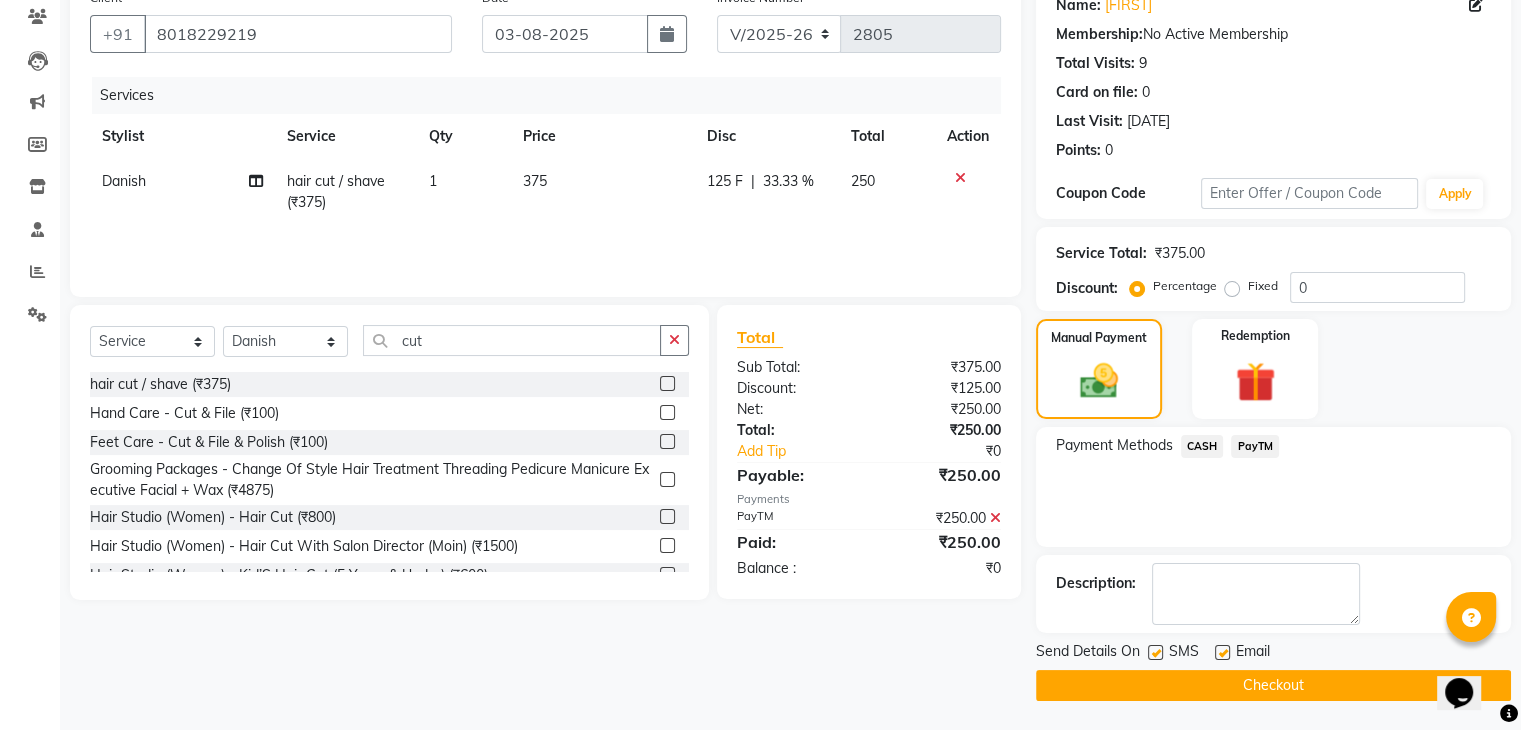 click 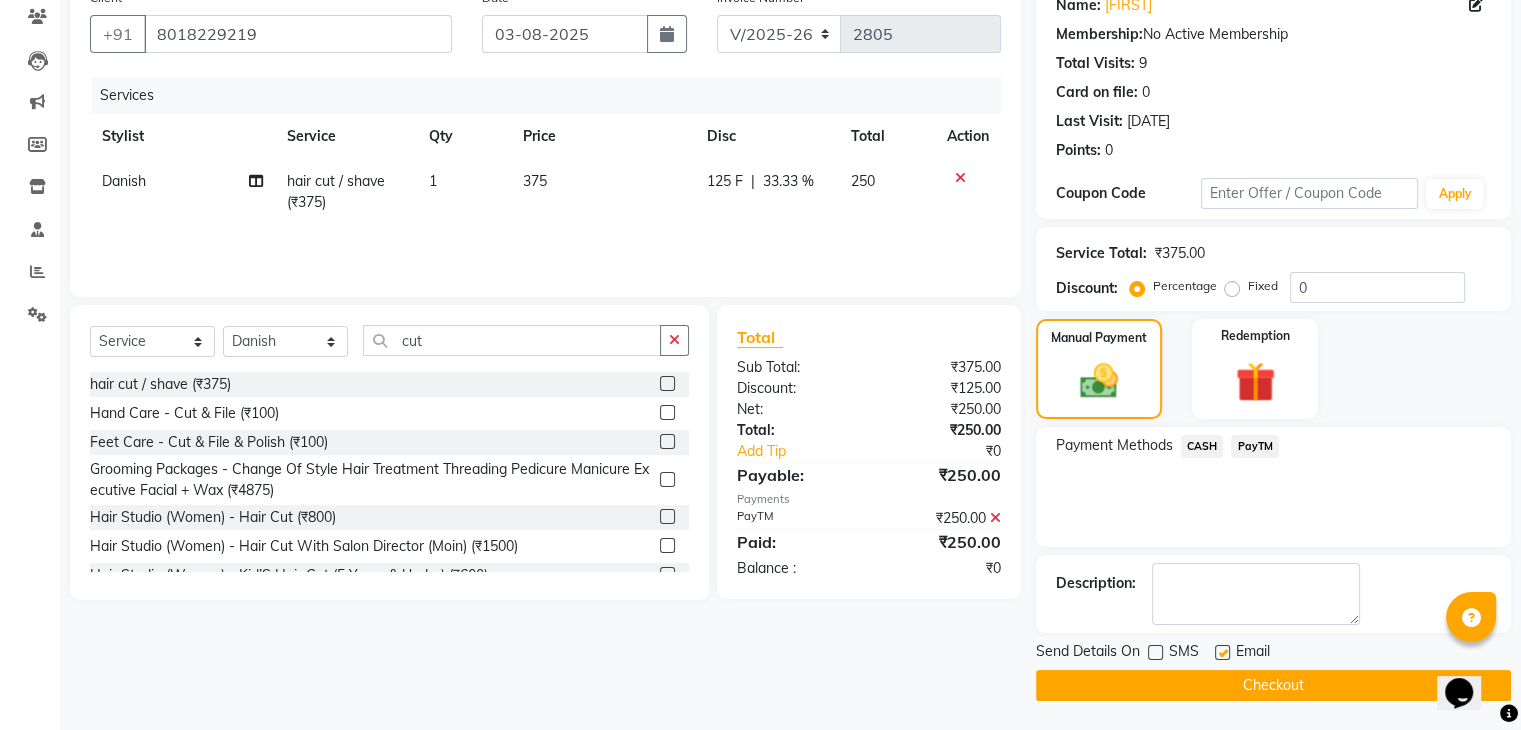 click 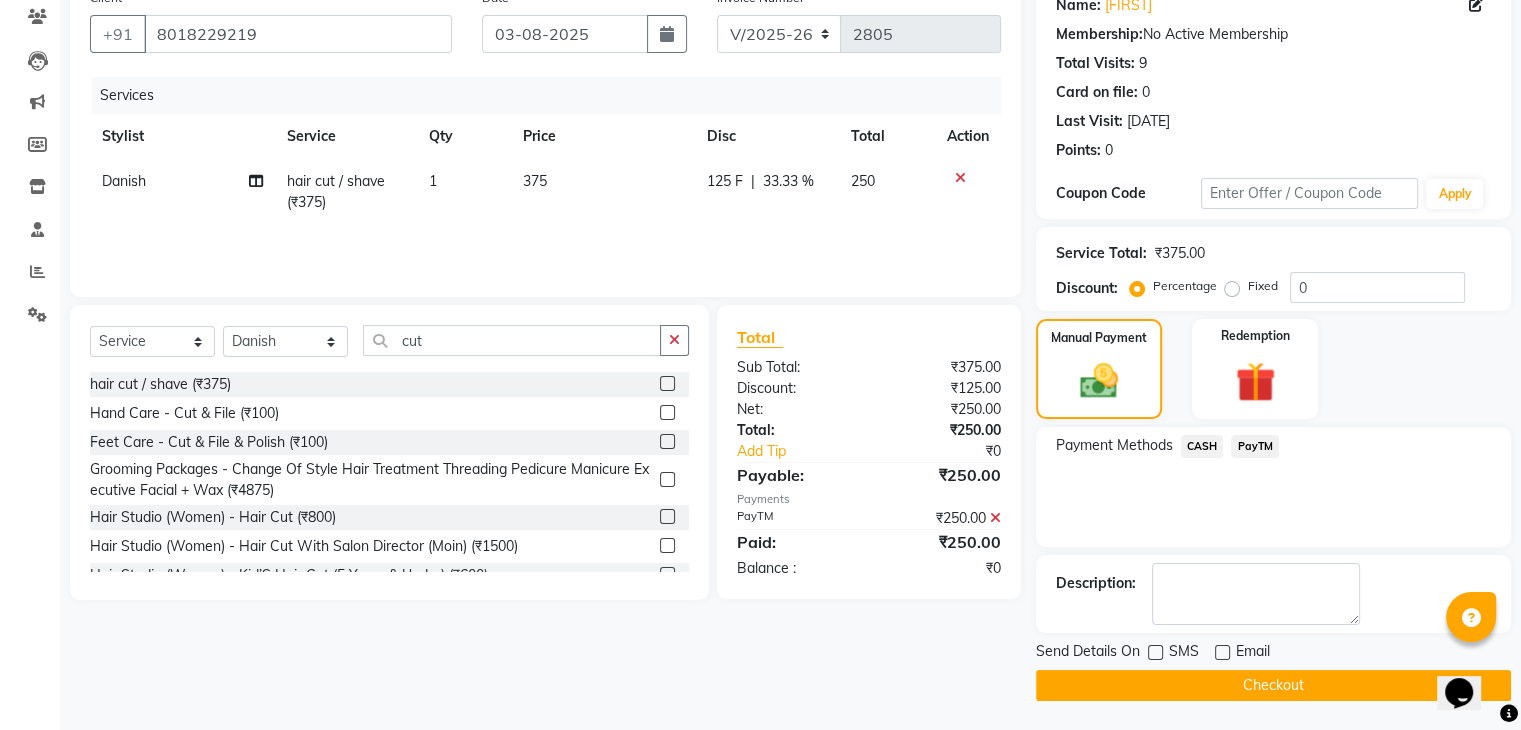 click on "Checkout" 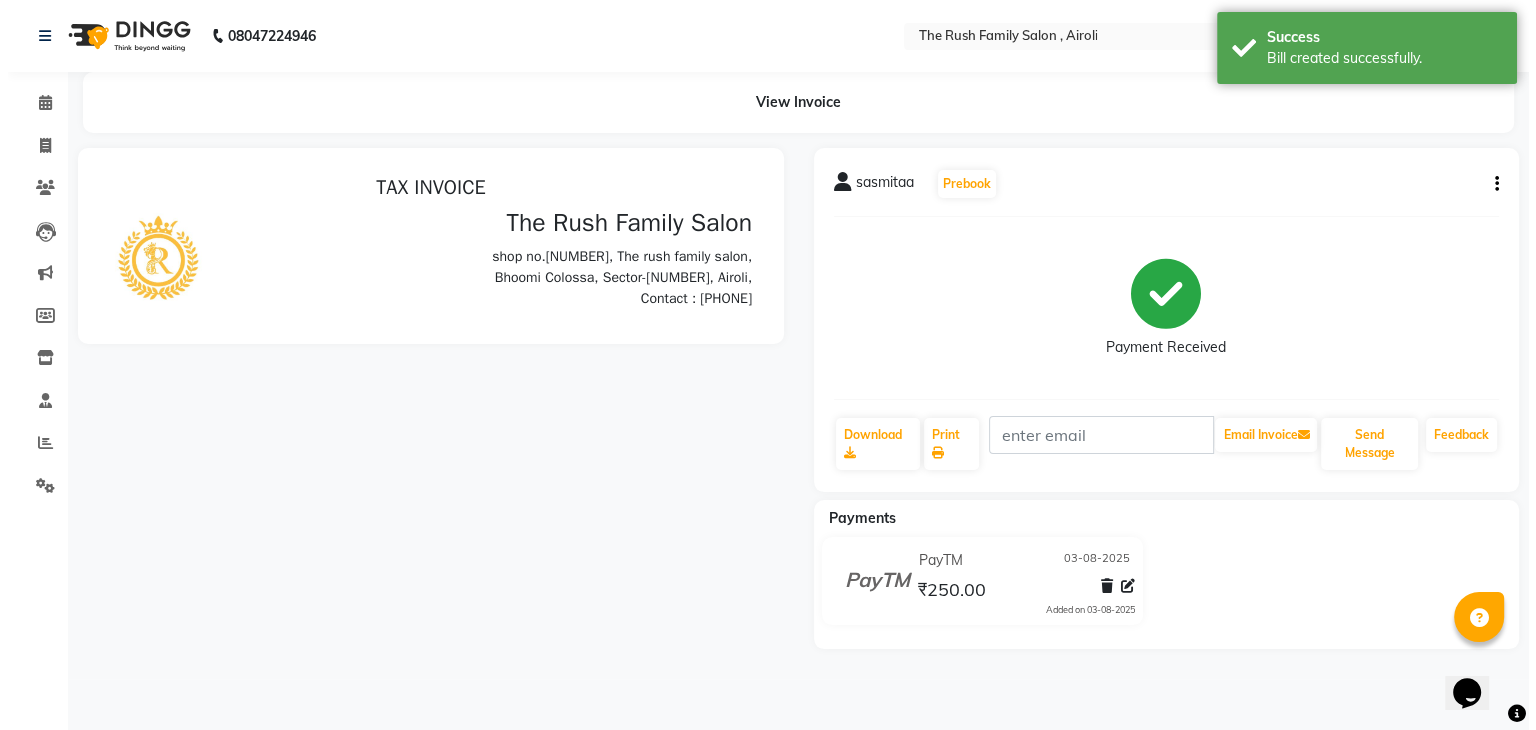 scroll, scrollTop: 0, scrollLeft: 0, axis: both 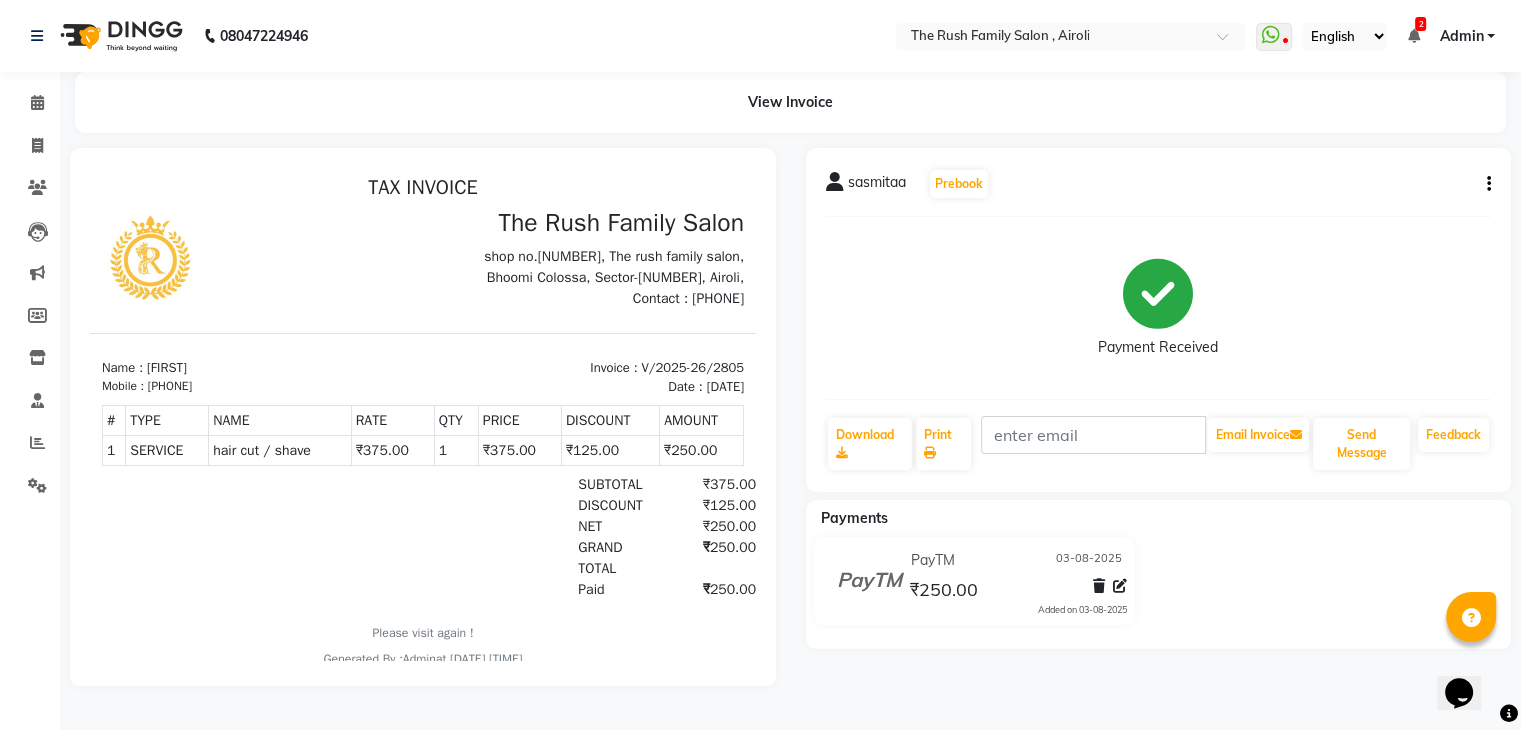 click on "sasmitaa   Prebook   Payment Received  Download  Print   Email Invoice   Send Message Feedback  Payments PayTM 03-08-2025 ₹250.00  Added on 03-08-2025" 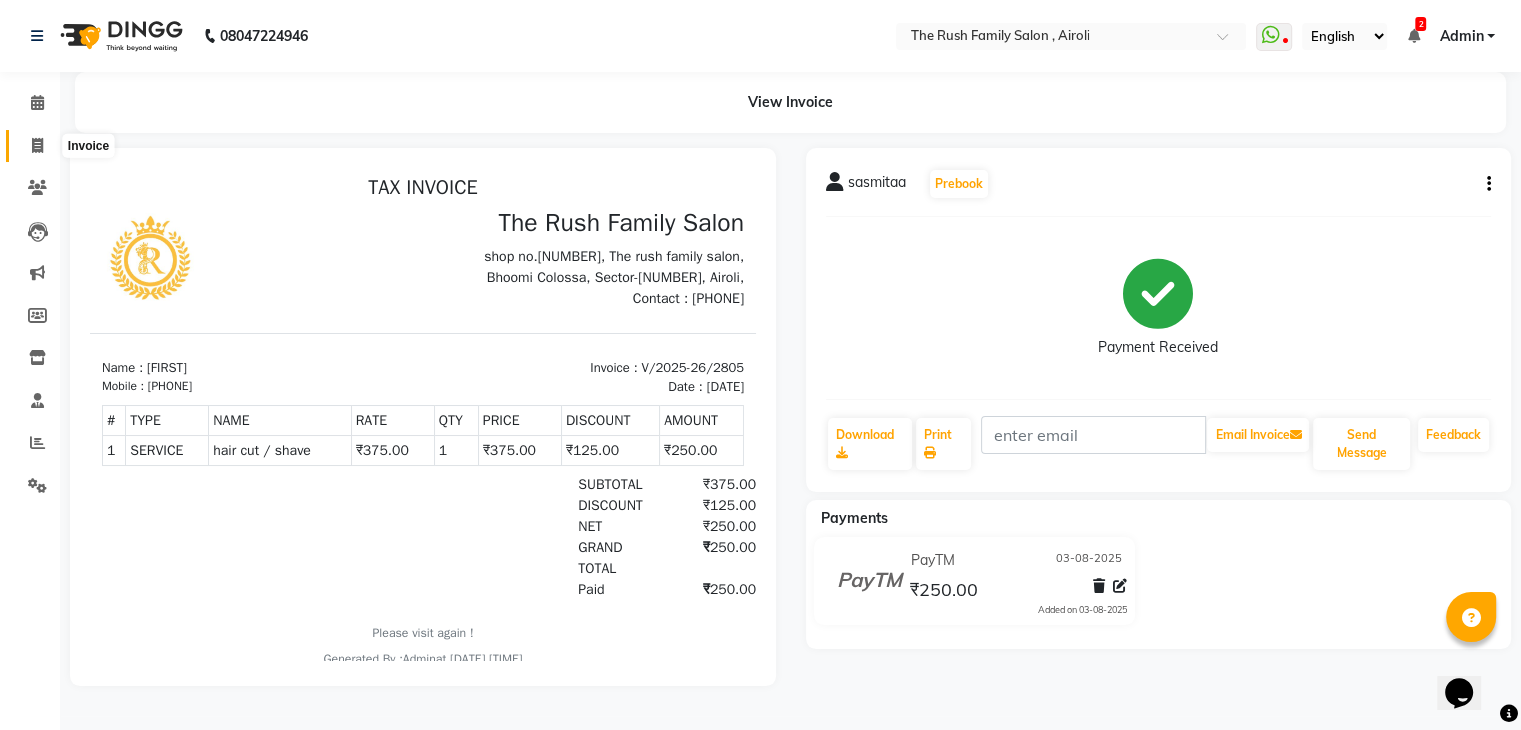 click 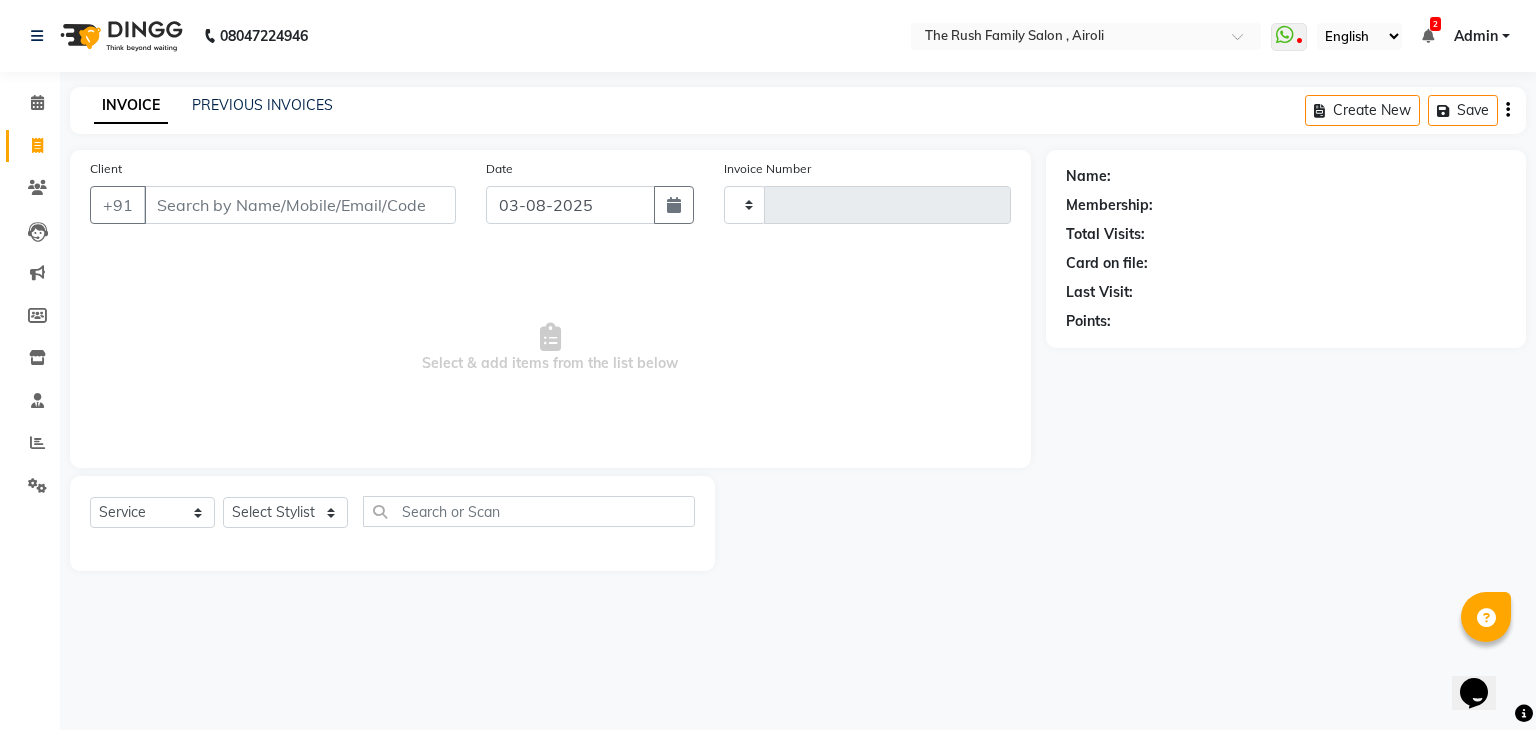 type on "2806" 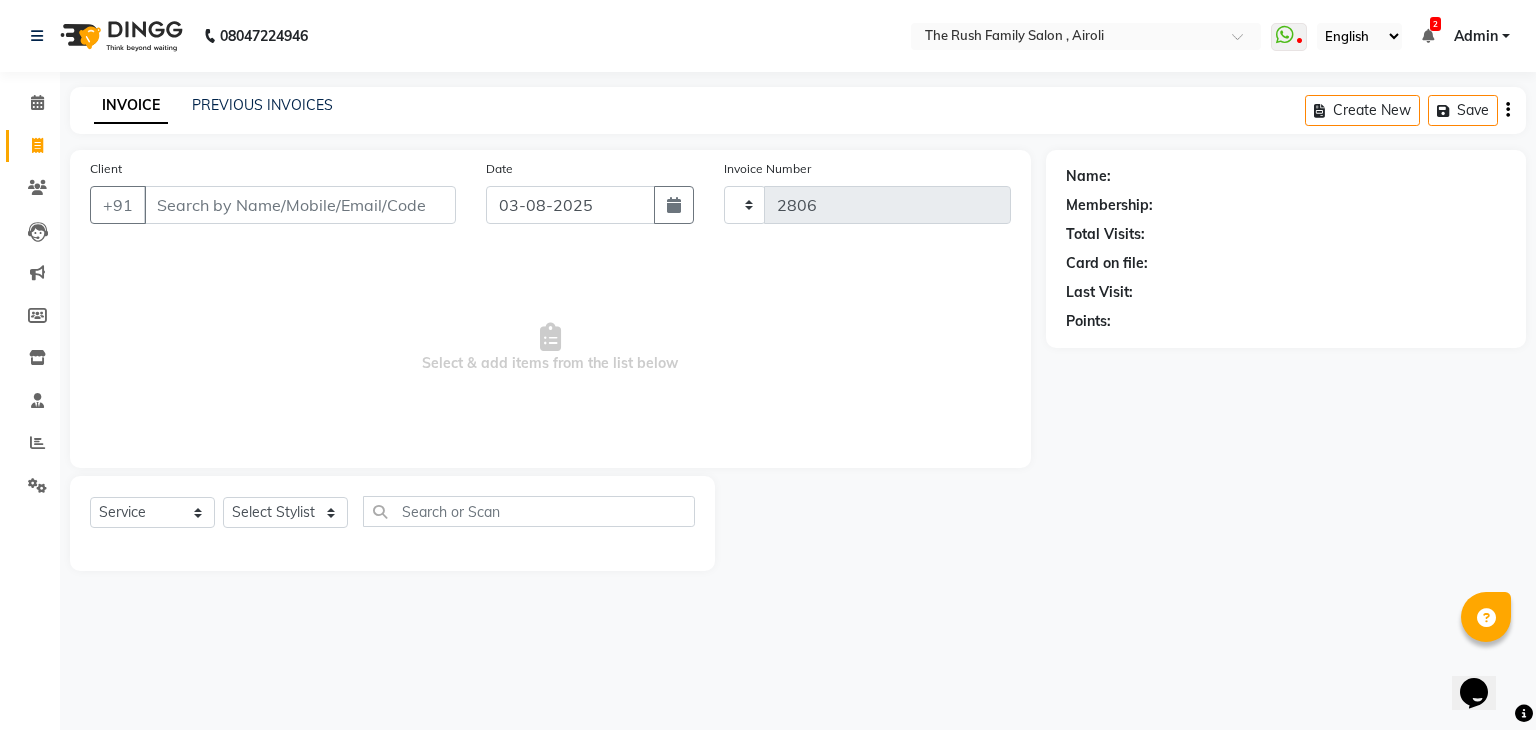 select on "5419" 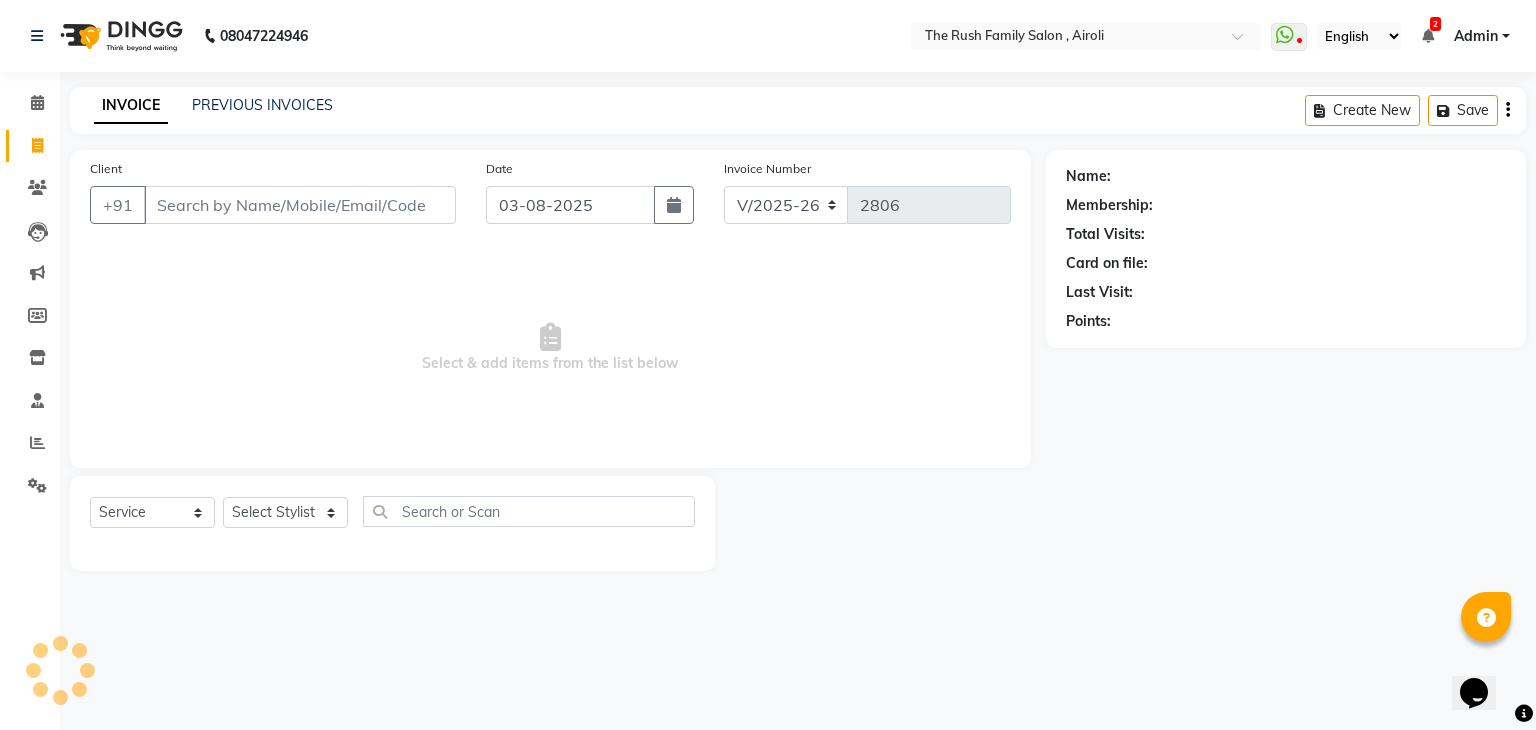 click on "Client" at bounding box center [300, 205] 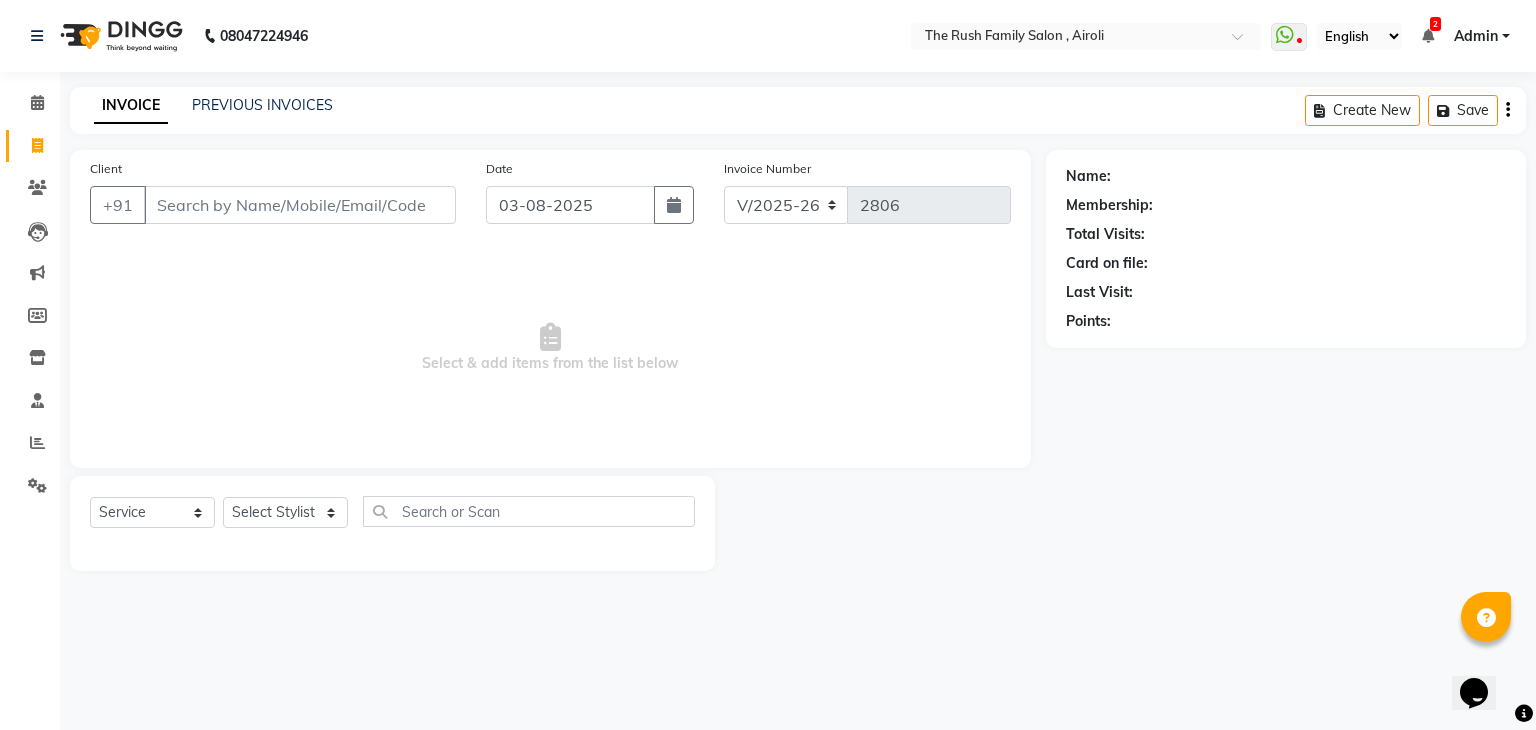 click on "Client" at bounding box center [300, 205] 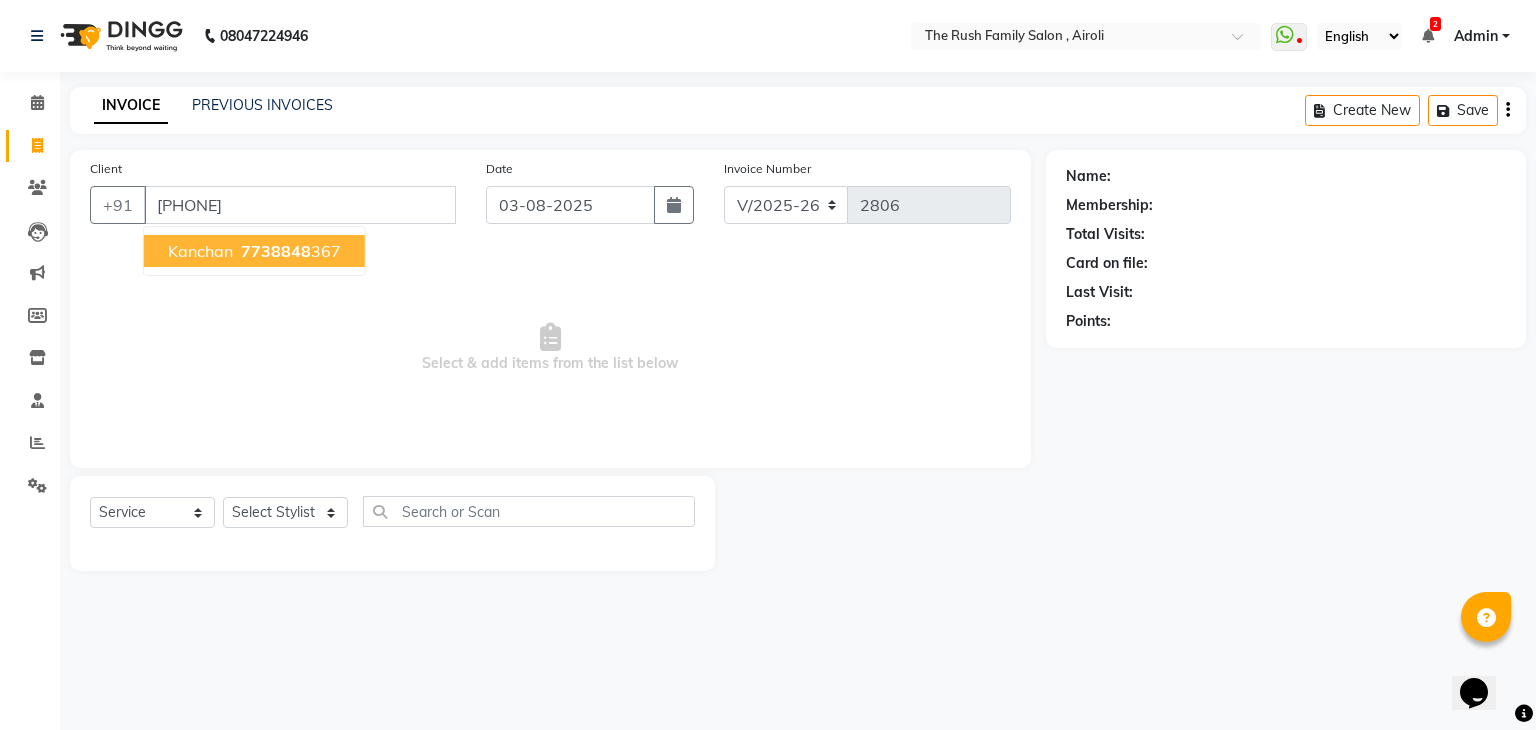 type on "[PHONE]" 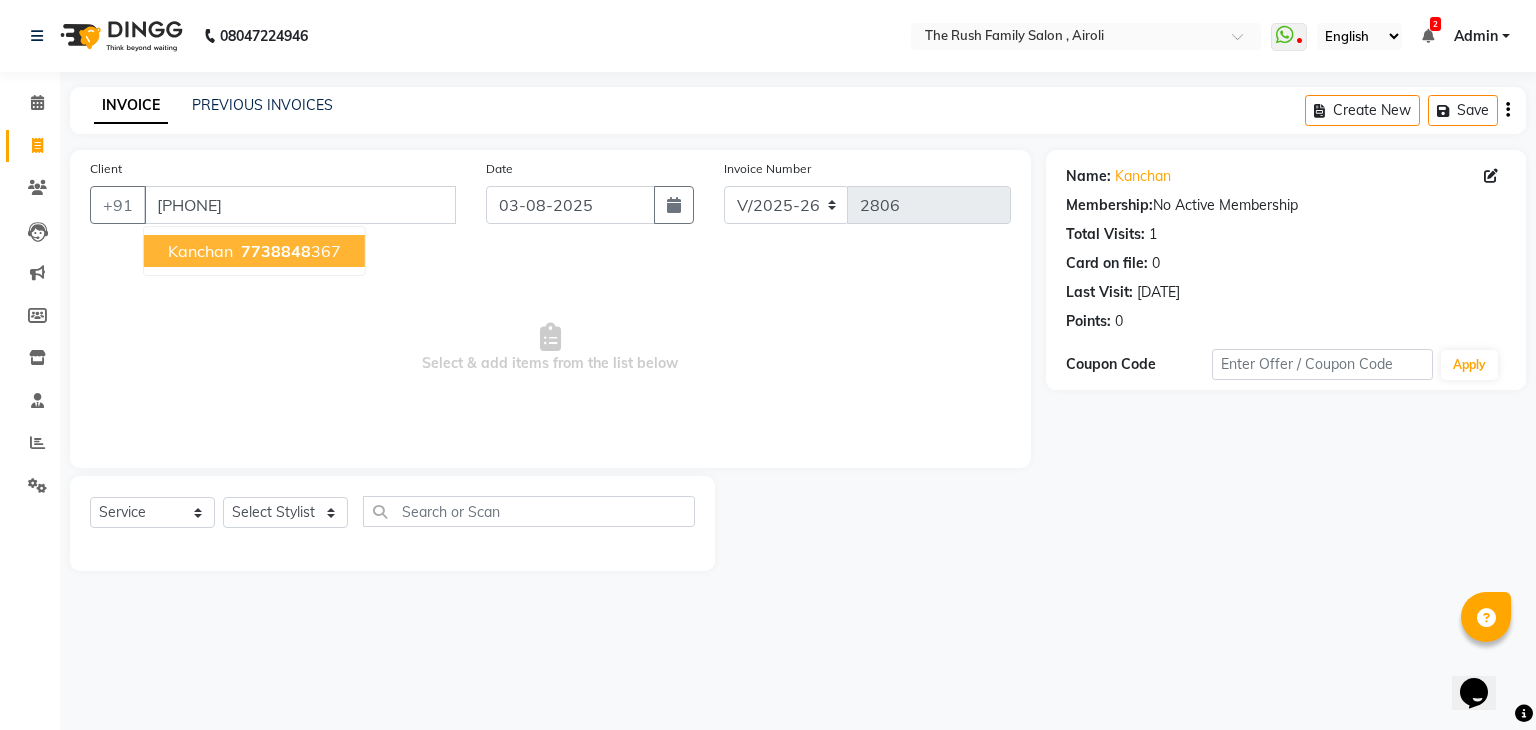 click on "Kanchan" at bounding box center (200, 251) 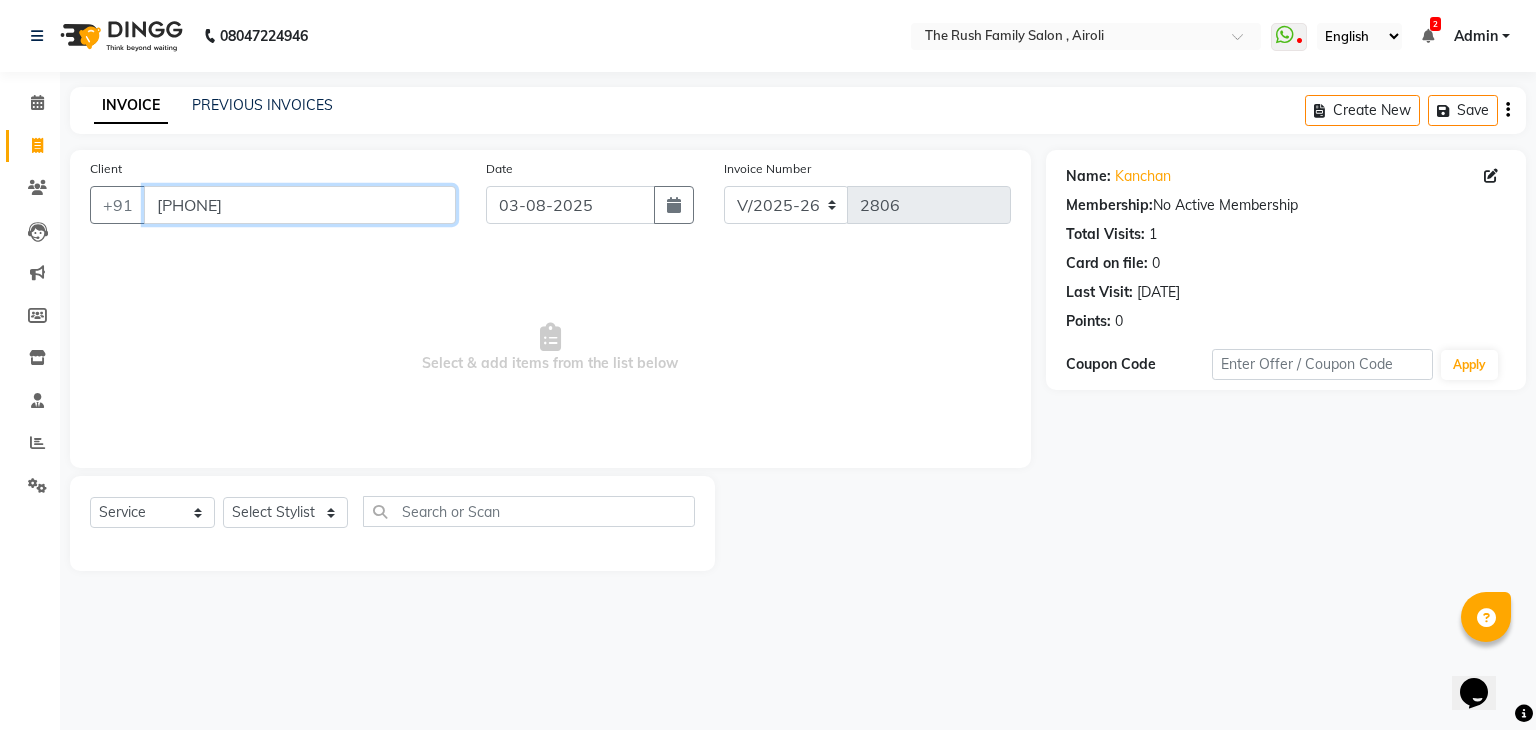 click on "[PHONE]" at bounding box center (300, 205) 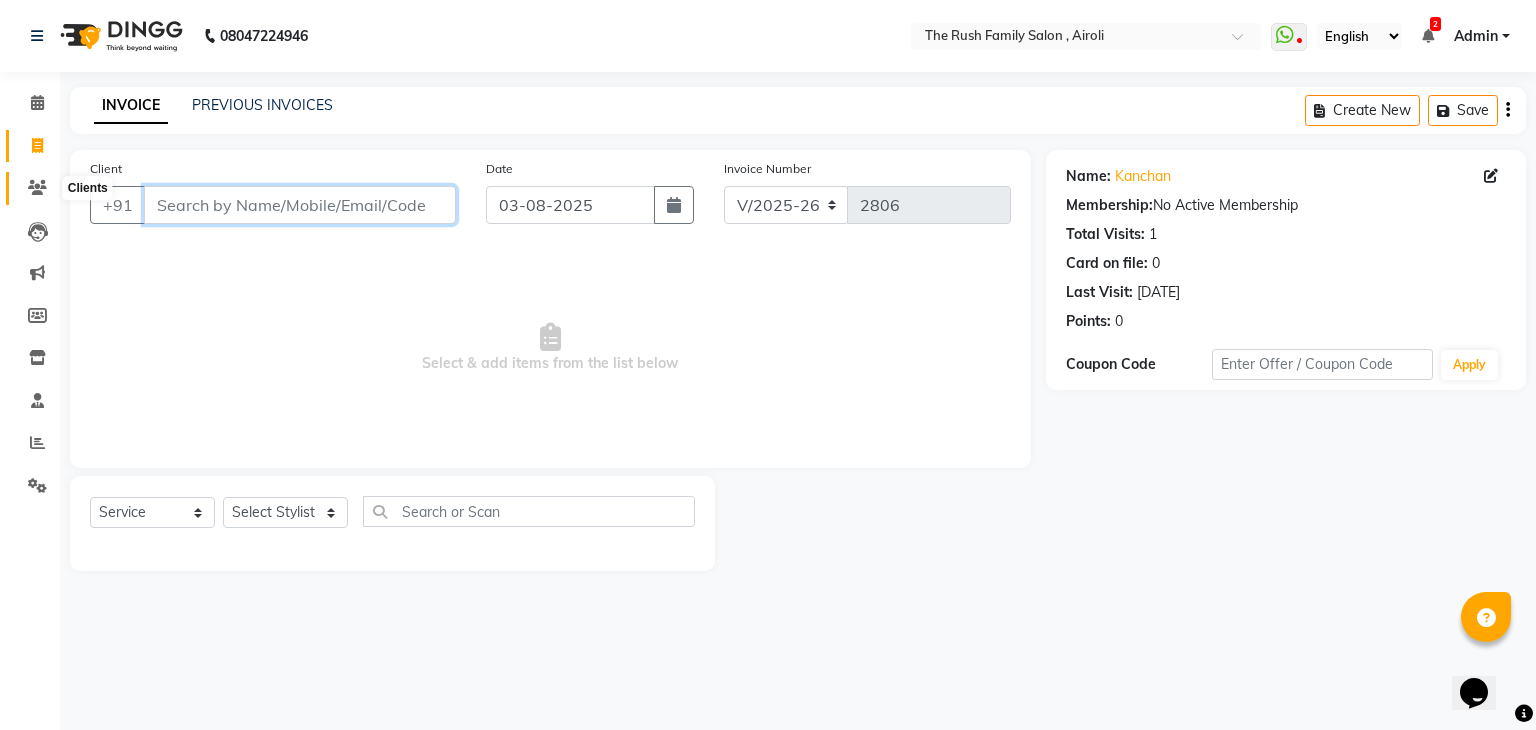 type 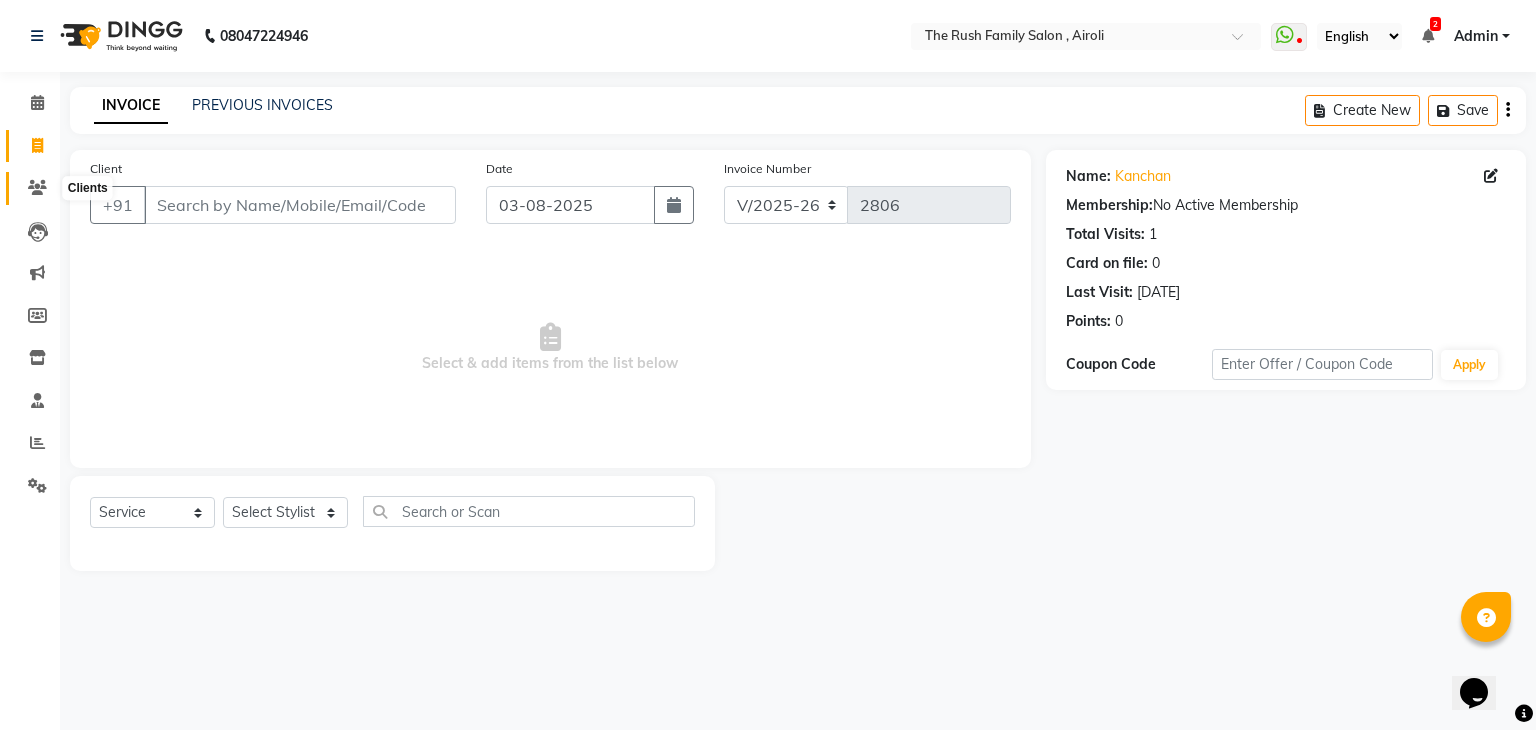 click 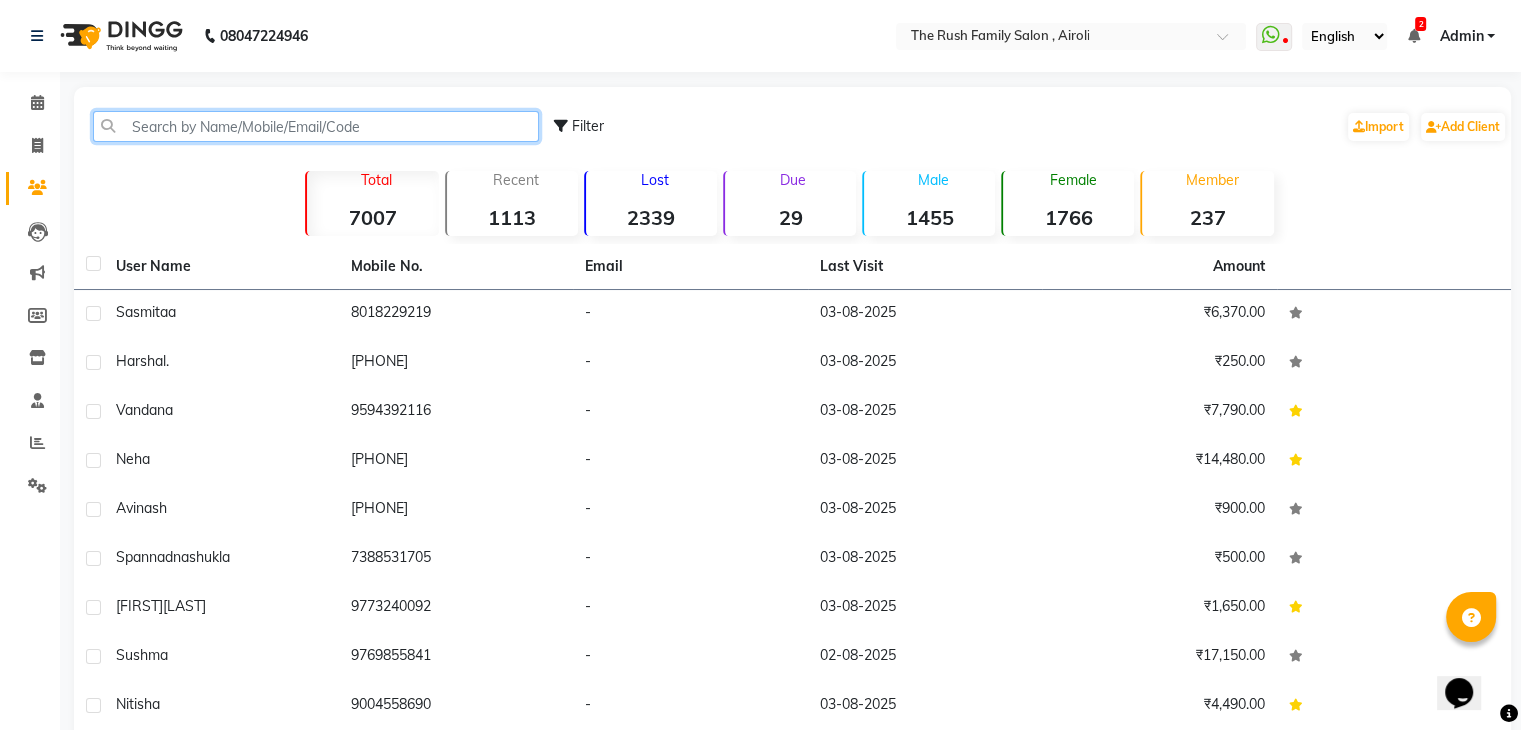 click 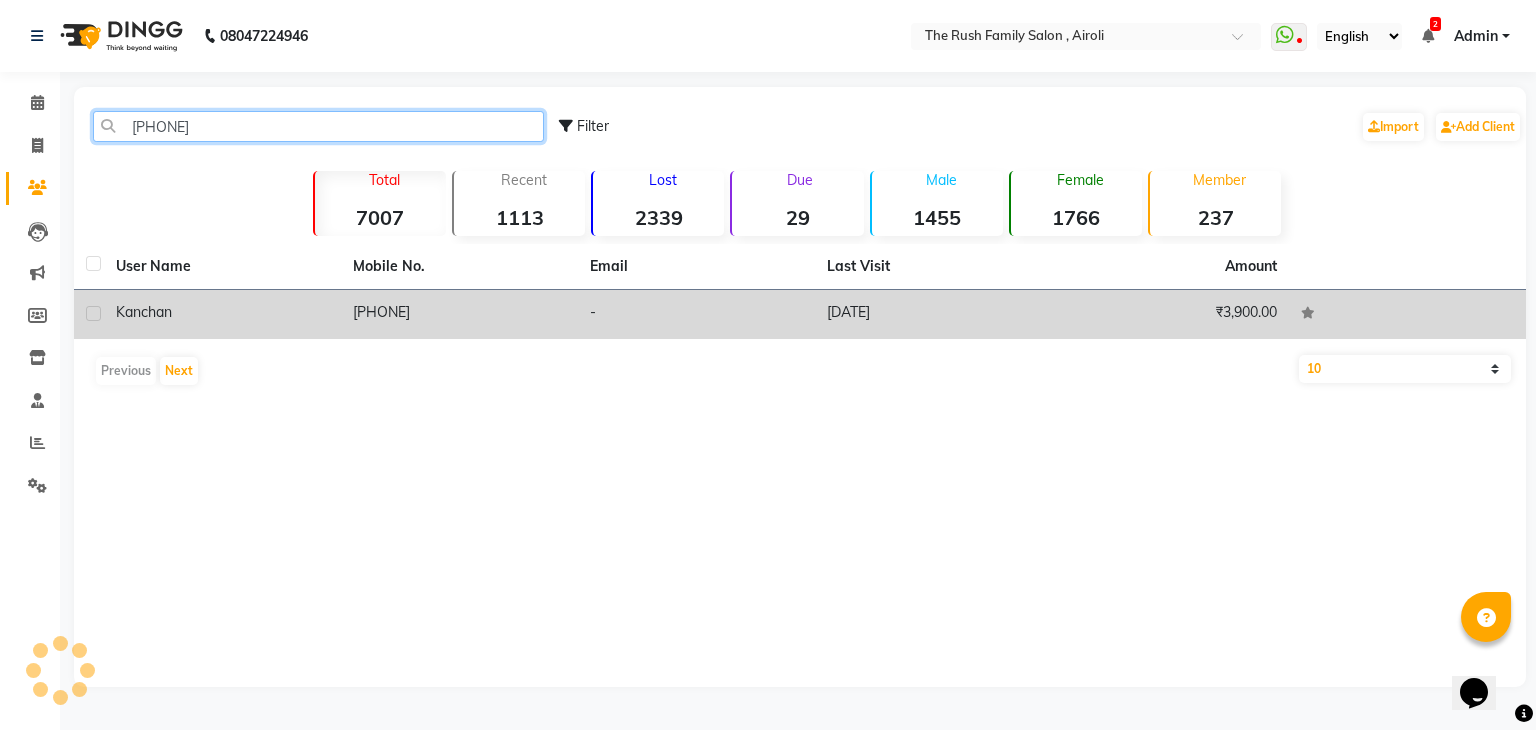 type on "[PHONE]" 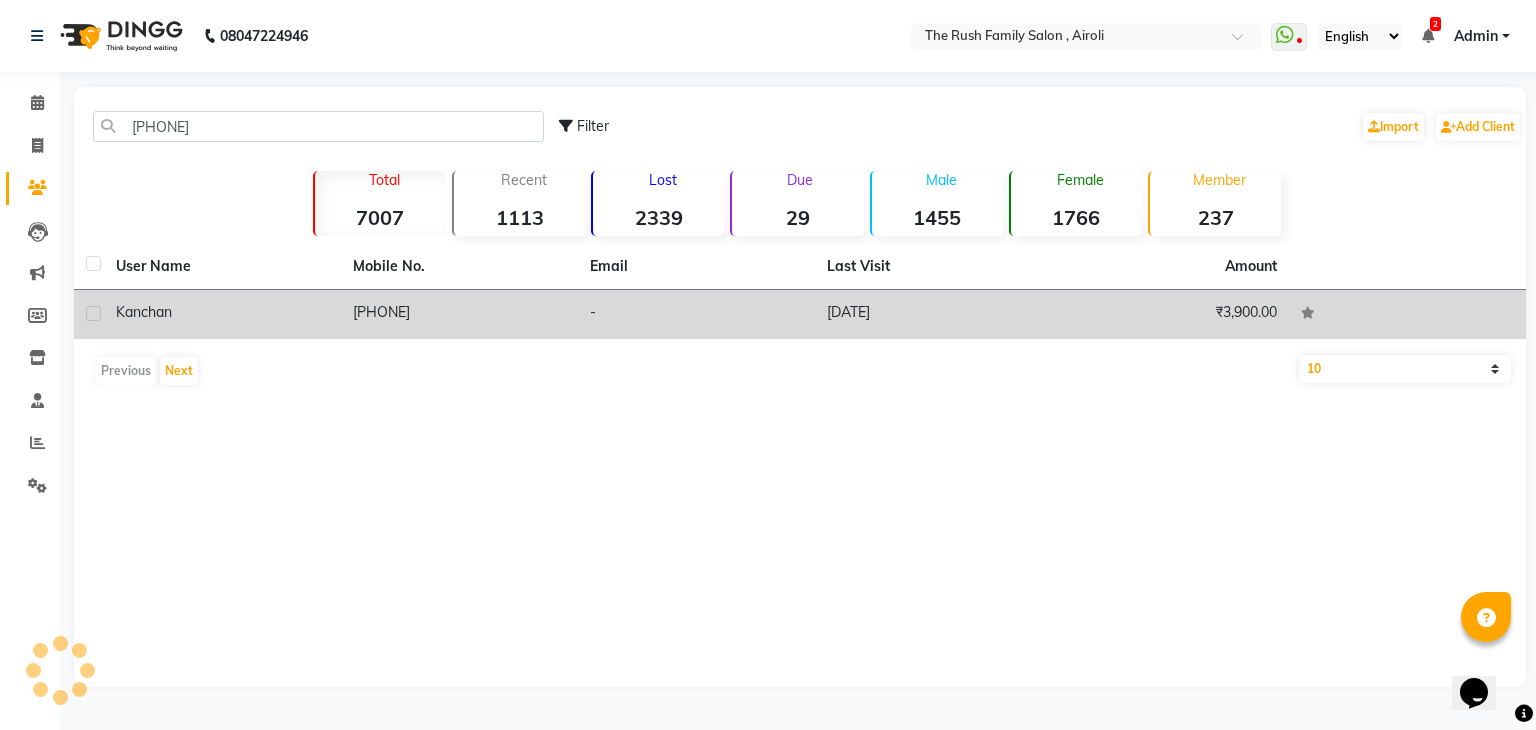 click on "[PHONE]" 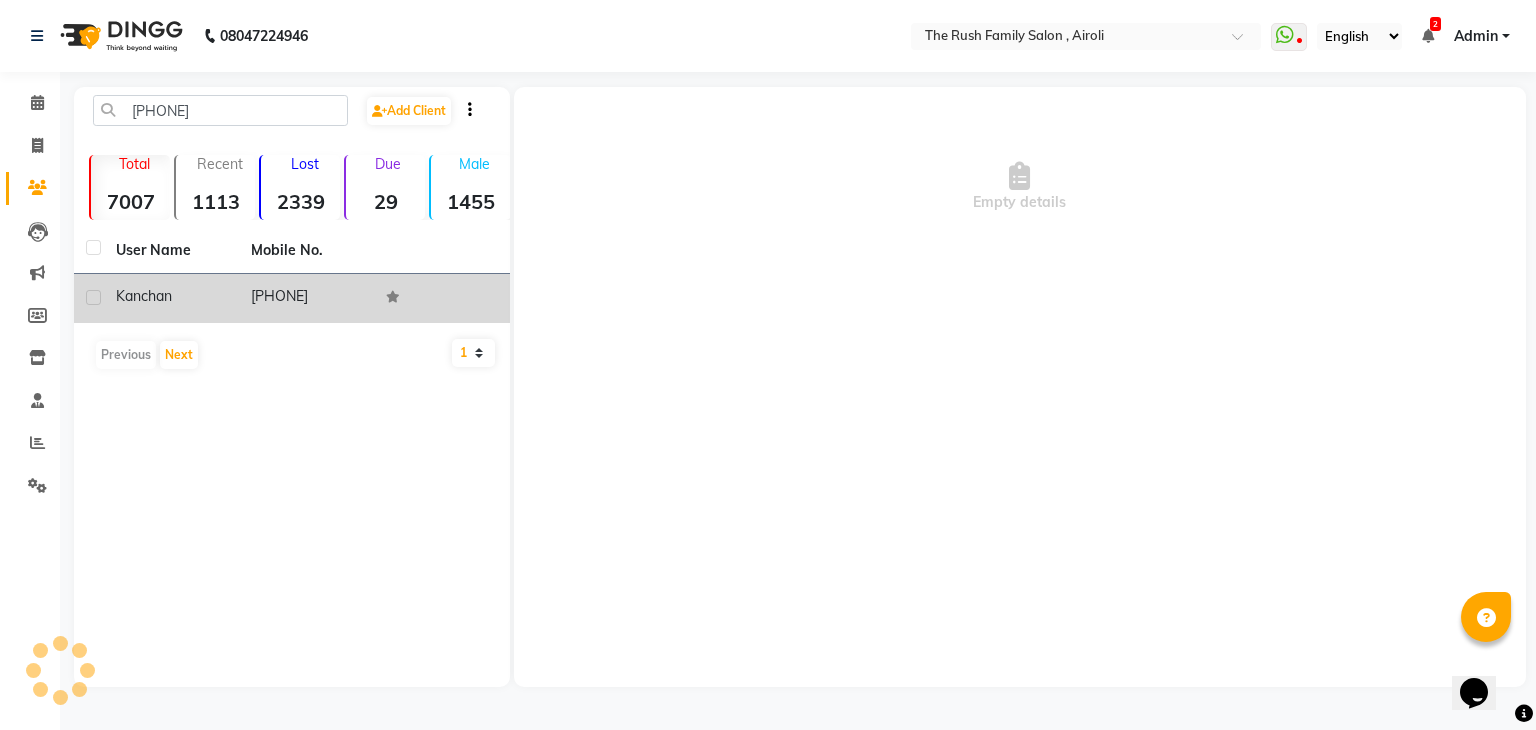 click on "[PHONE]" 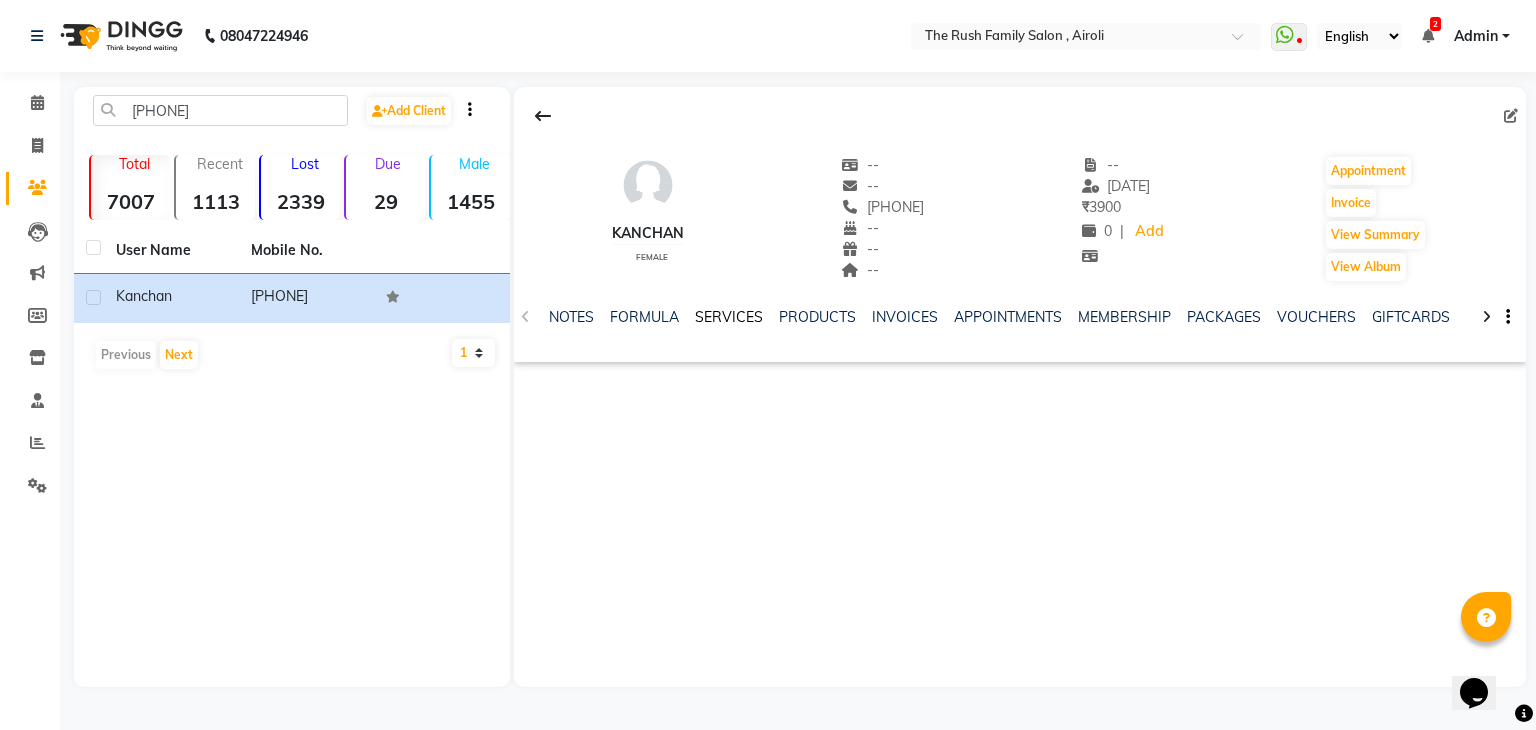 click on "SERVICES" 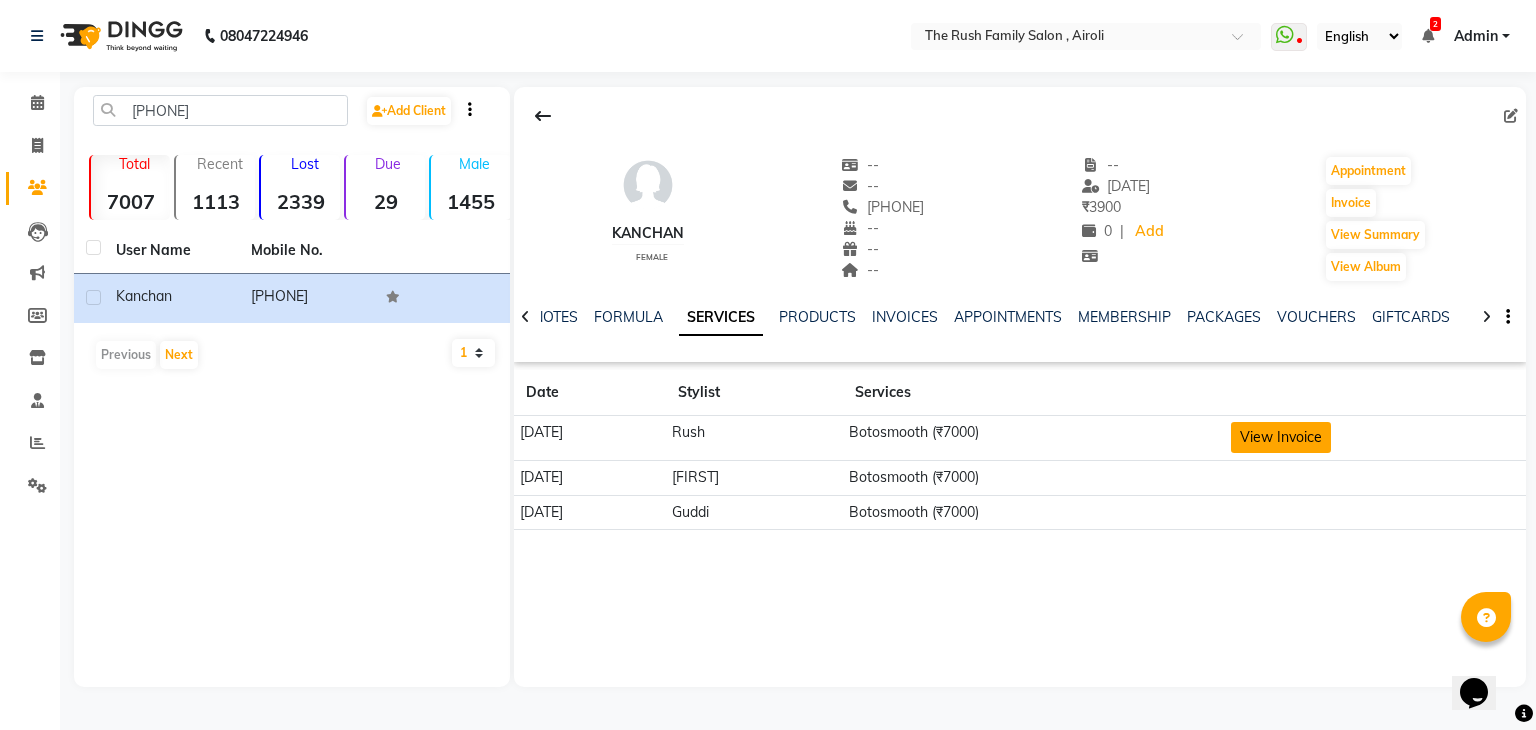 click on "View Invoice" 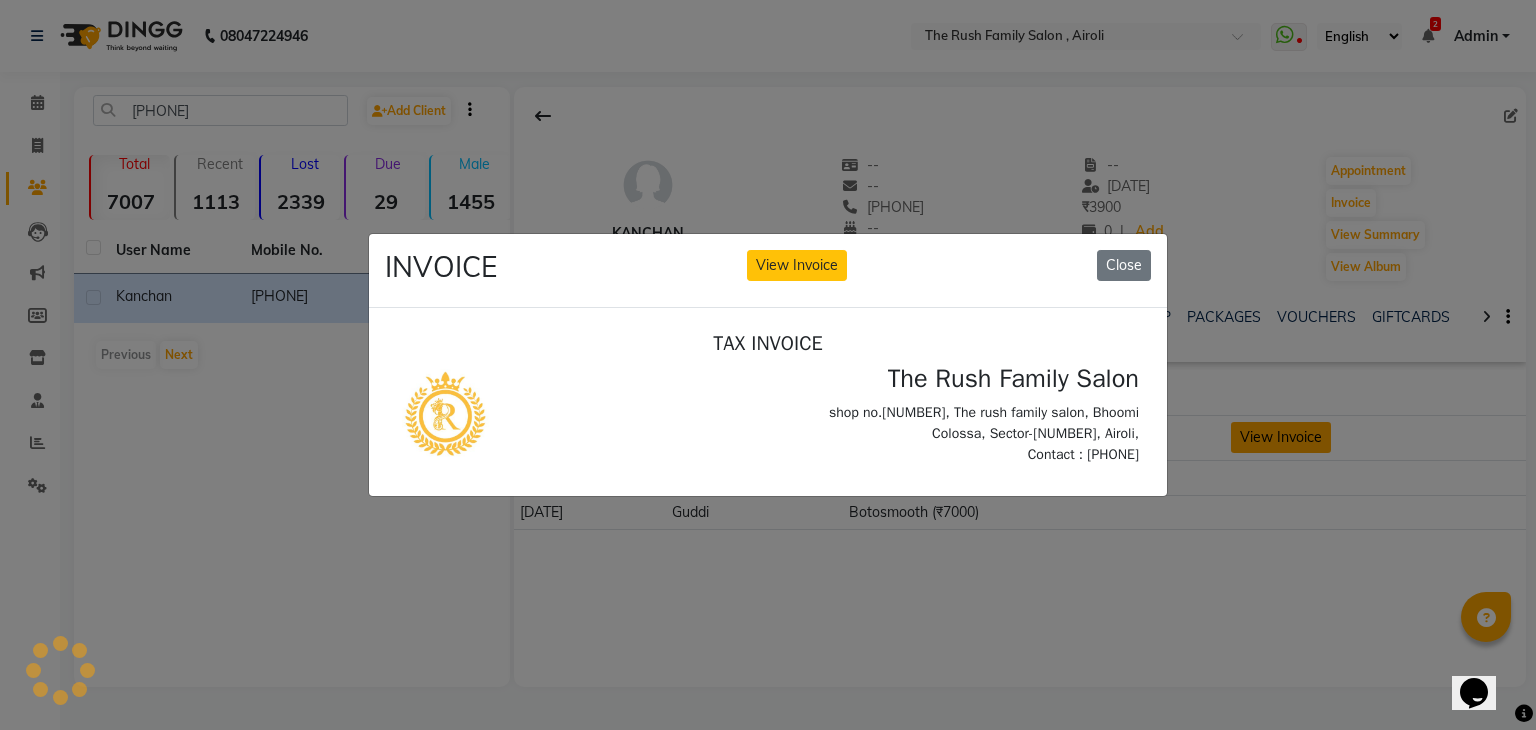 scroll, scrollTop: 0, scrollLeft: 0, axis: both 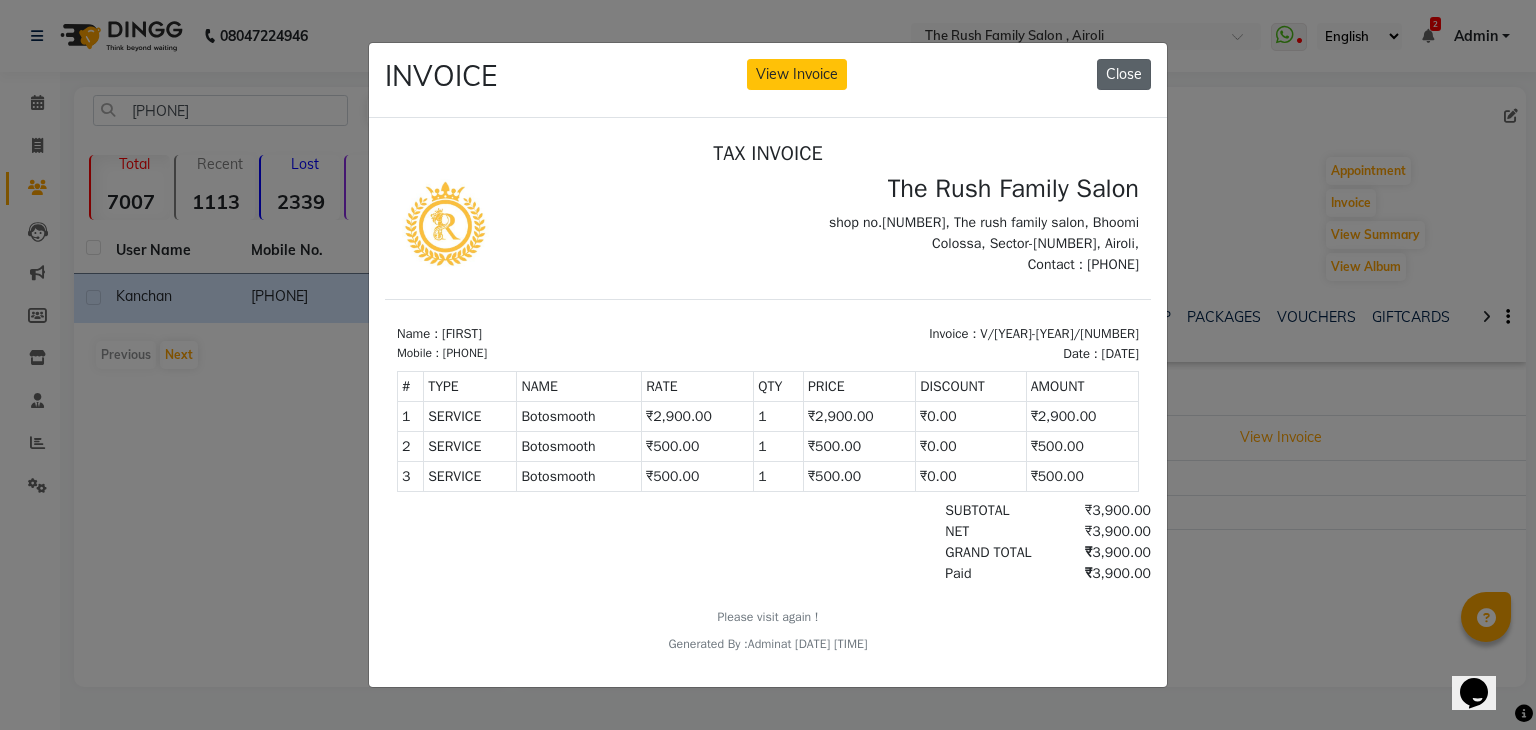 click on "Close" 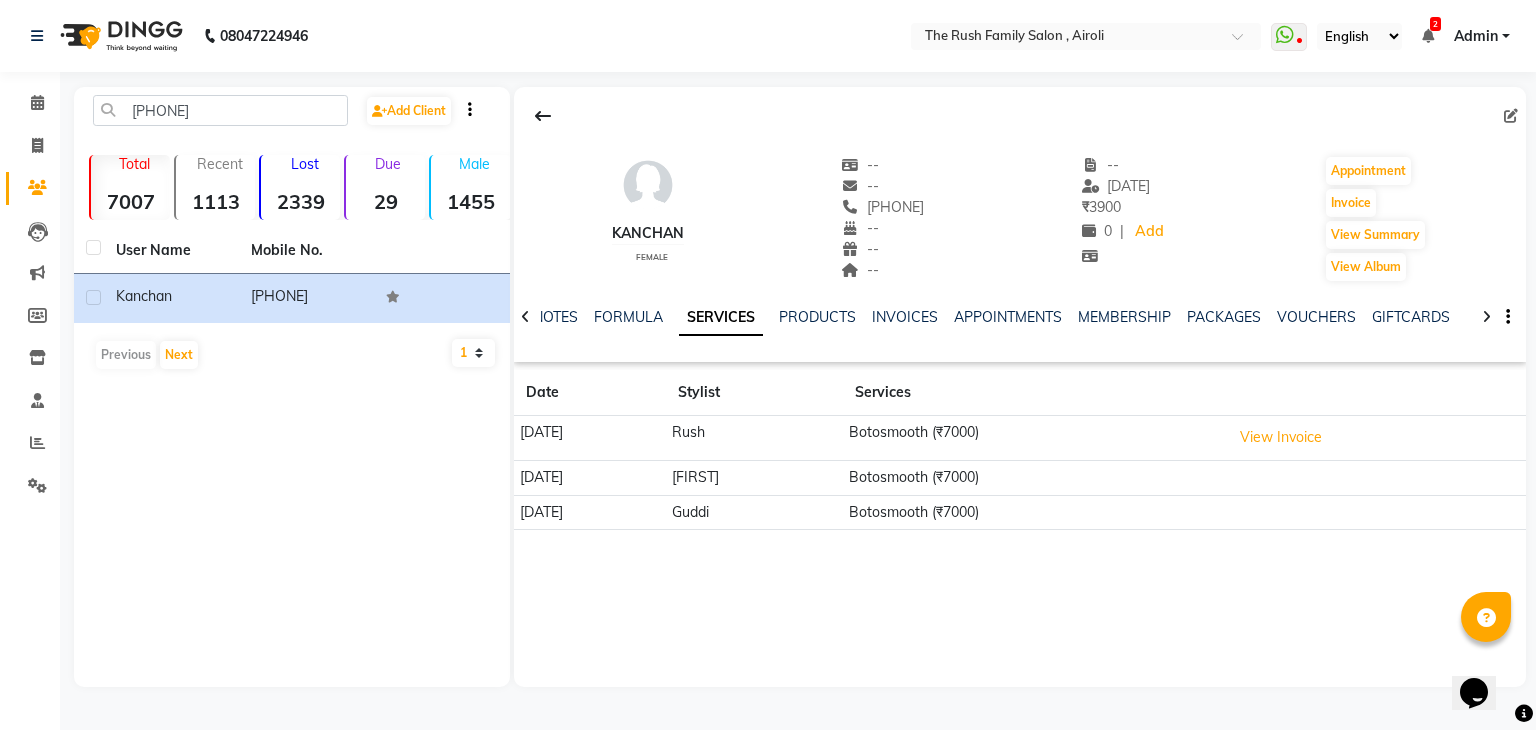 click on "[FIRST]" 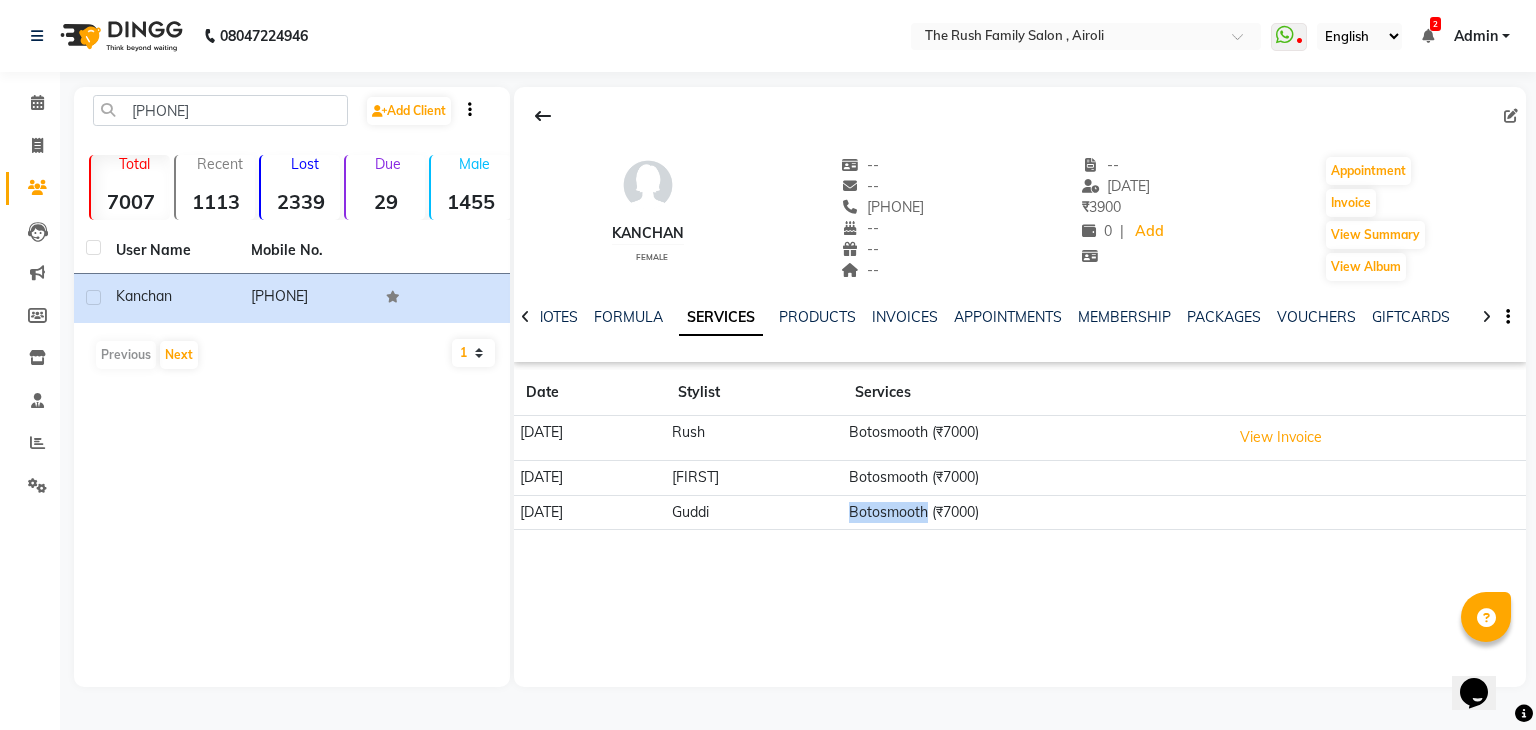 click on "Botosmooth (₹7000)" 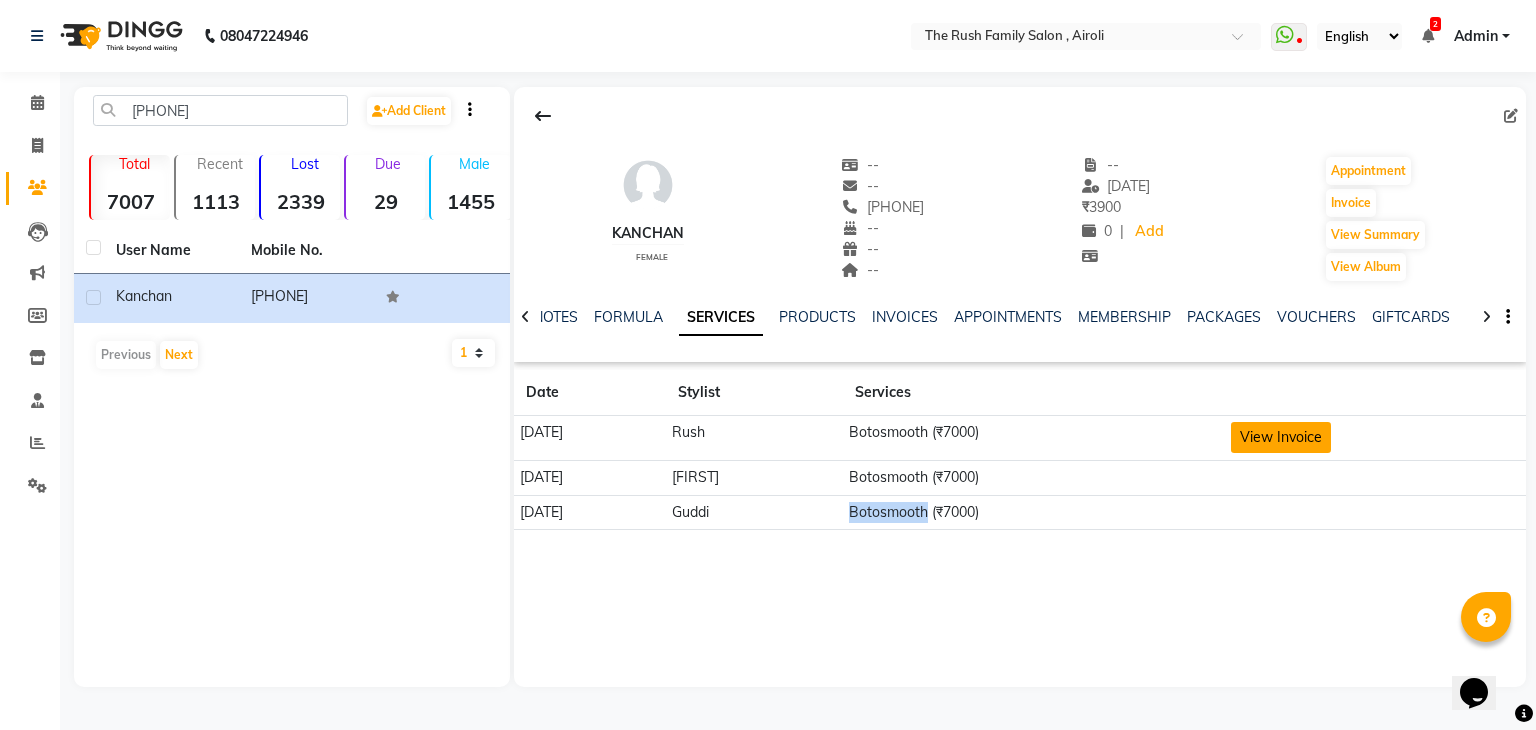 click on "View Invoice" 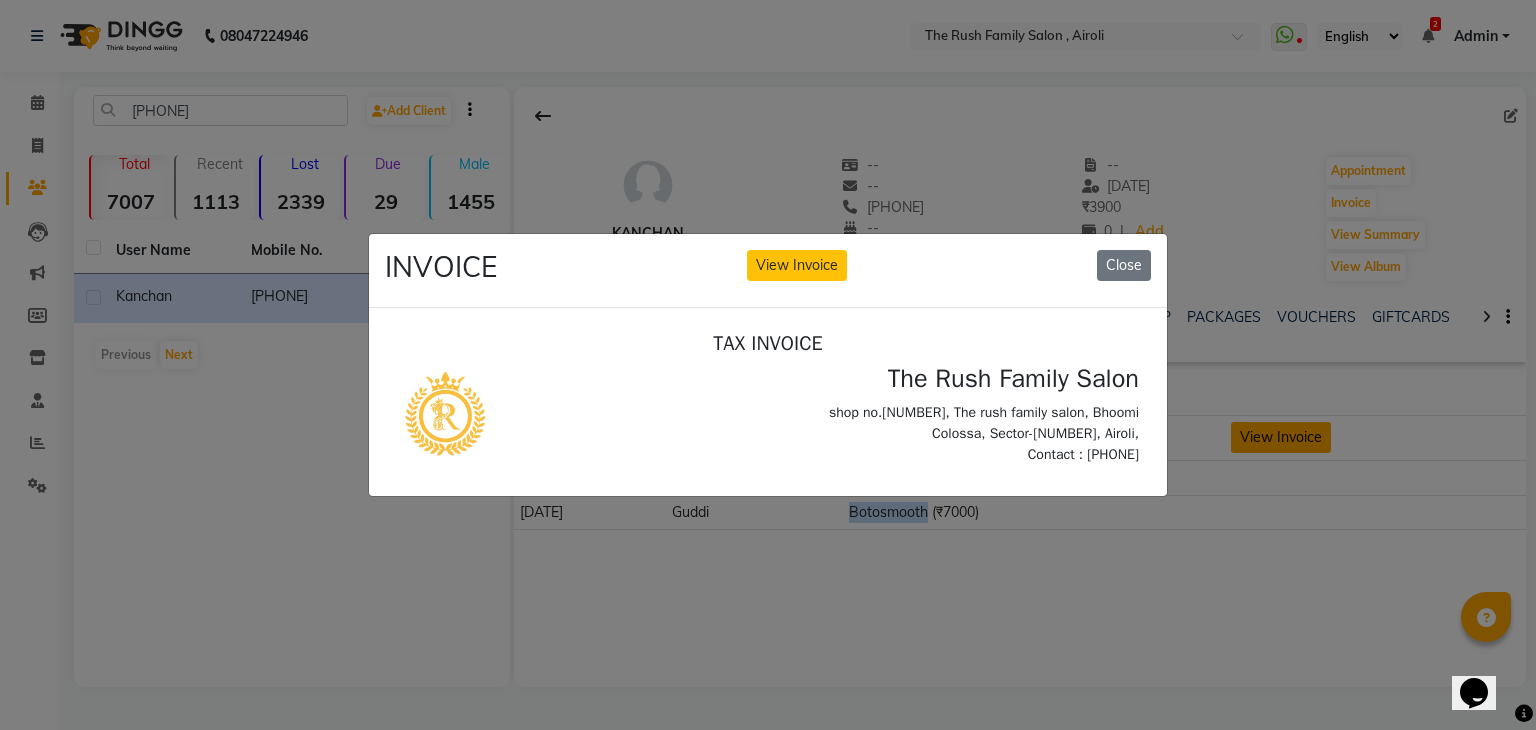 scroll, scrollTop: 0, scrollLeft: 0, axis: both 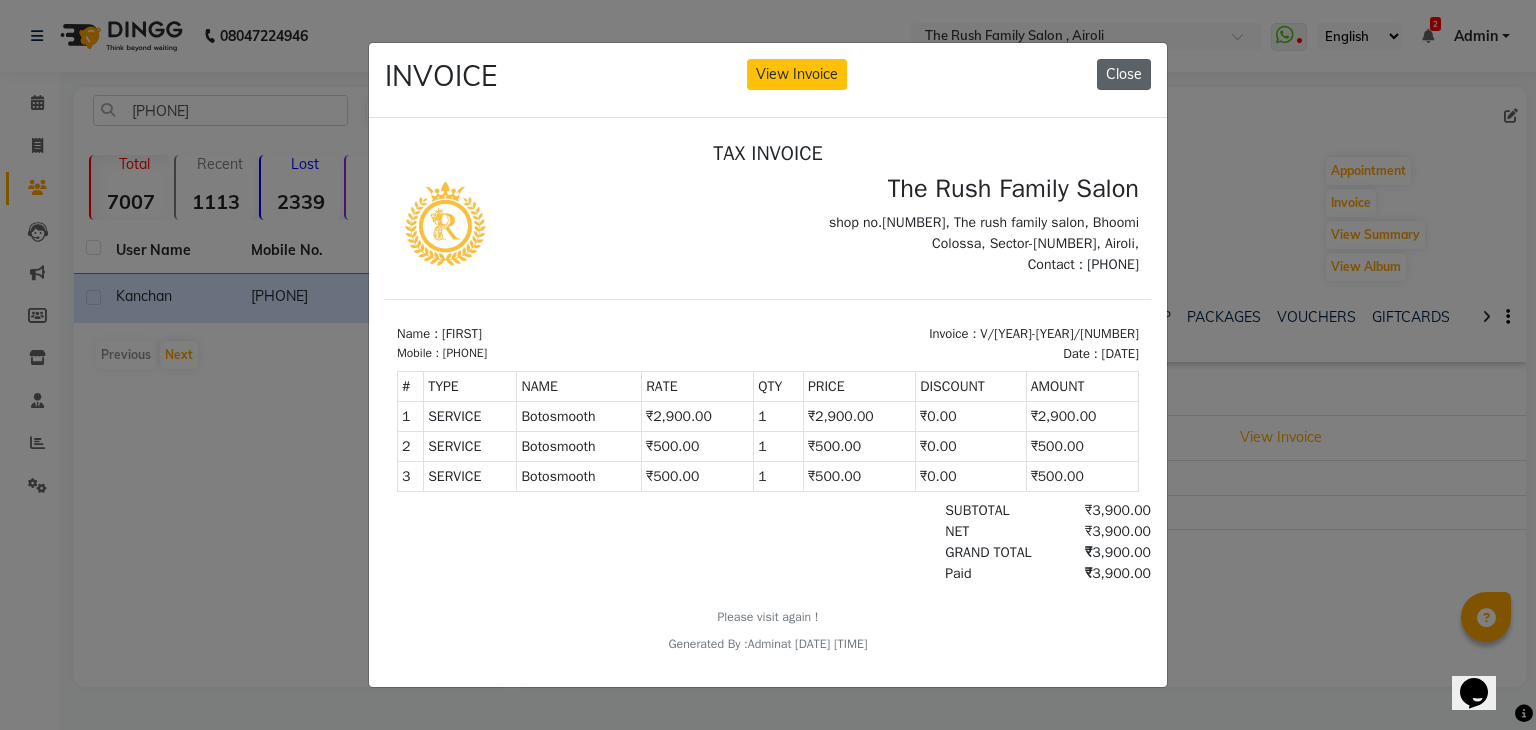 click on "Close" 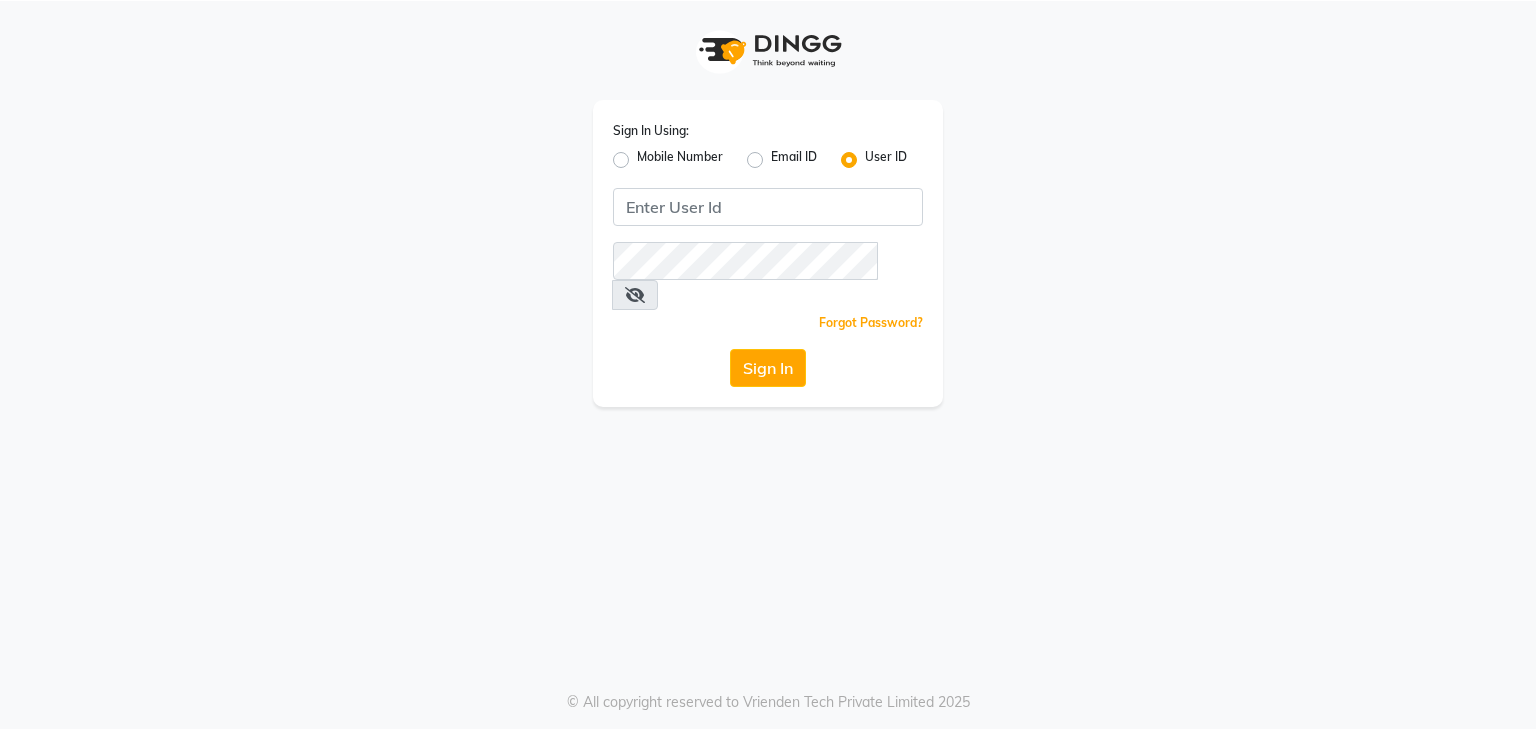 scroll, scrollTop: 0, scrollLeft: 0, axis: both 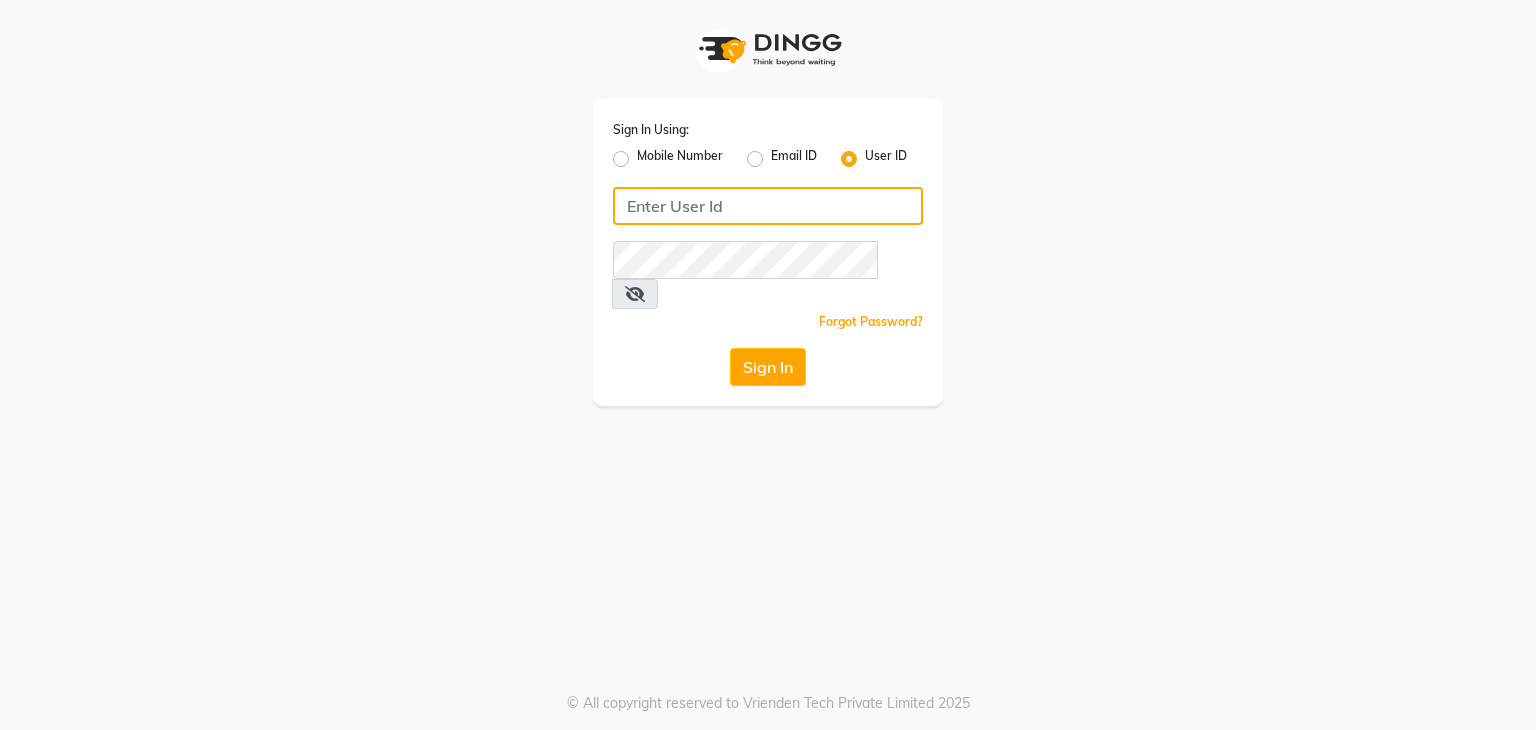 click 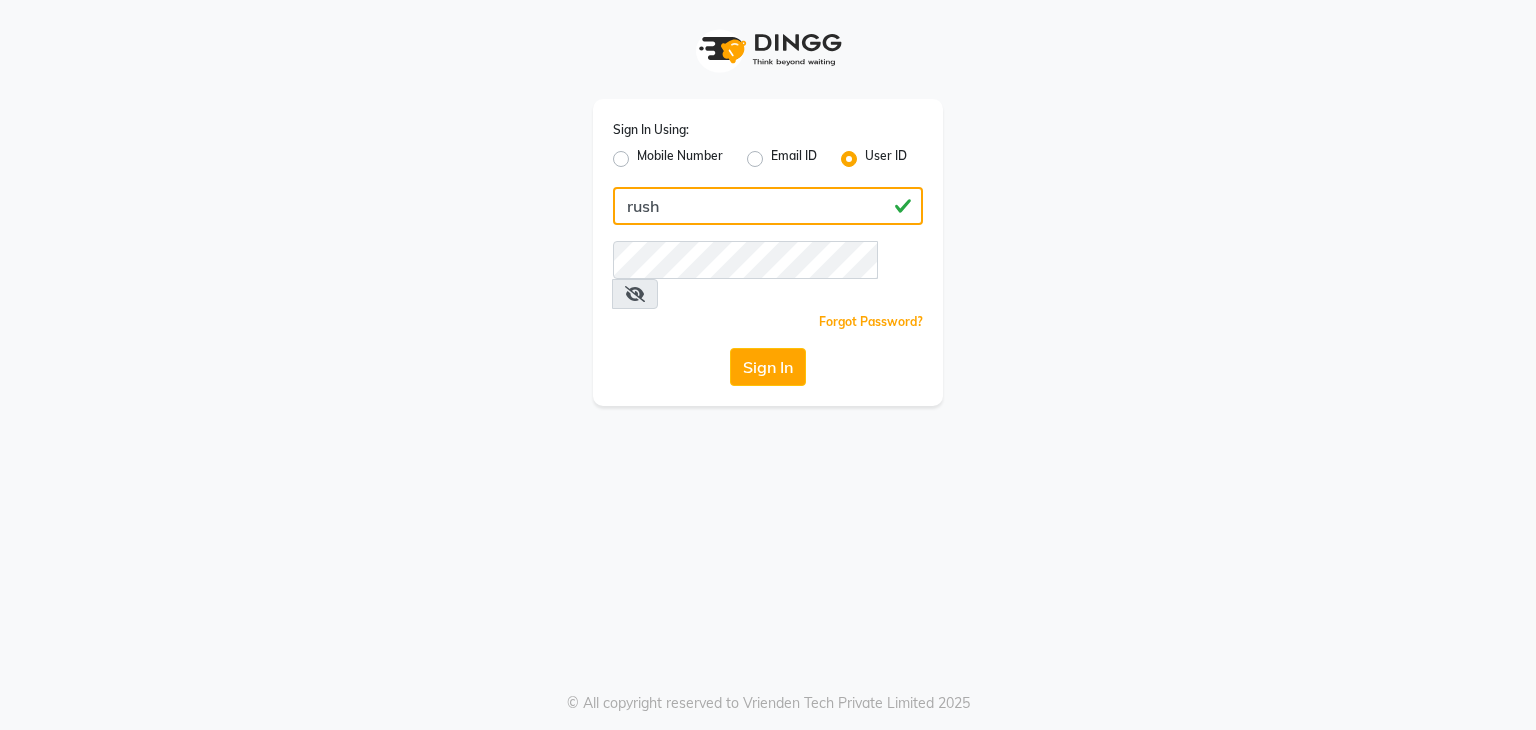type on "rush" 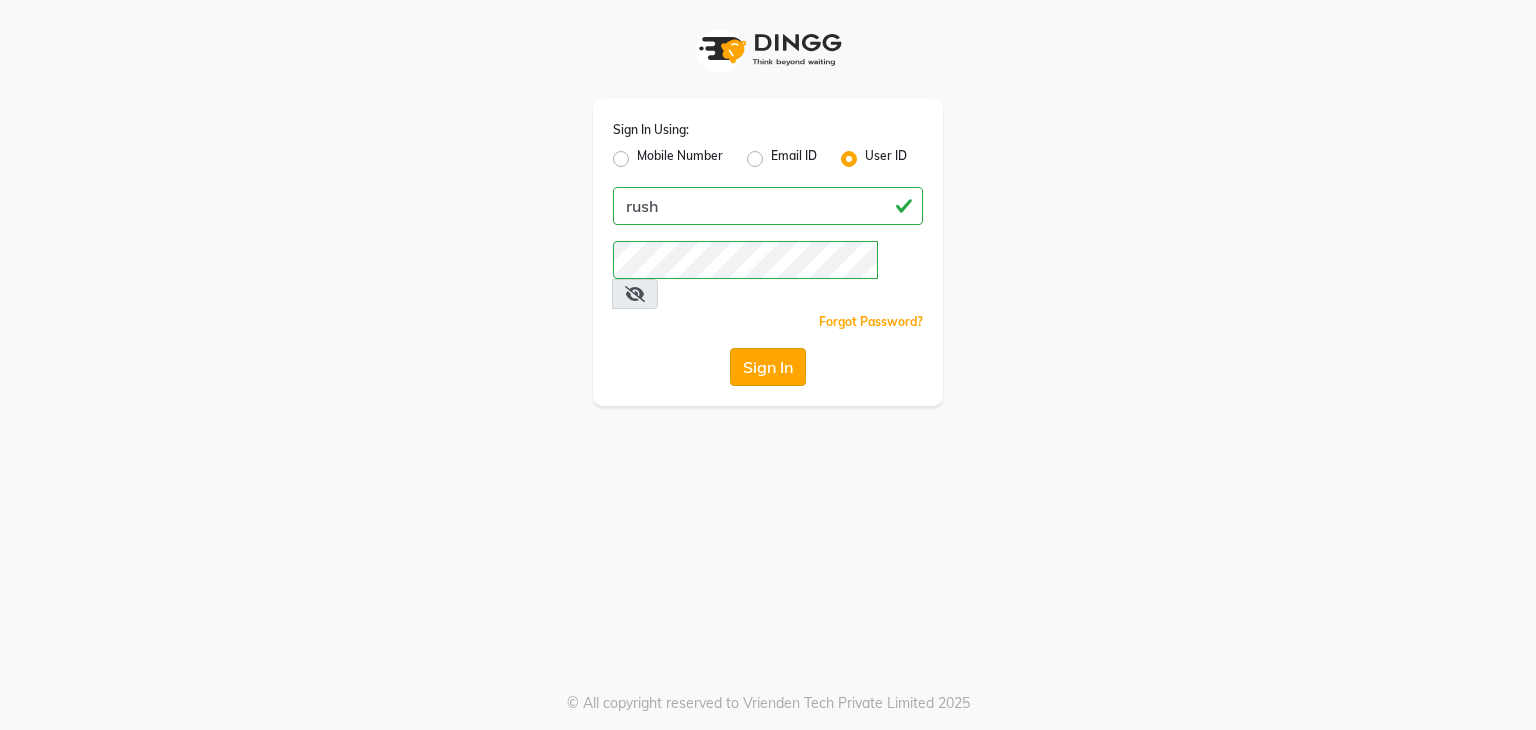 click on "Sign In" 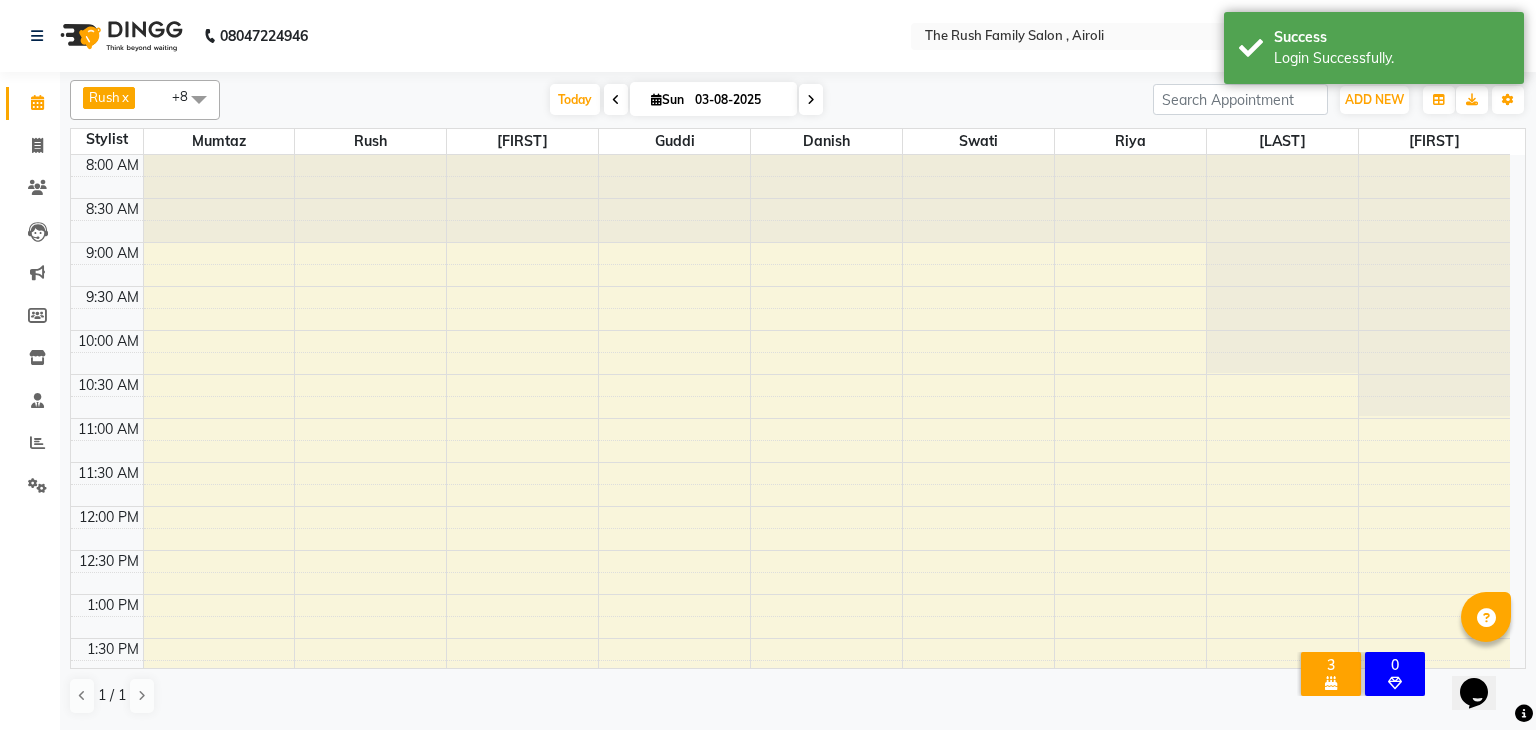 scroll, scrollTop: 0, scrollLeft: 0, axis: both 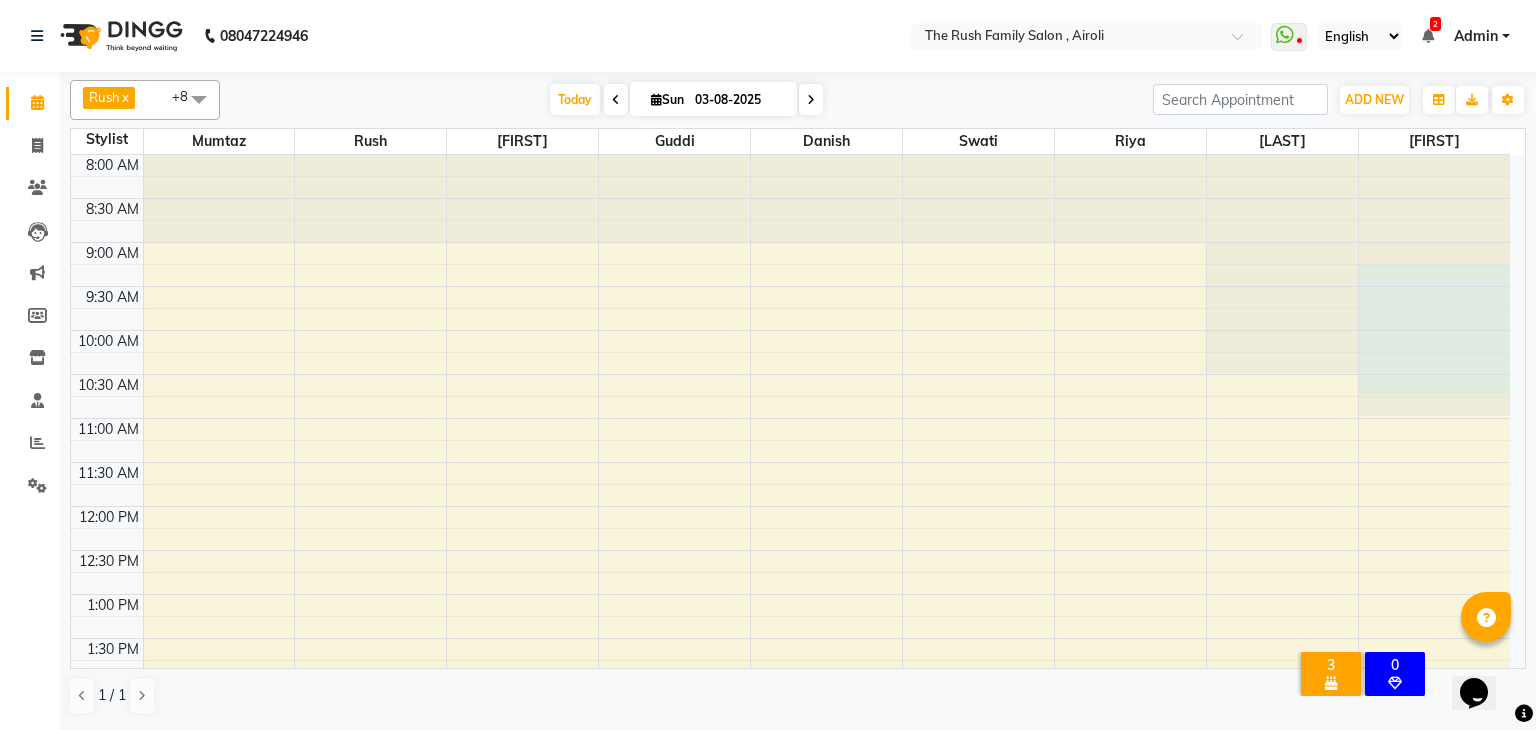 drag, startPoint x: 1504, startPoint y: 272, endPoint x: 1497, endPoint y: 389, distance: 117.20921 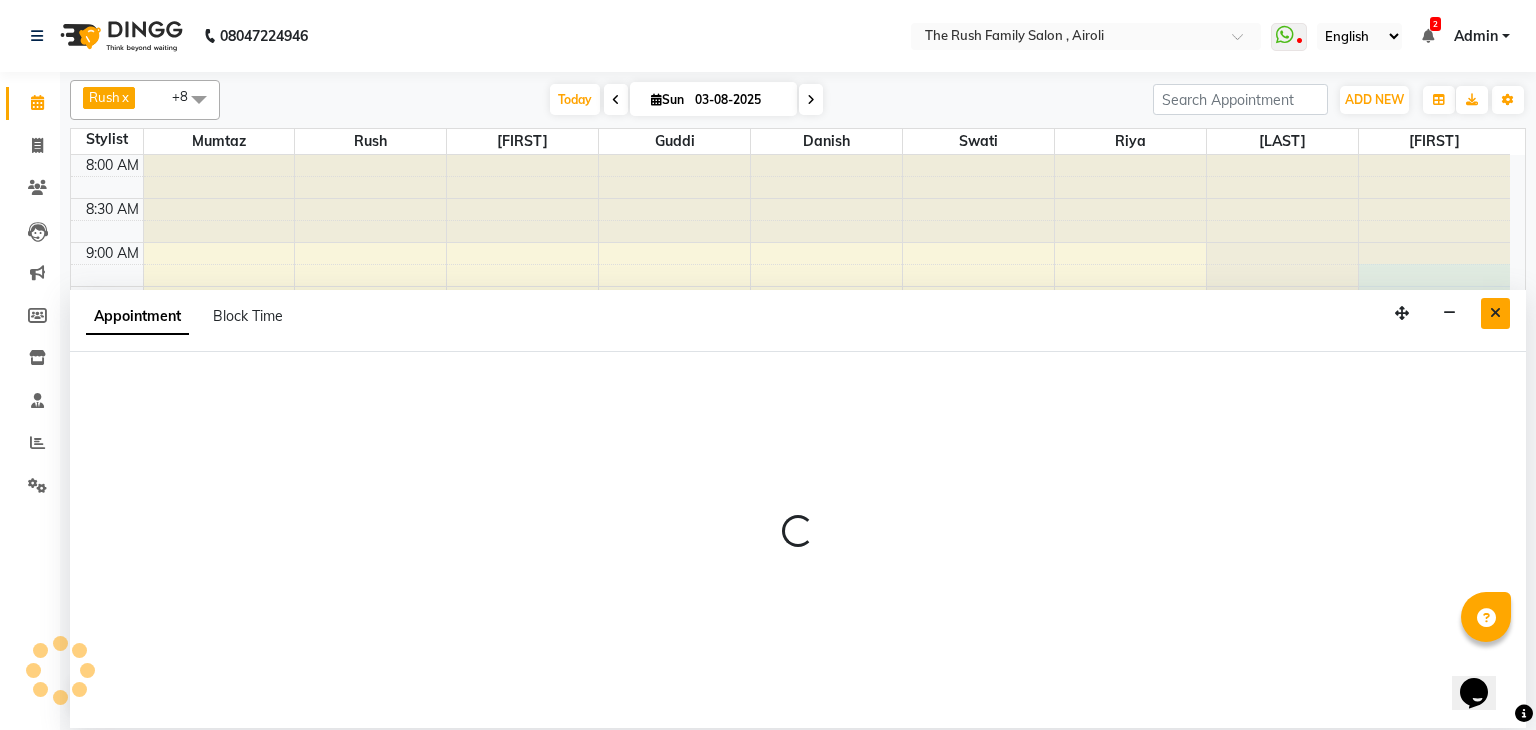 click at bounding box center (1495, 313) 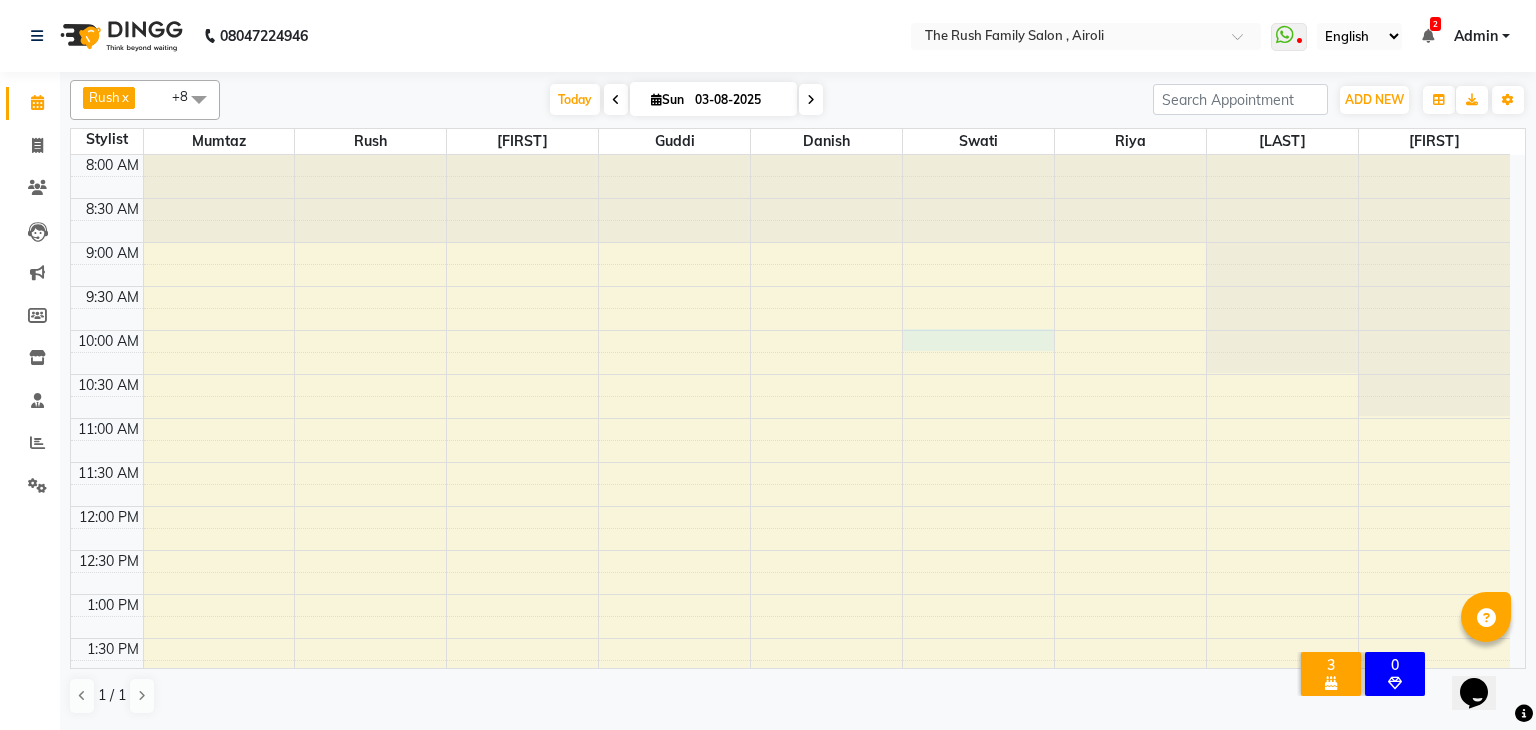 click on "8:00 AM 8:30 AM 9:00 AM 9:30 AM 10:00 AM 10:30 AM 11:00 AM 11:30 AM 12:00 PM 12:30 PM 1:00 PM 1:30 PM 2:00 PM 2:30 PM 3:00 PM 3:30 PM 4:00 PM 4:30 PM 5:00 PM 5:30 PM 6:00 PM 6:30 PM 7:00 PM 7:30 PM 8:00 PM 8:30 PM 9:00 PM 9:30 PM 10:00 PM 10:30 PM" at bounding box center (790, 814) 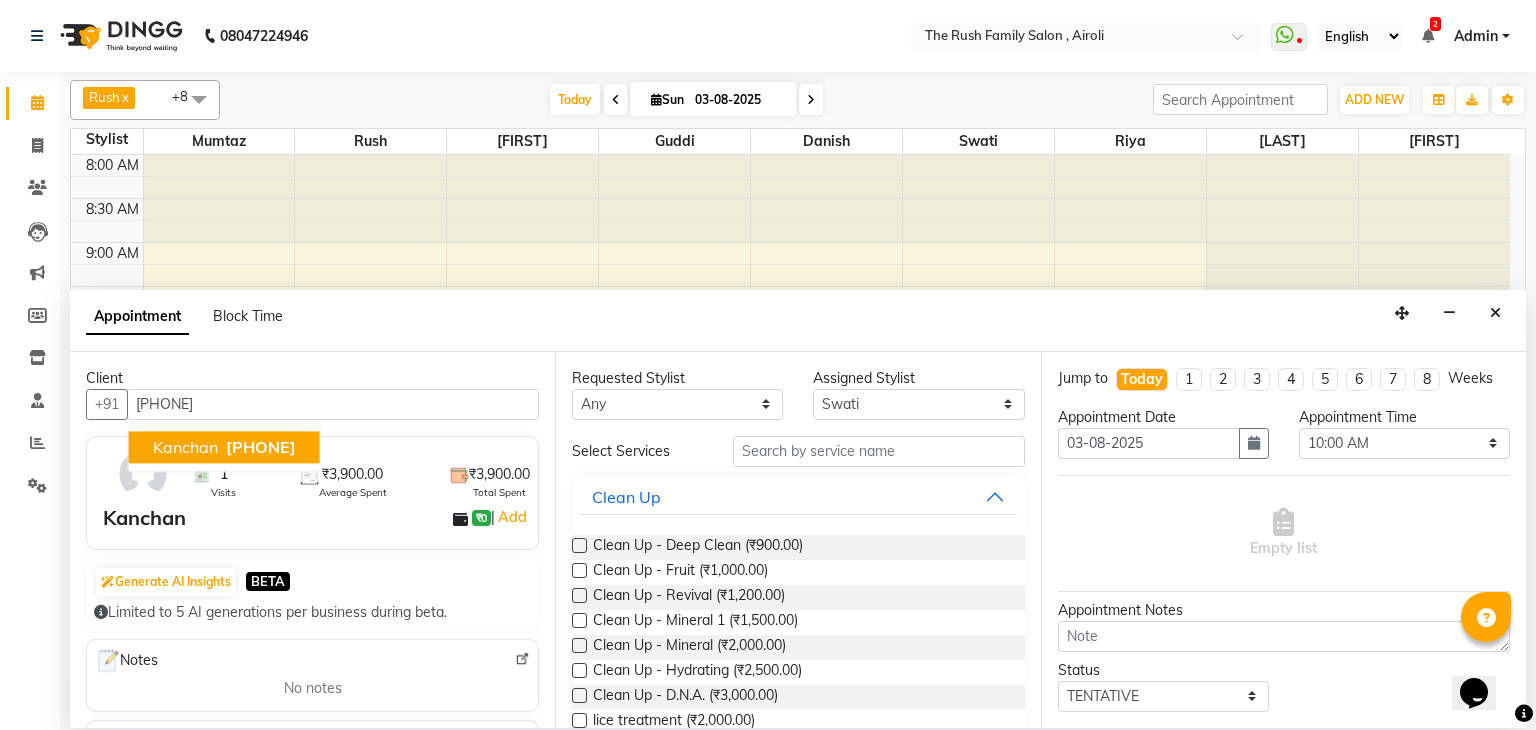 click on "[PHONE]" at bounding box center [261, 447] 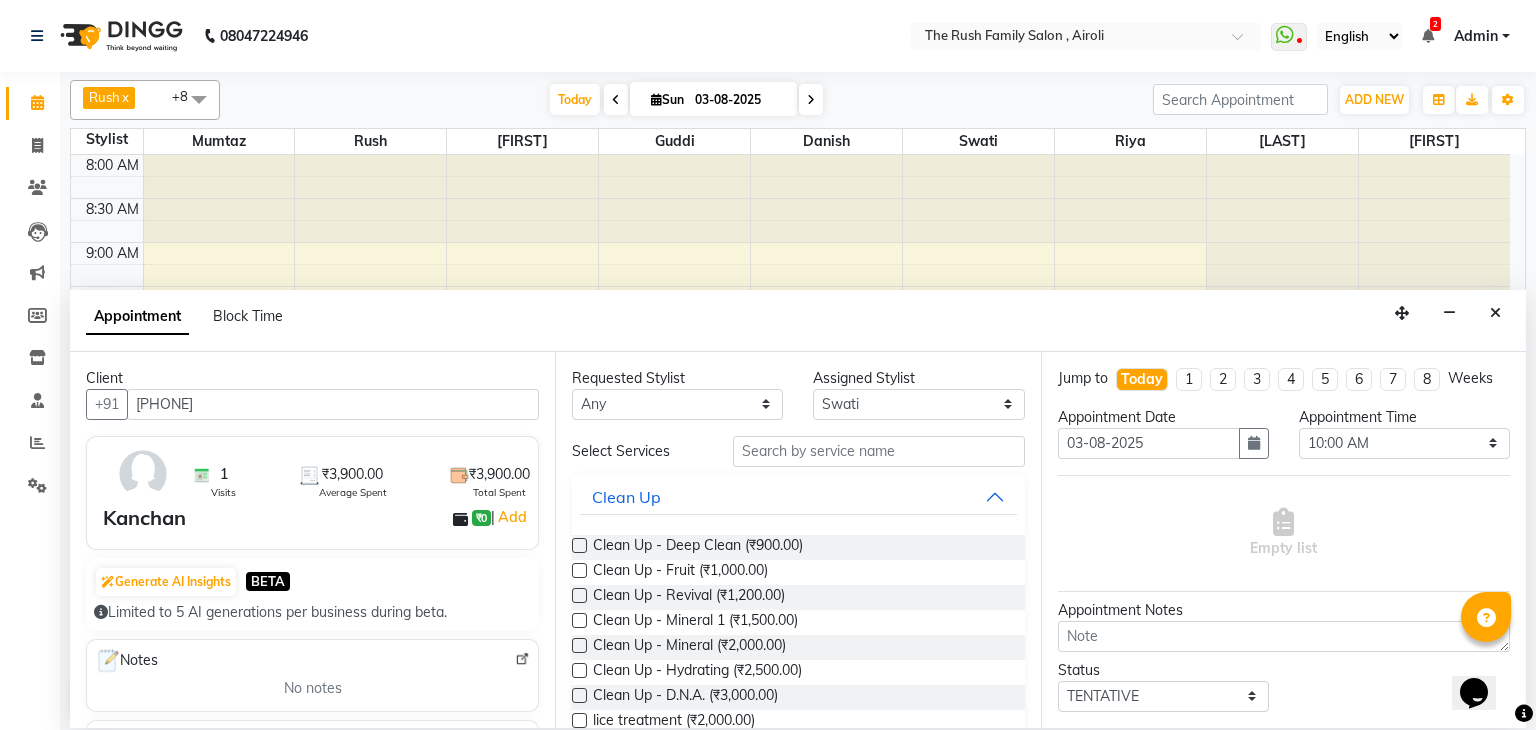 type on "[PHONE]" 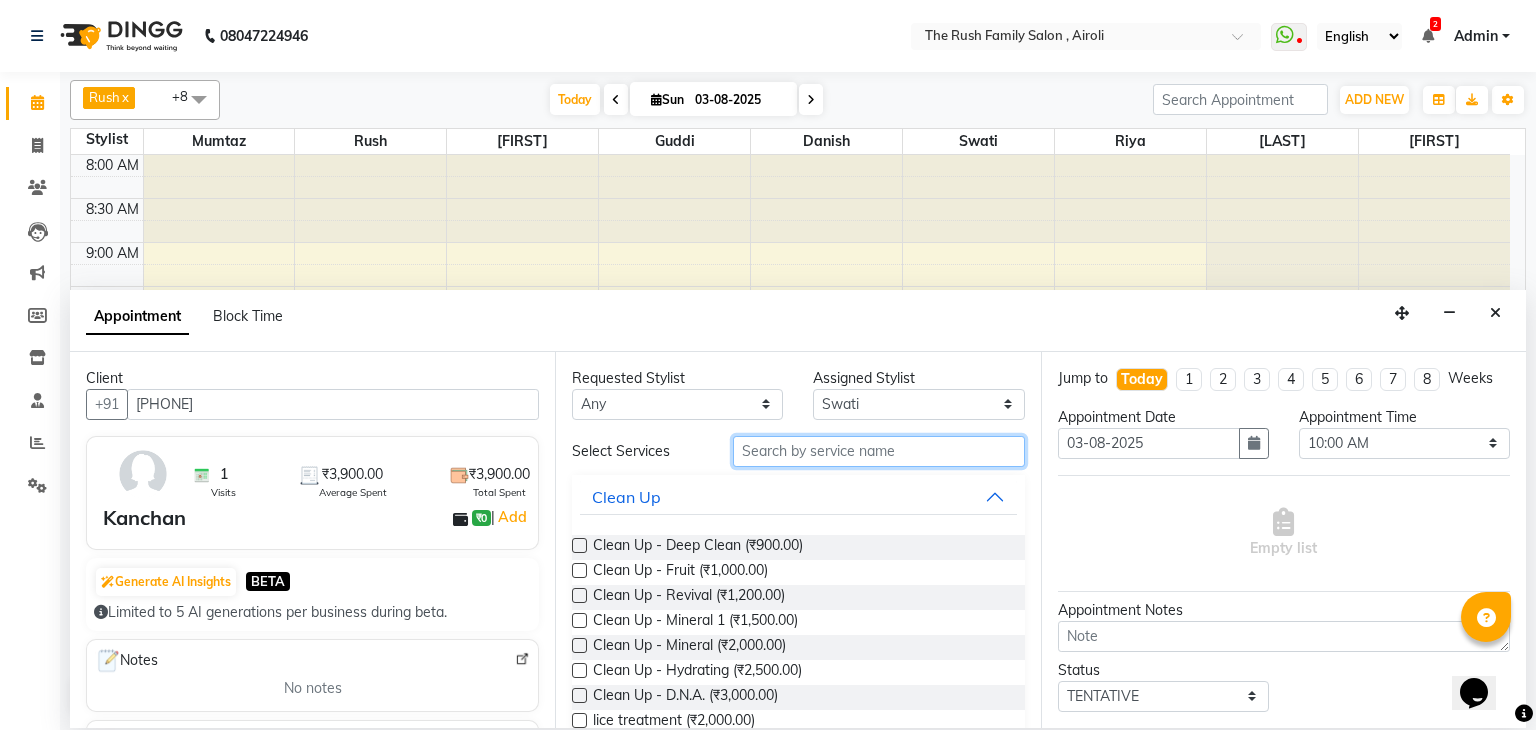 click at bounding box center [879, 451] 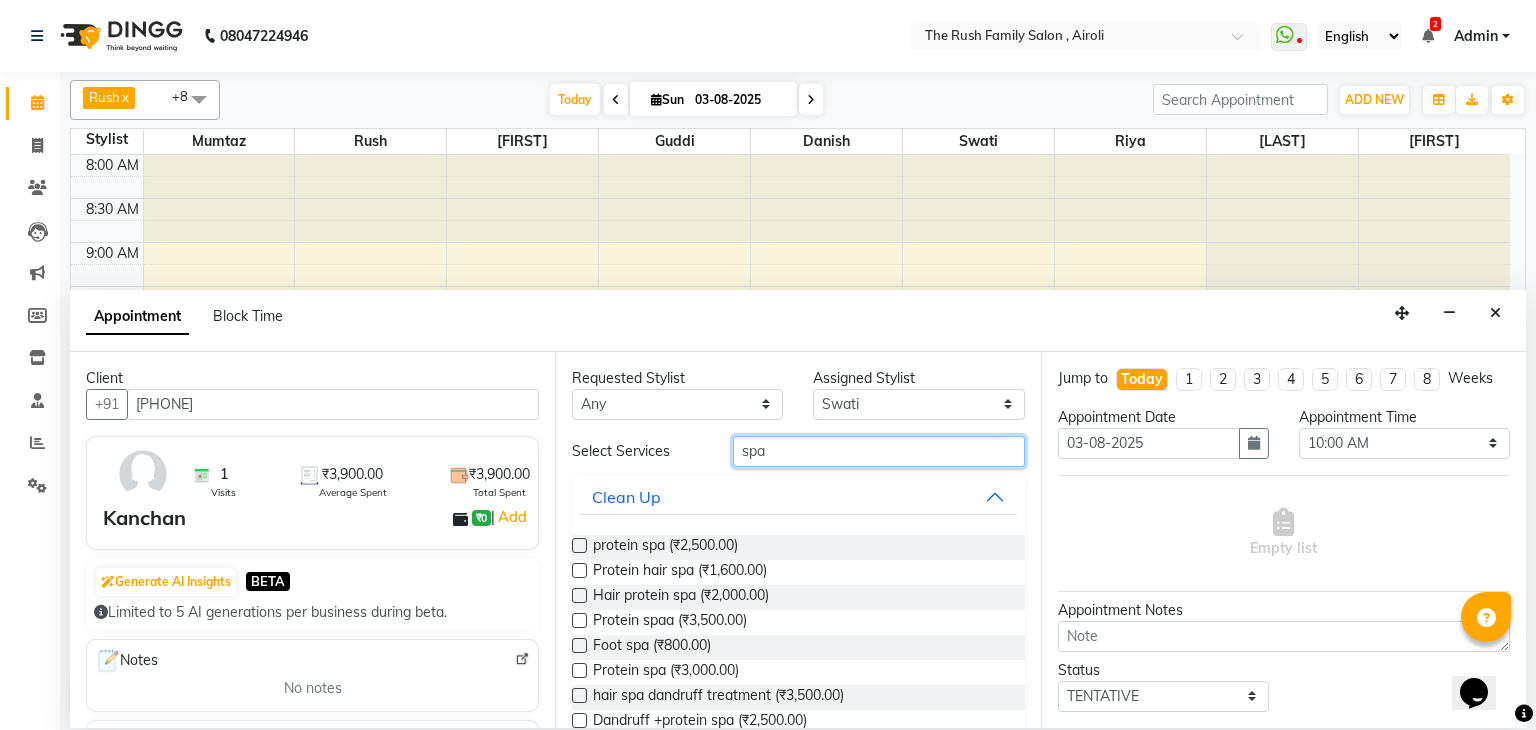 type on "spa" 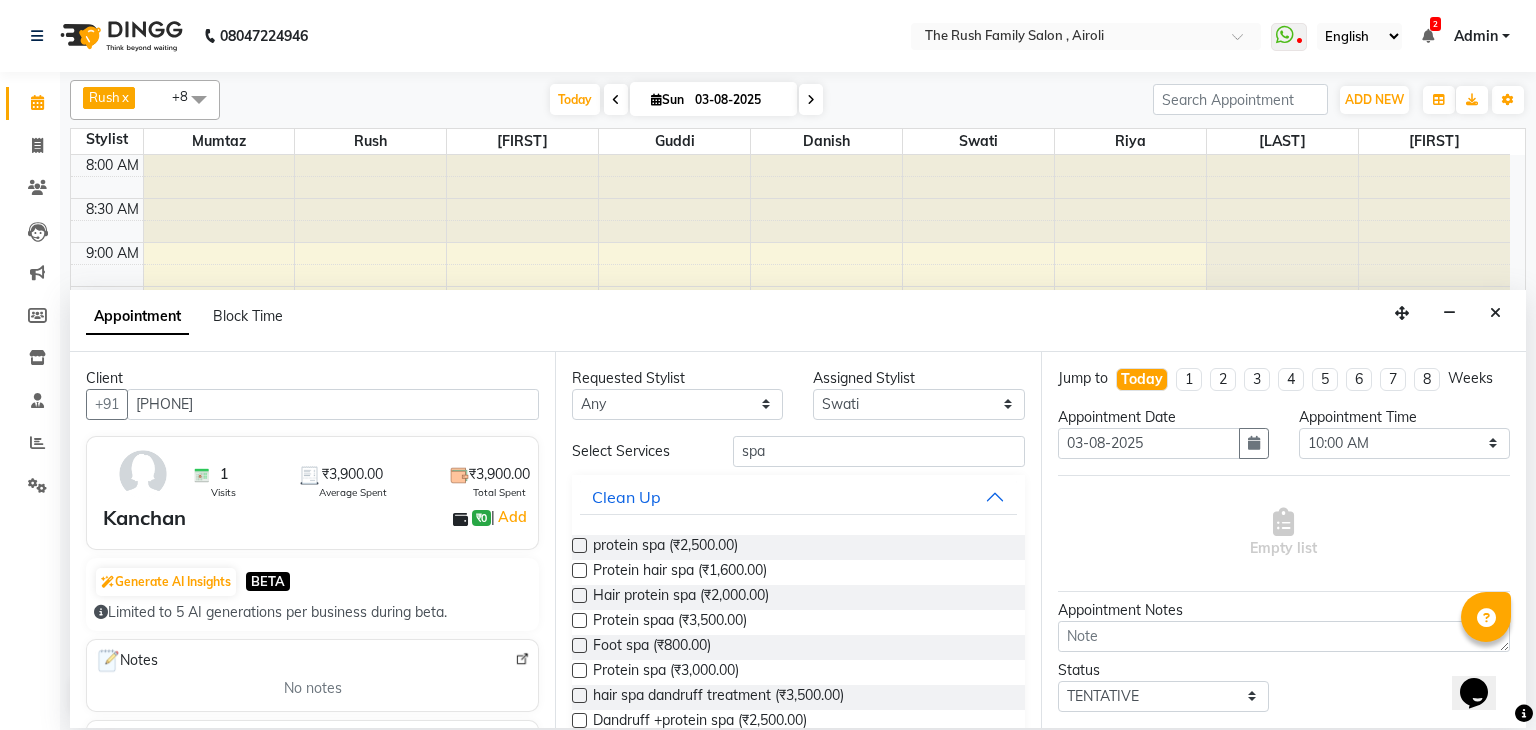 click at bounding box center (579, 545) 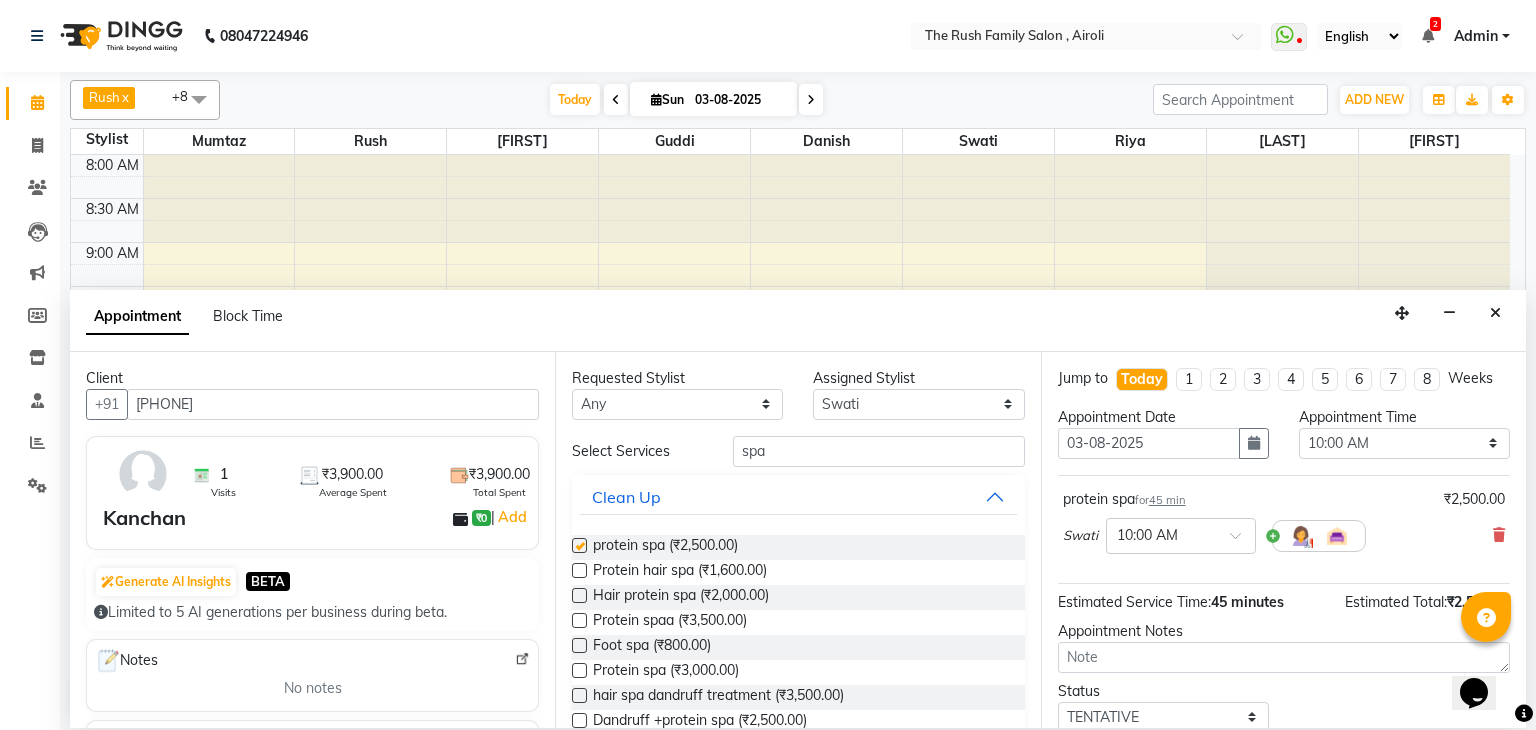 checkbox on "false" 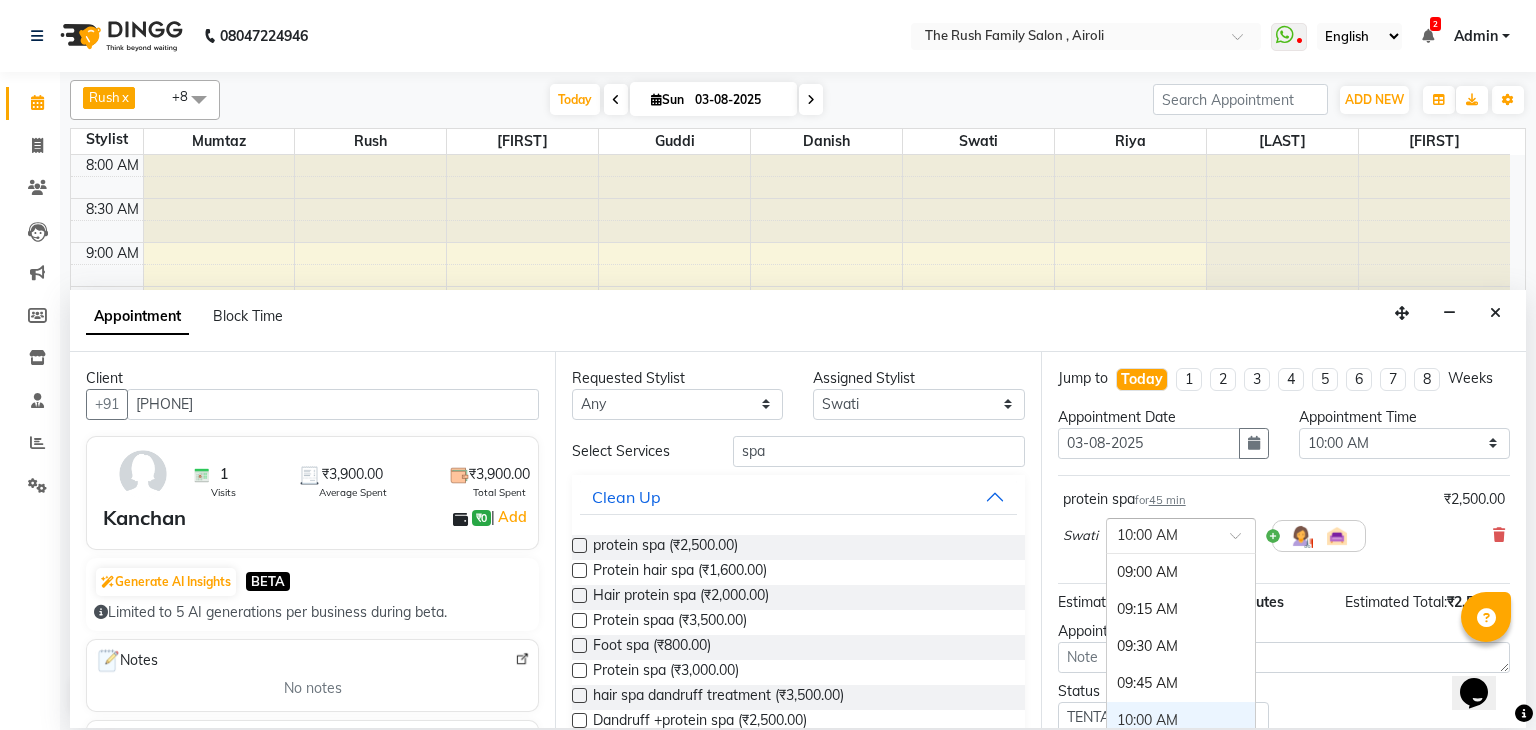 click at bounding box center [1161, 534] 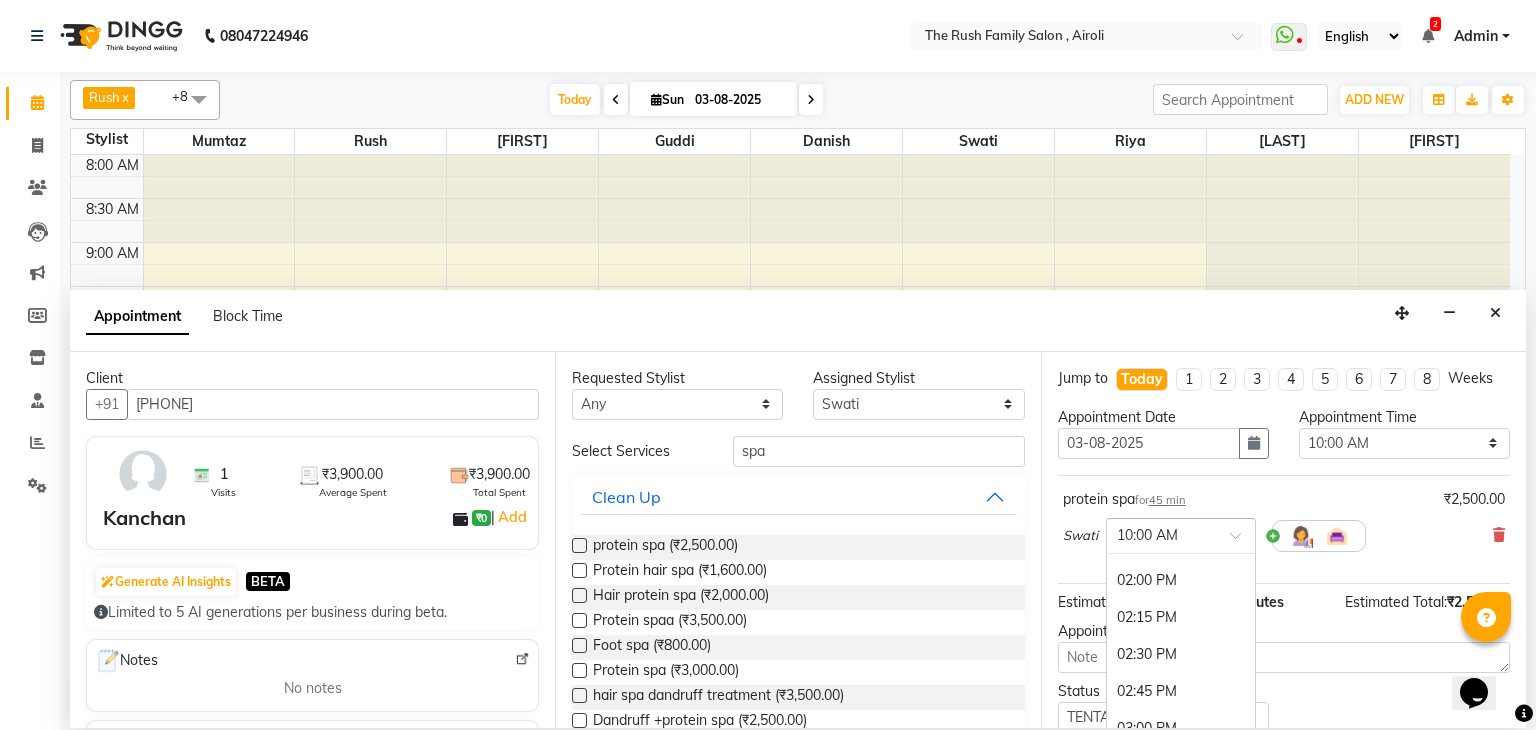 scroll, scrollTop: 755, scrollLeft: 0, axis: vertical 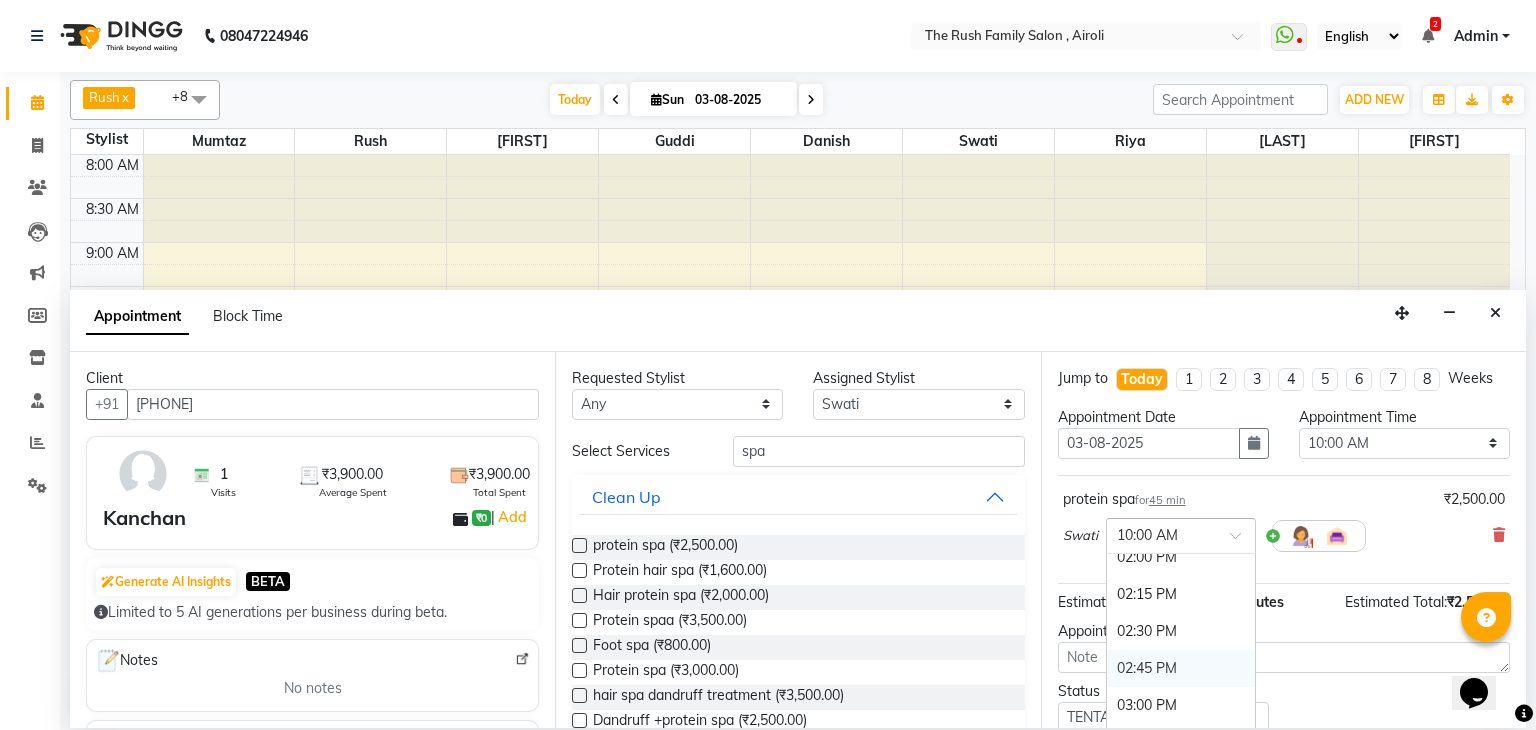click on "02:45 PM" at bounding box center (1181, 668) 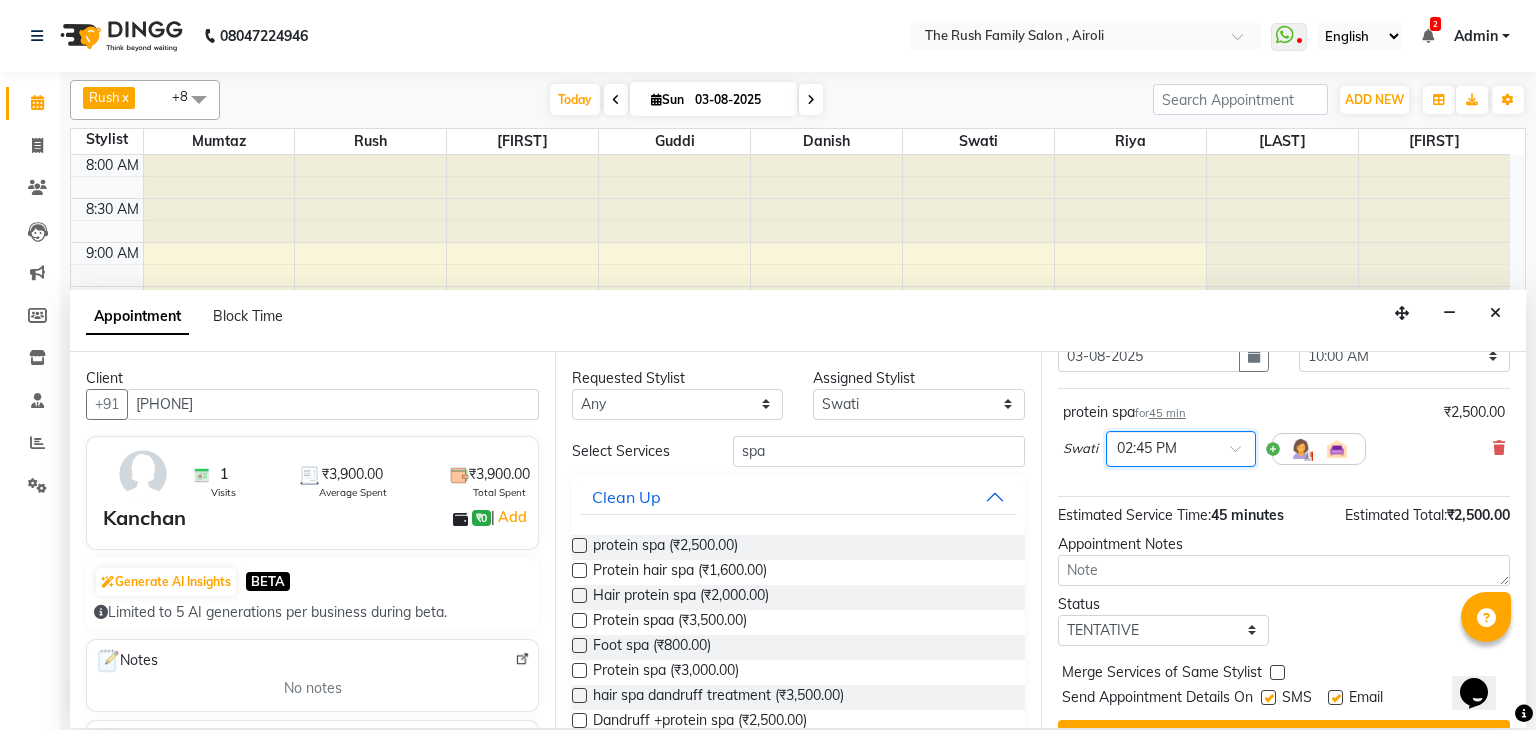 scroll, scrollTop: 130, scrollLeft: 0, axis: vertical 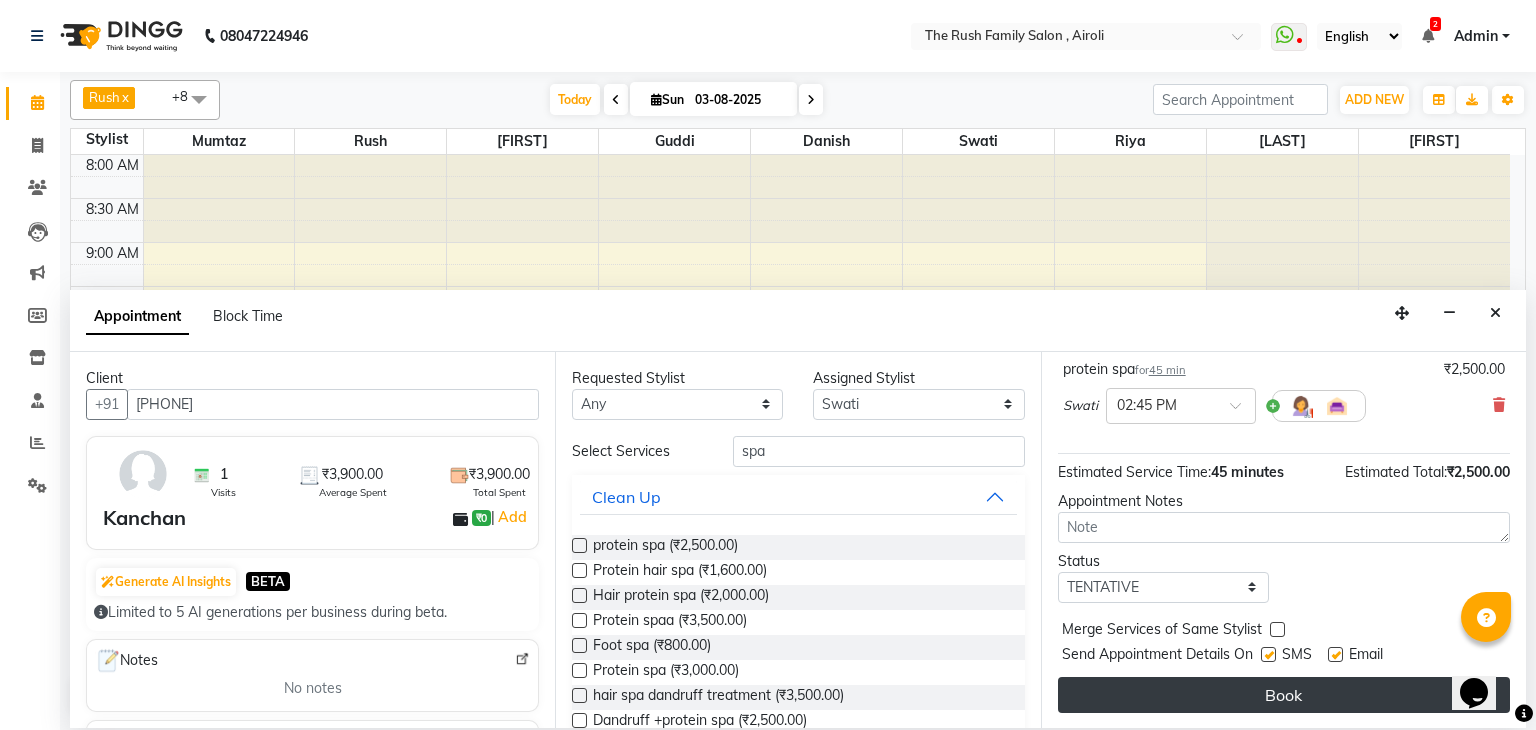 click on "Book" at bounding box center [1284, 695] 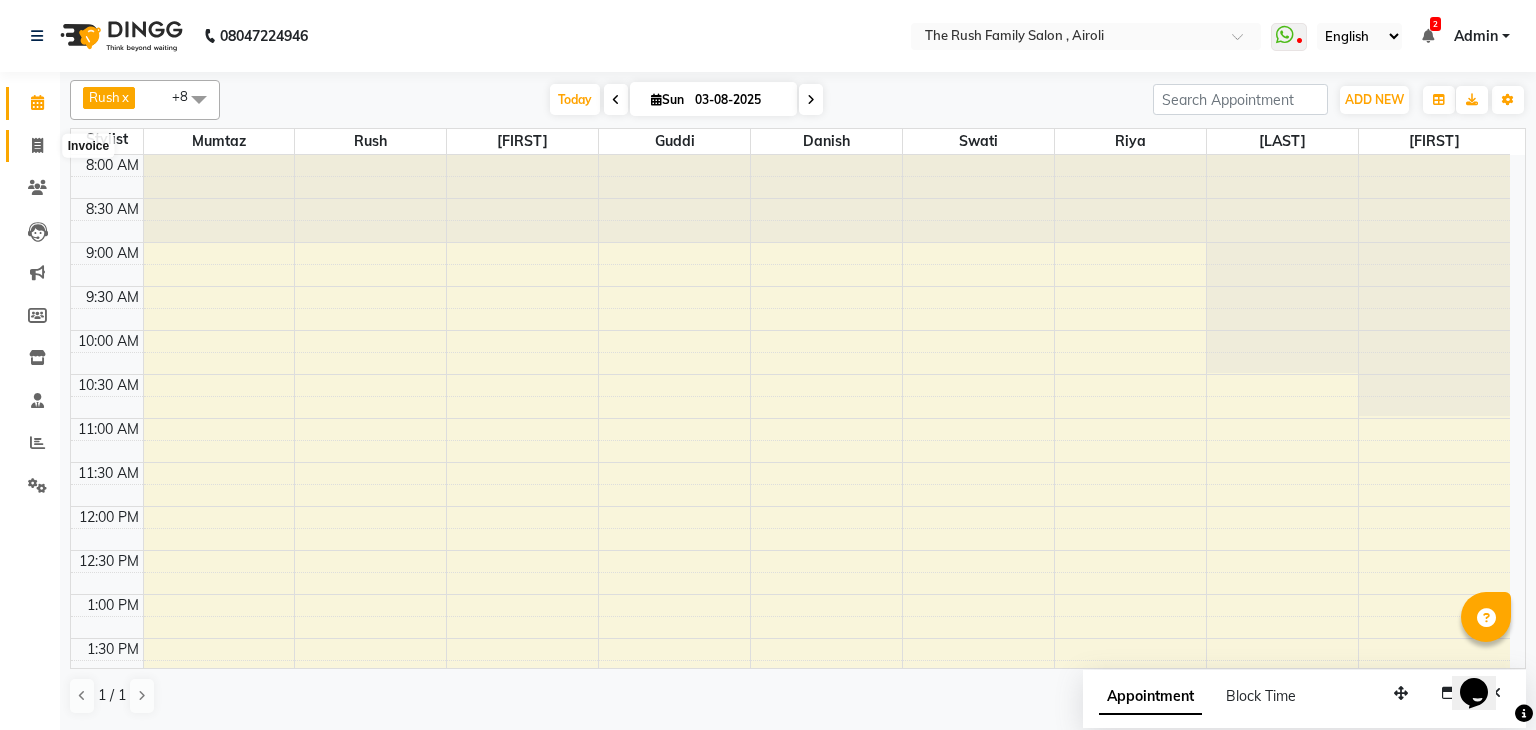 click 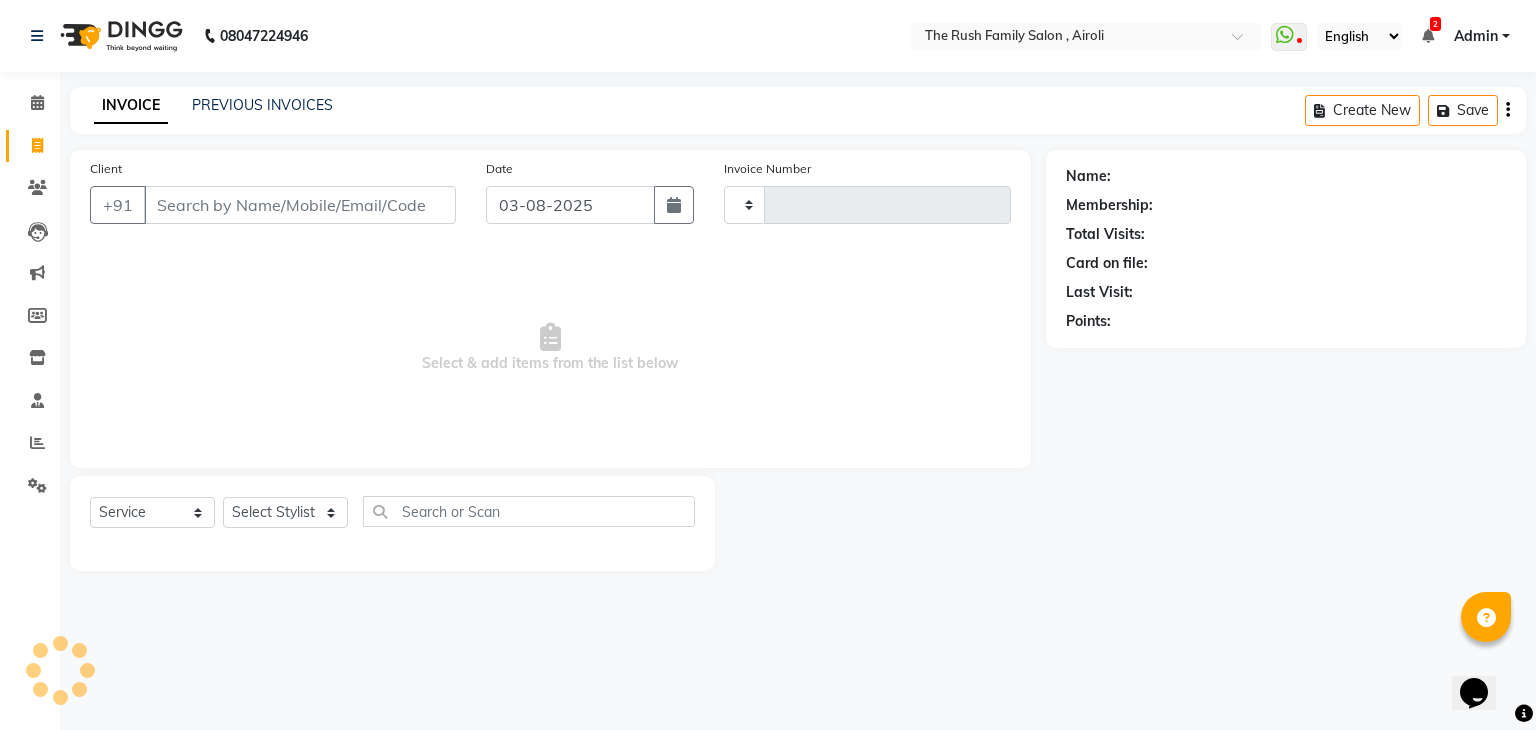 type on "2806" 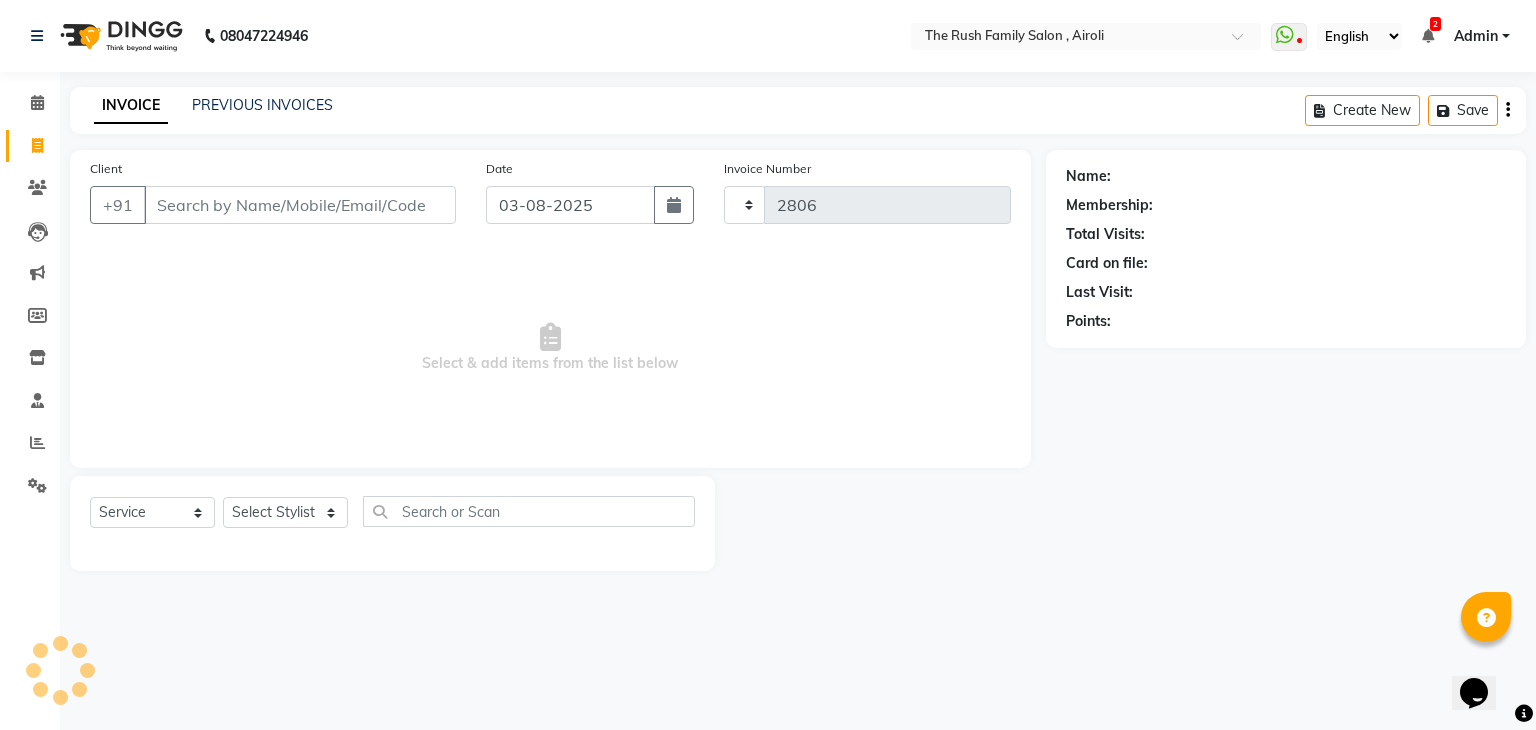 select on "5419" 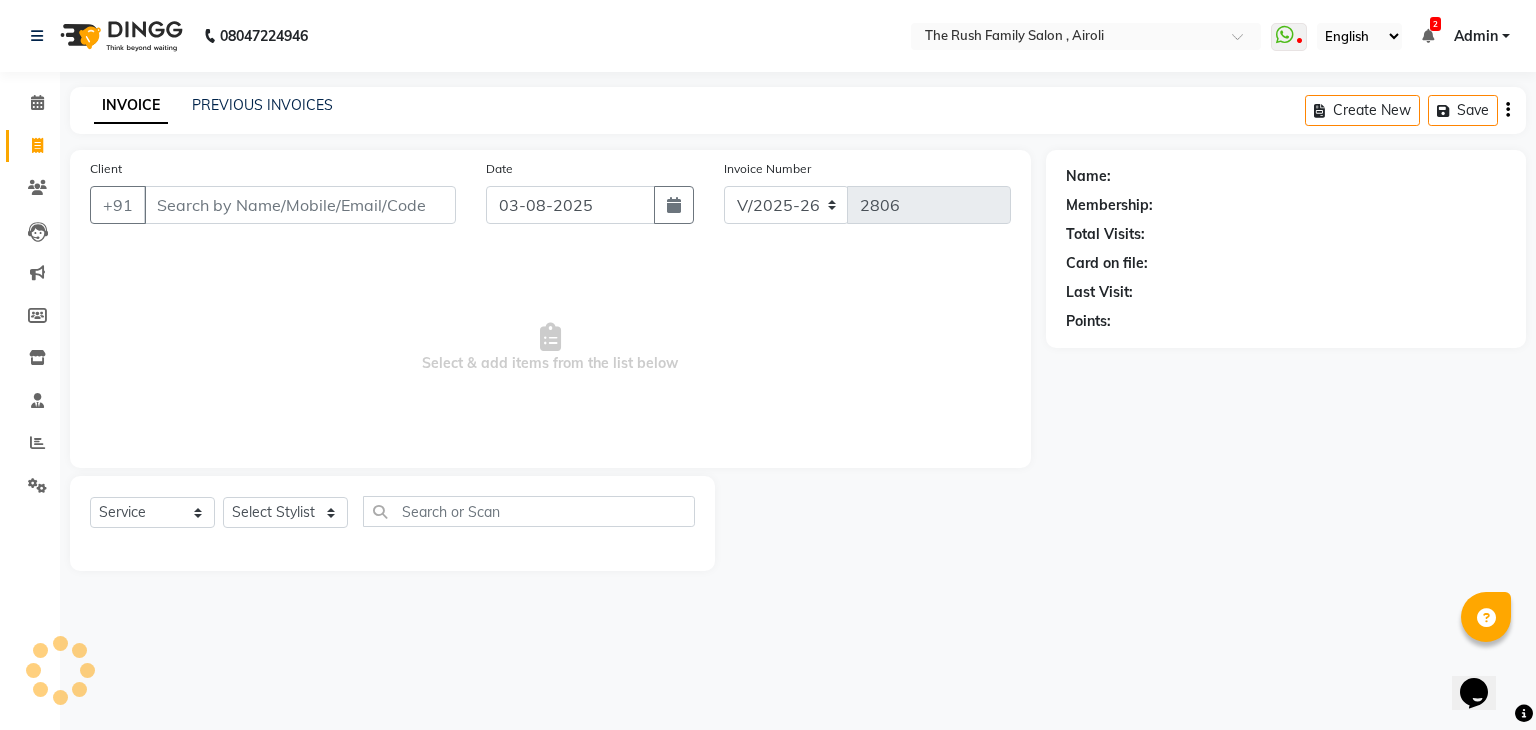 click on "INVOICE PREVIOUS INVOICES Create New   Save" 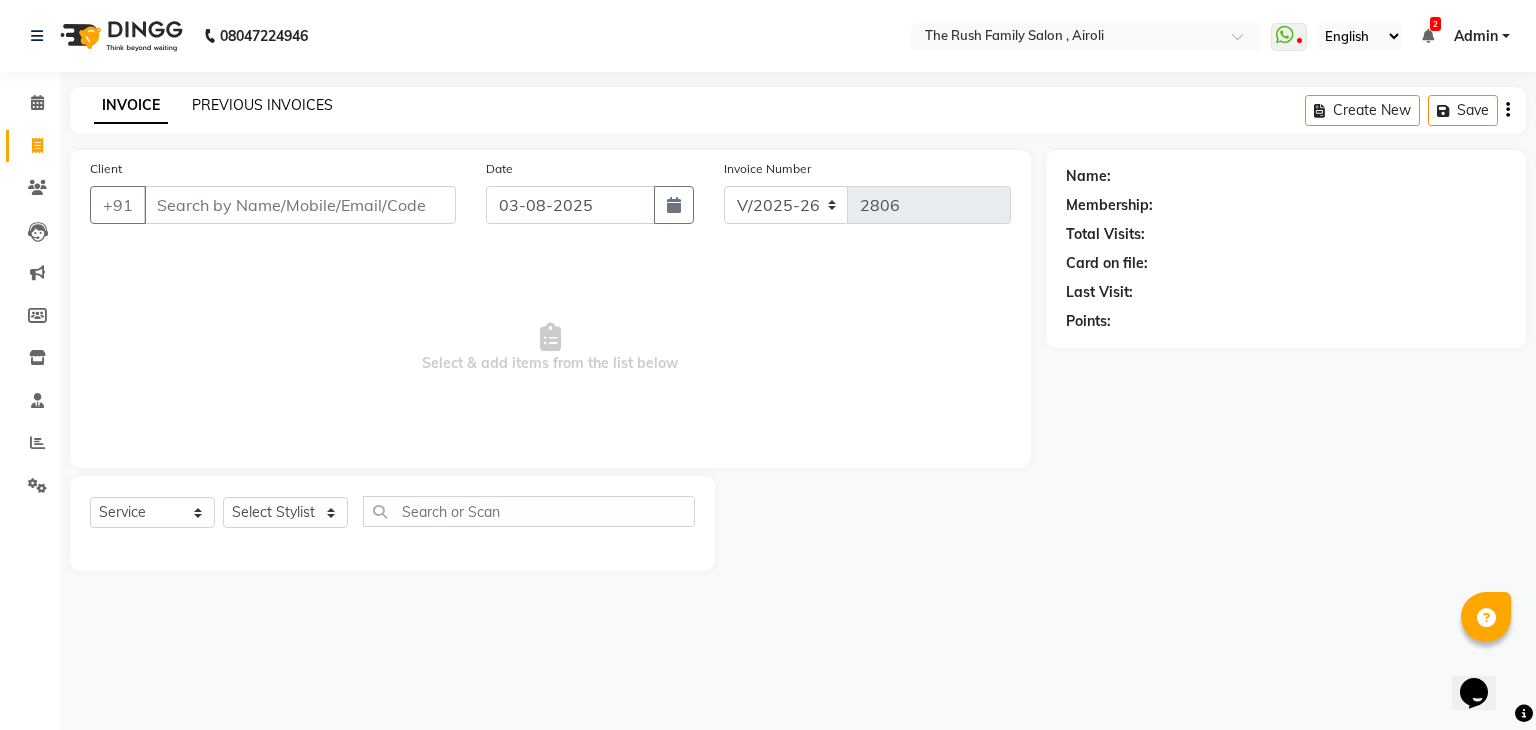 click on "PREVIOUS INVOICES" 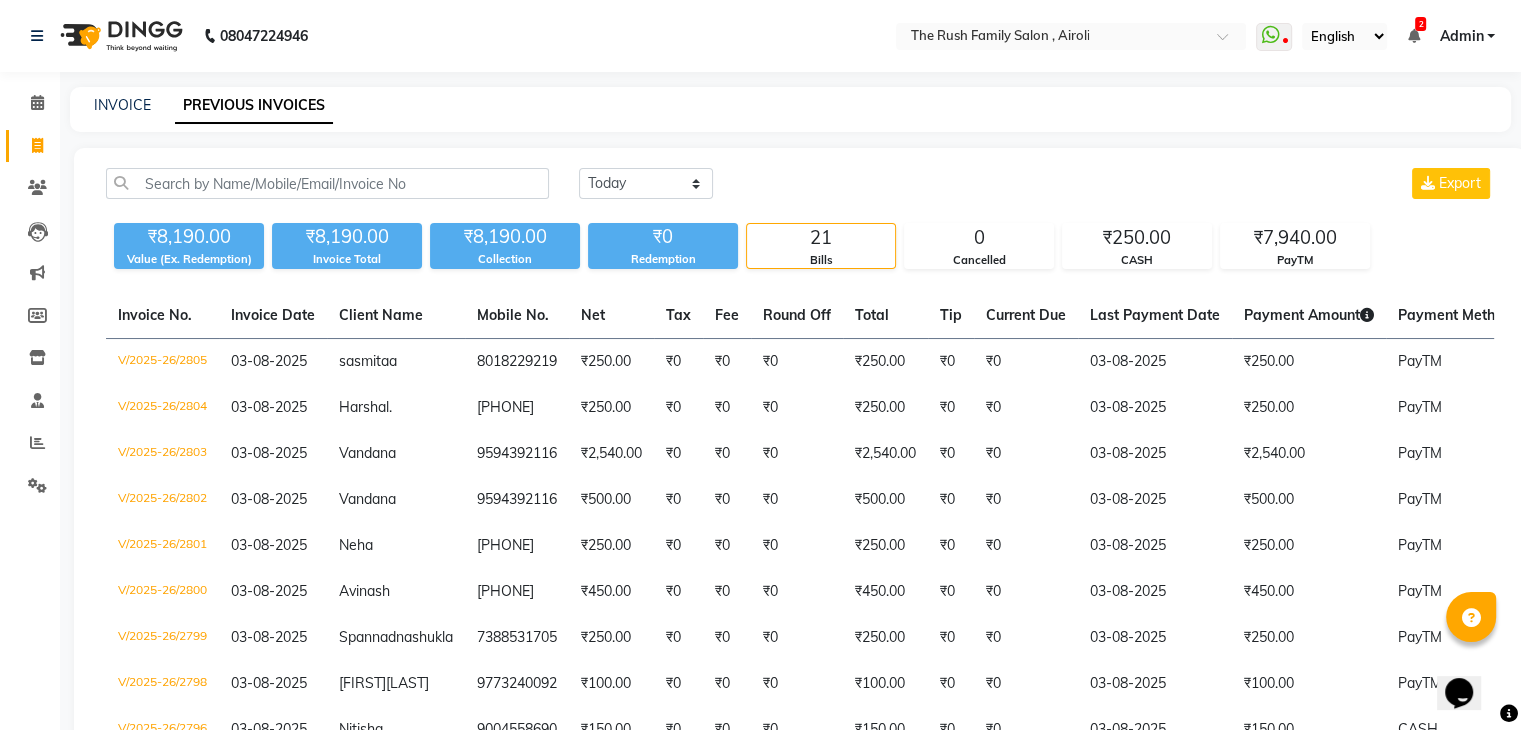 click on "INVOICE" 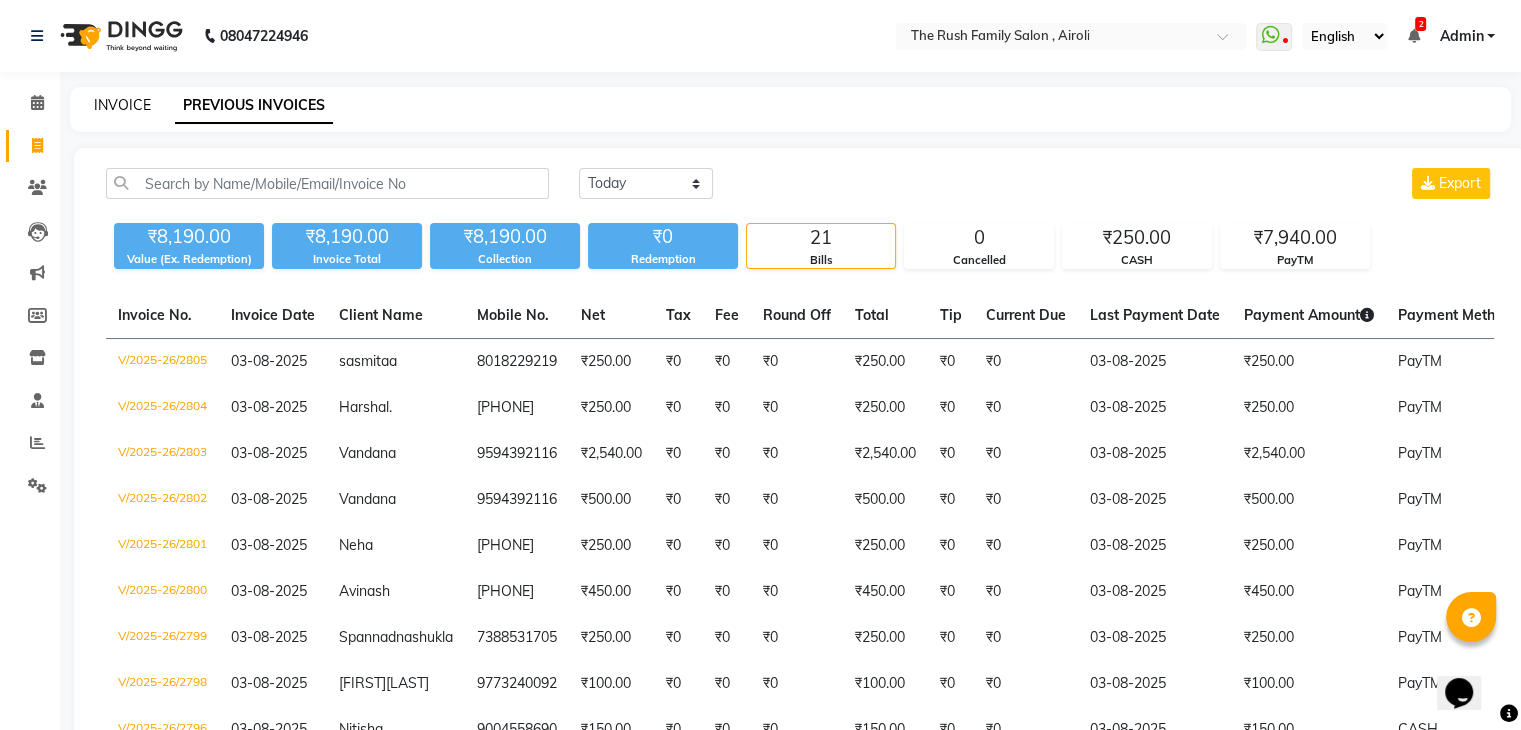 click on "INVOICE" 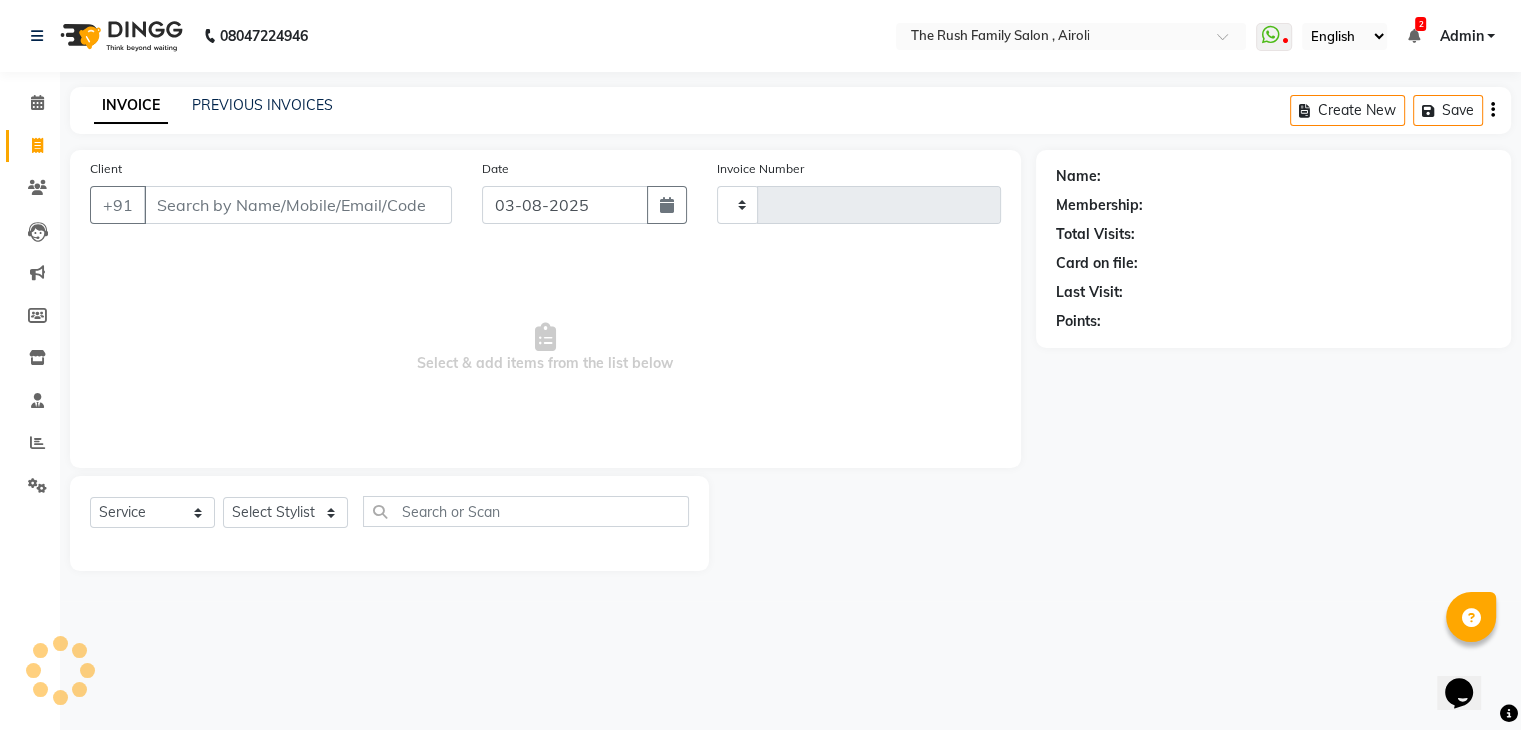 type on "2806" 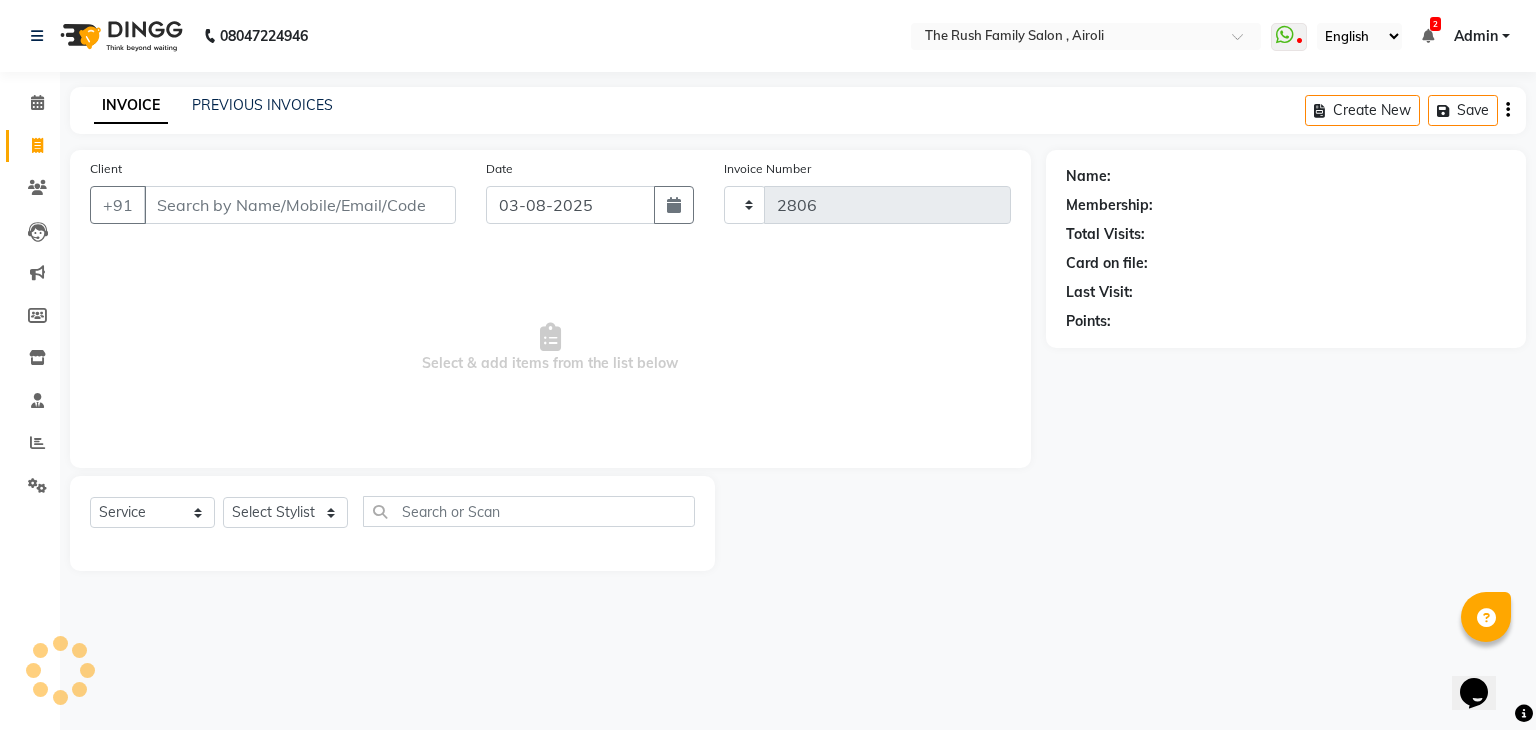 select on "5419" 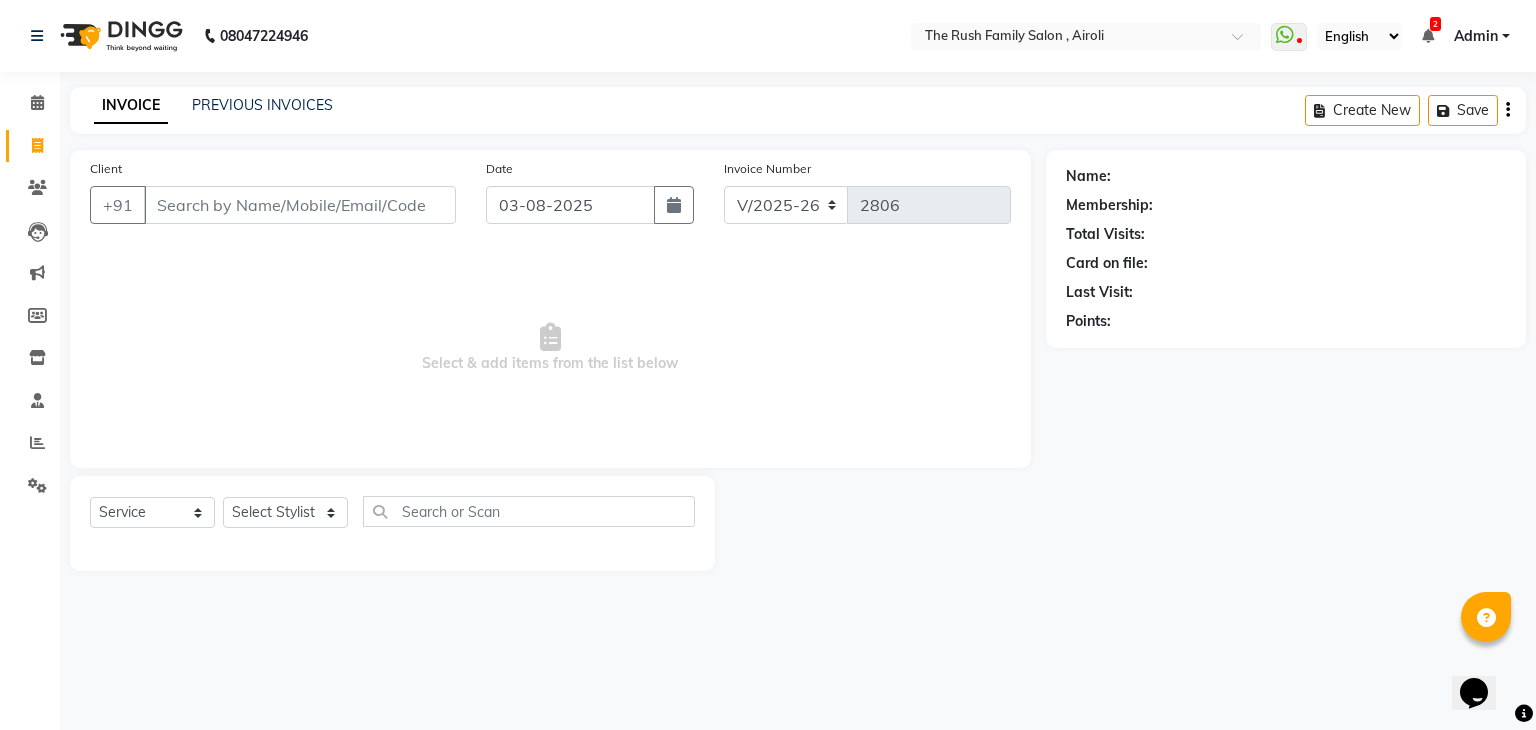 click on "Client" at bounding box center [300, 205] 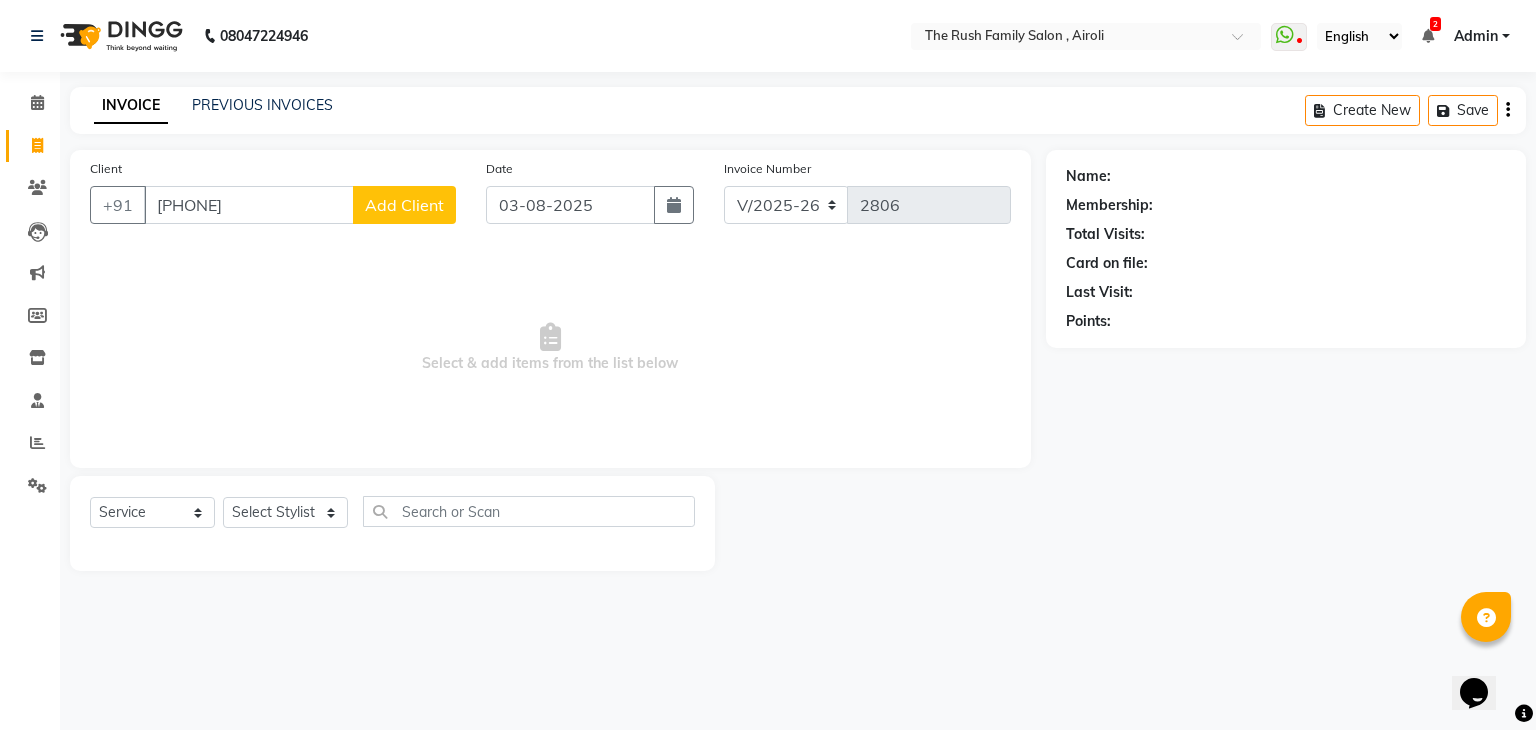 type on "[PHONE]" 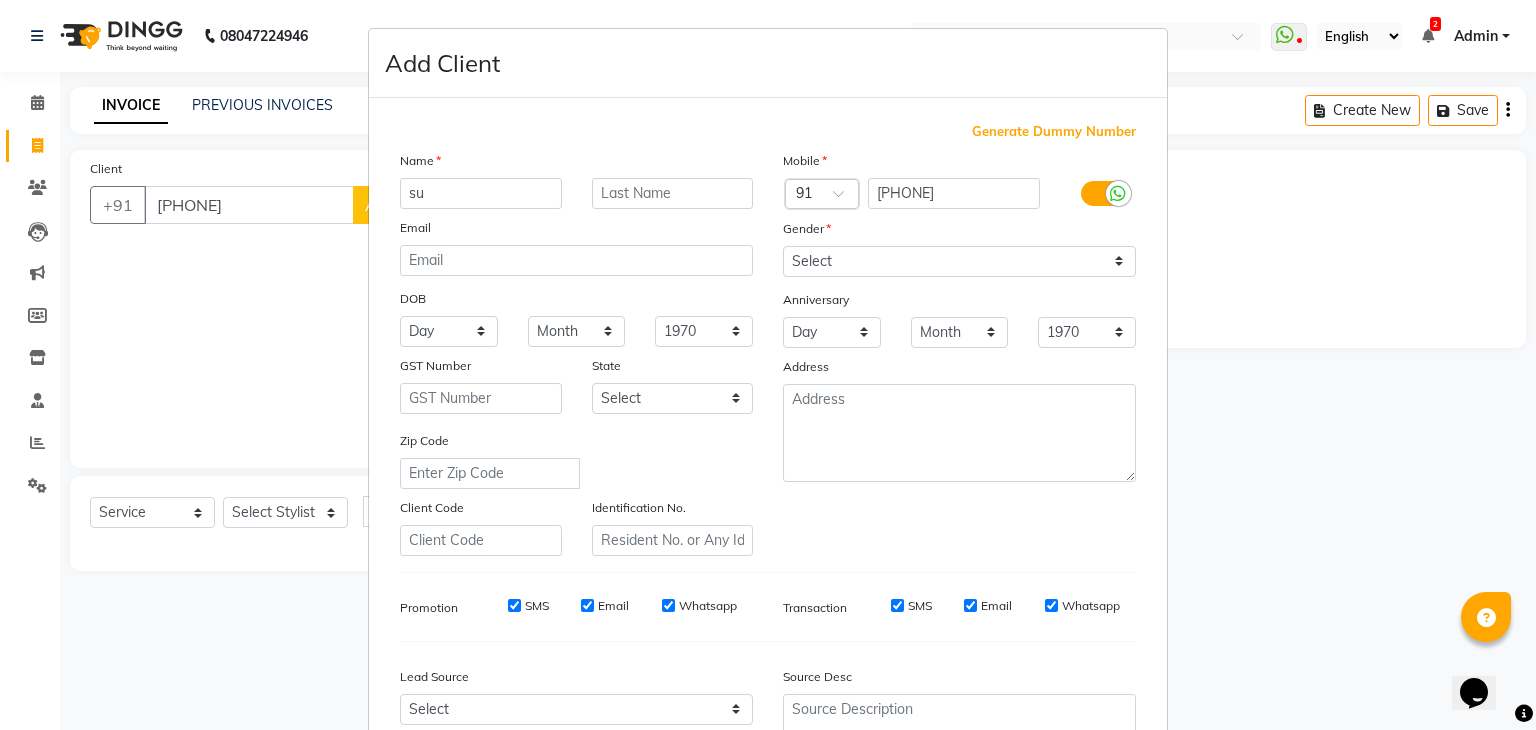 type on "s" 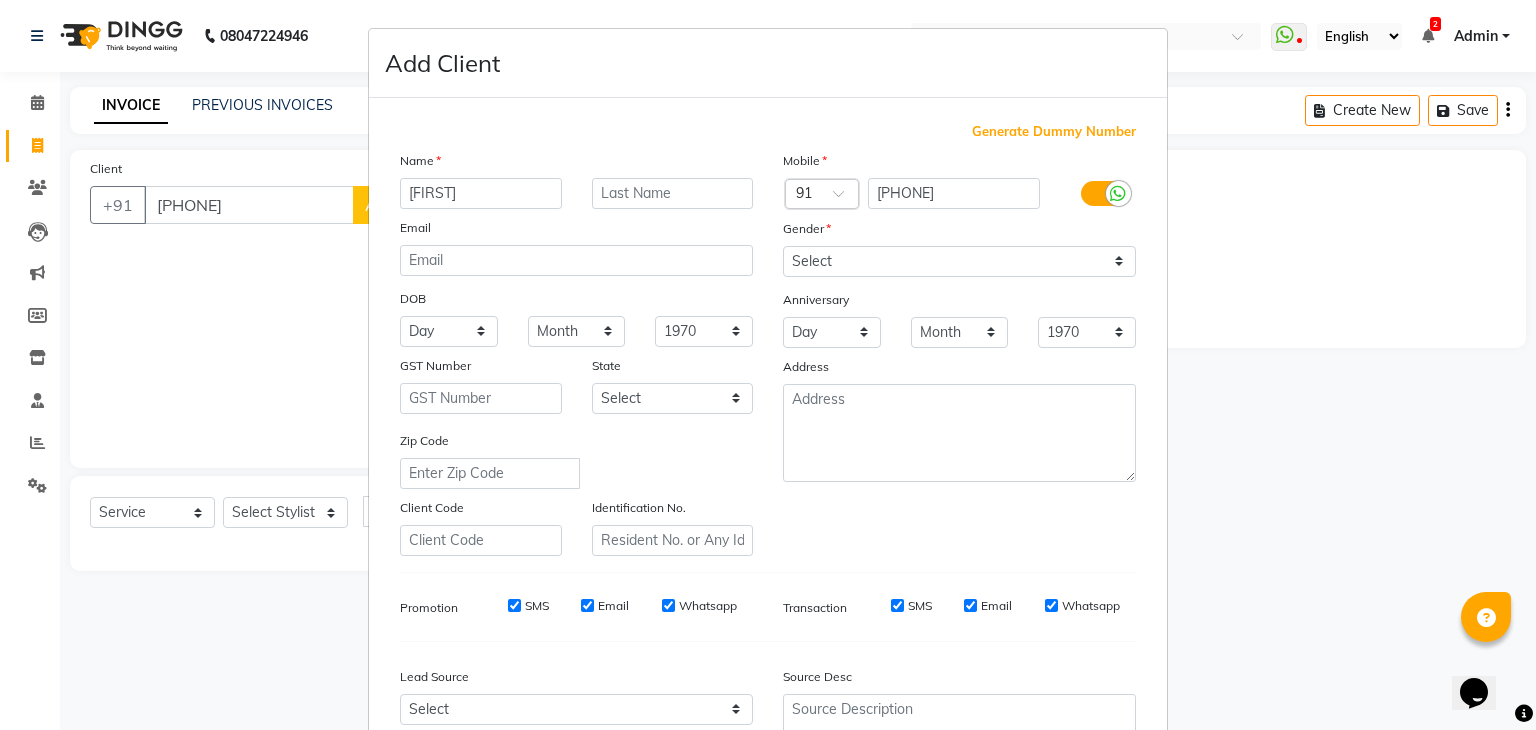 type on "[FIRST]" 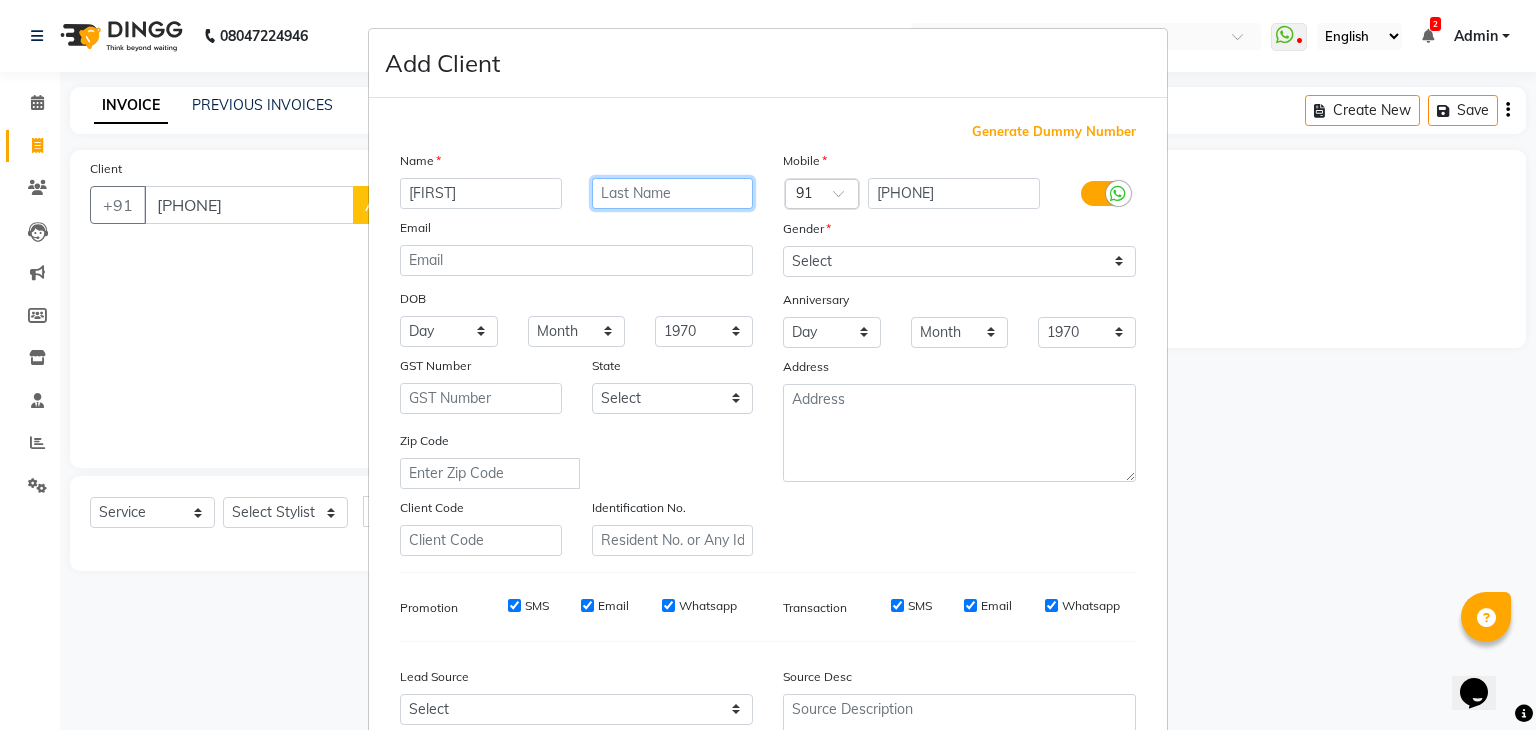 click at bounding box center (673, 193) 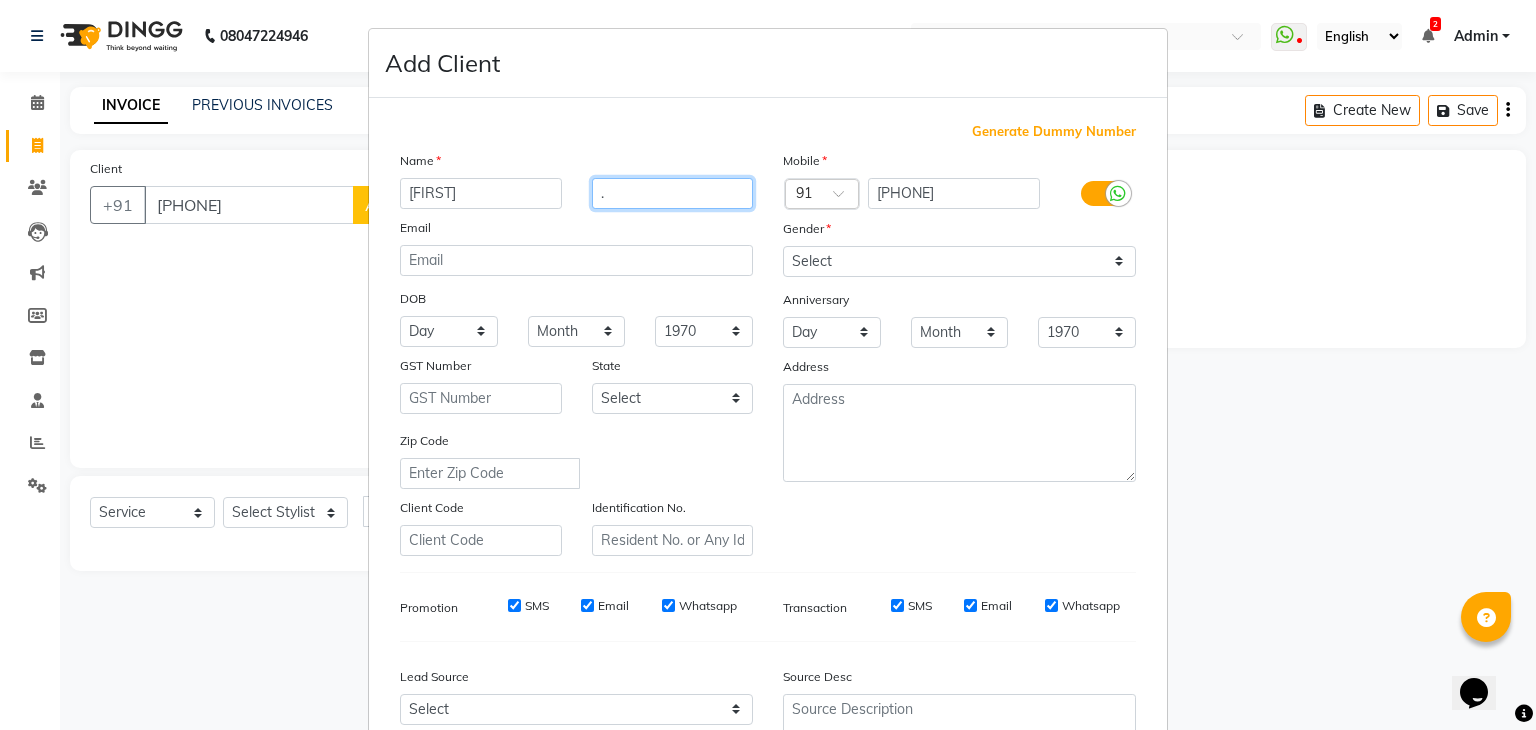 type on "." 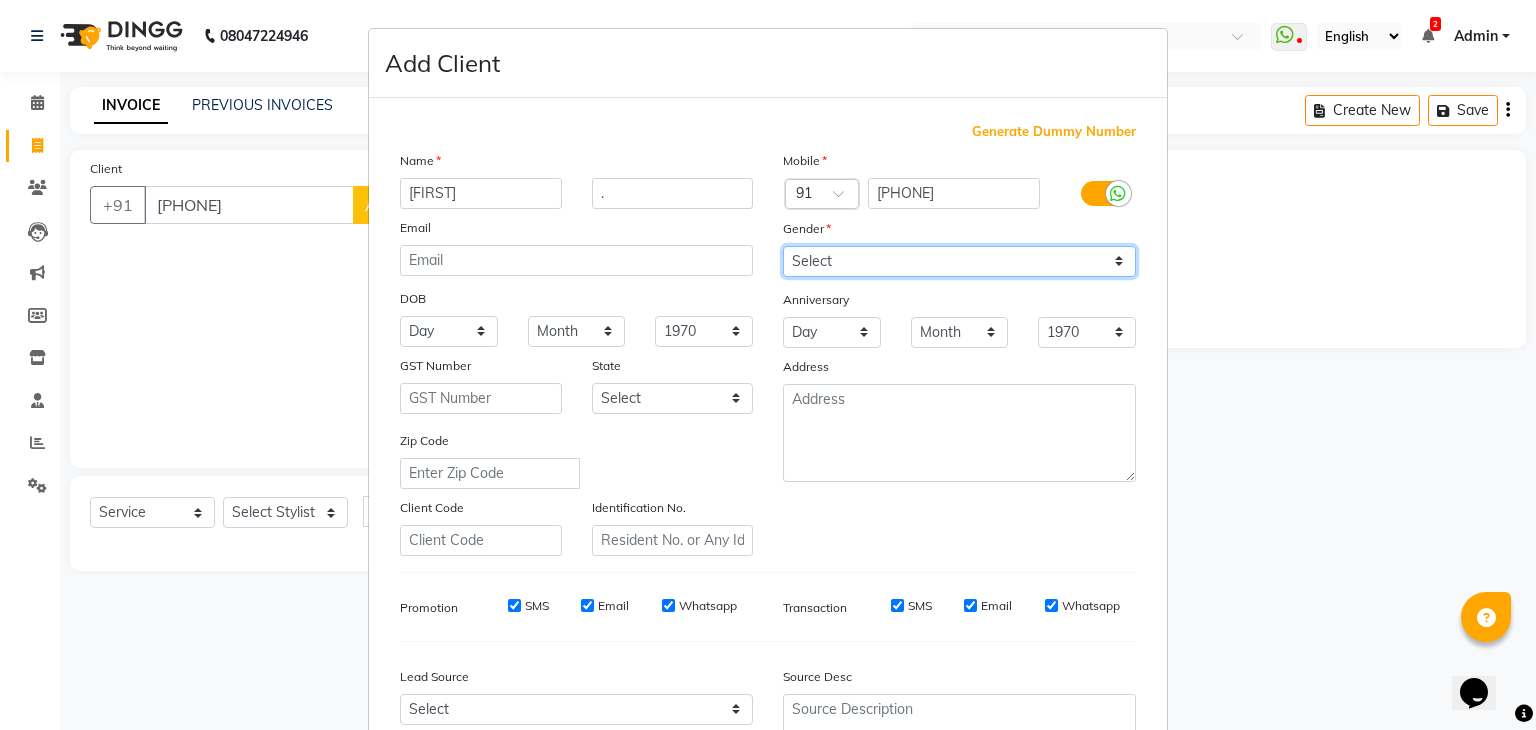 click on "Select Male Female Other Prefer Not To Say" at bounding box center (959, 261) 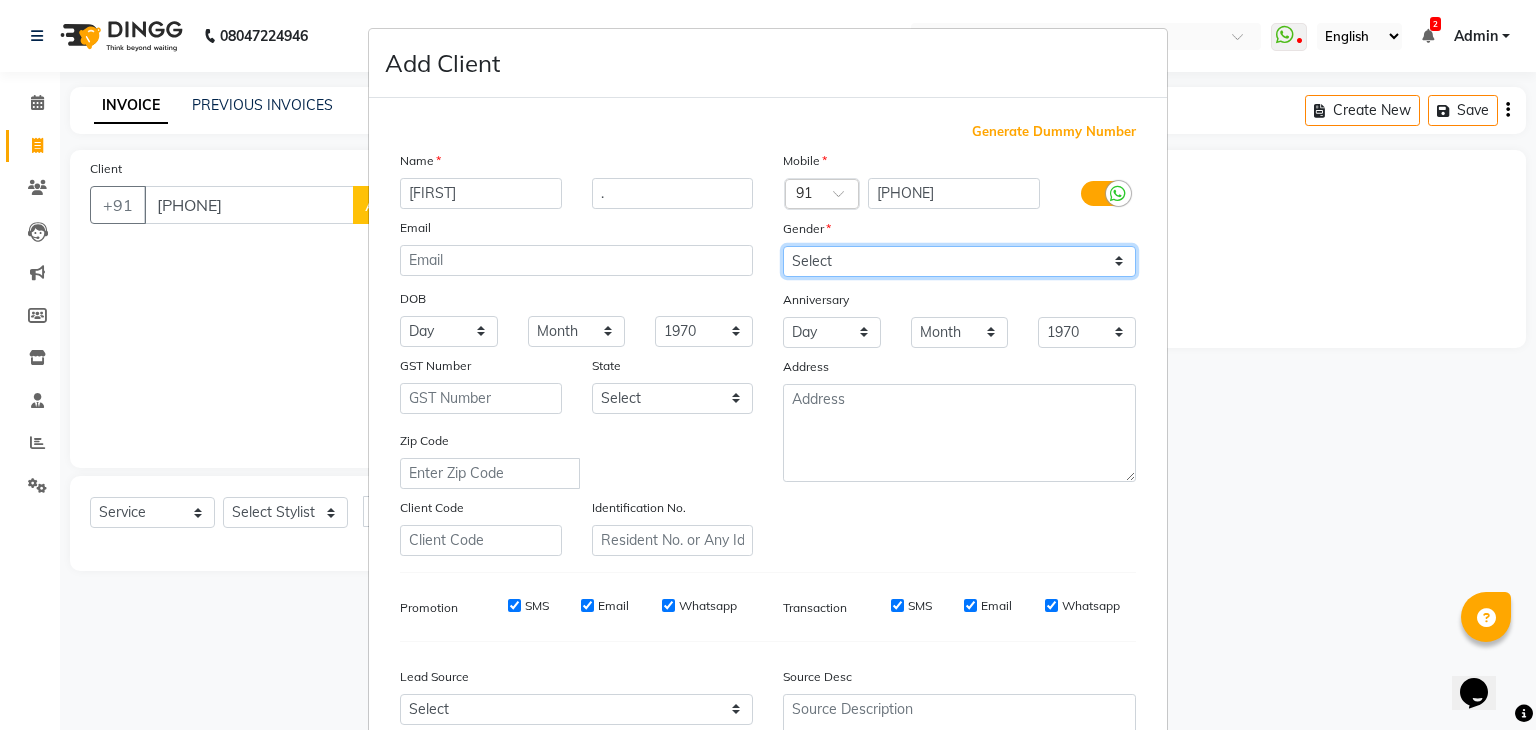 select on "male" 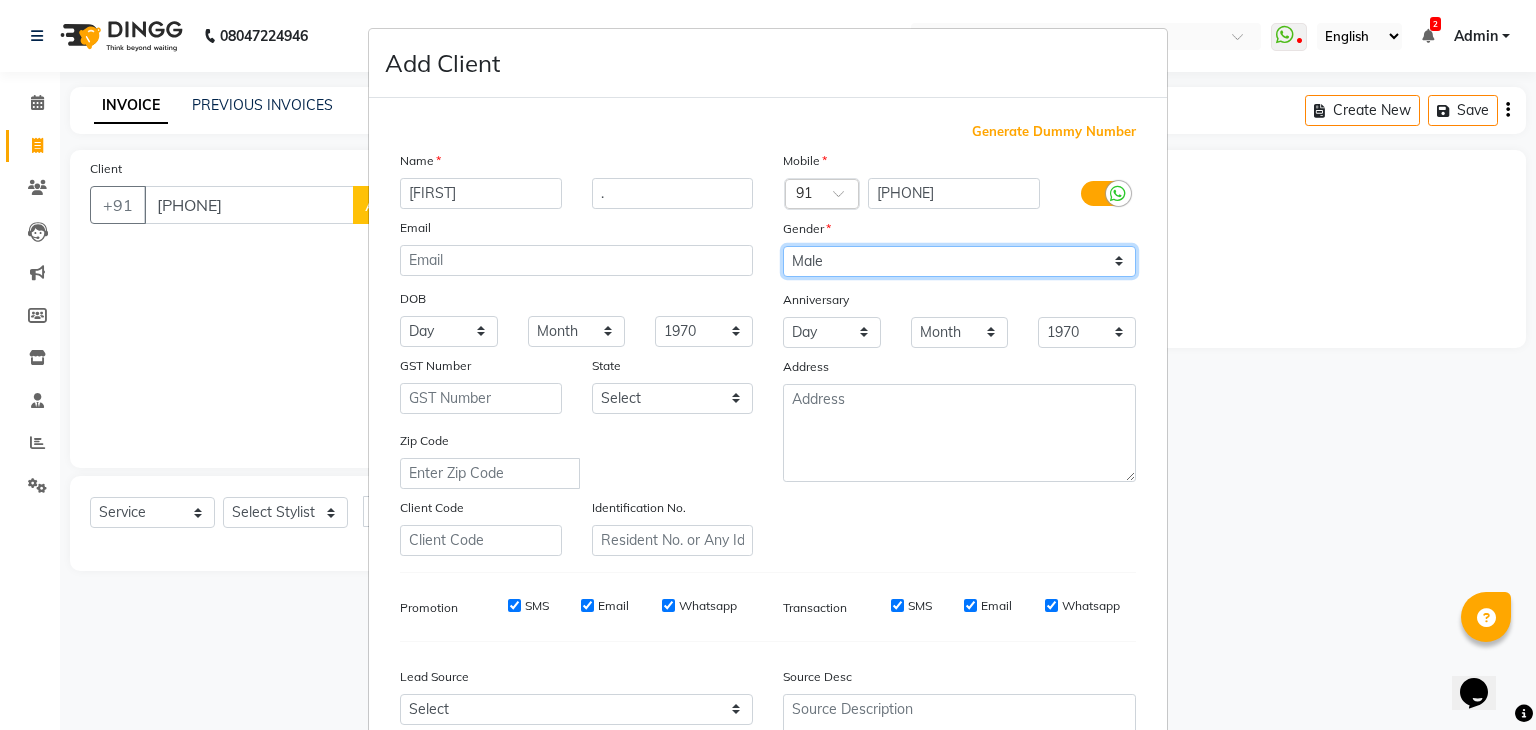 click on "Select Male Female Other Prefer Not To Say" at bounding box center (959, 261) 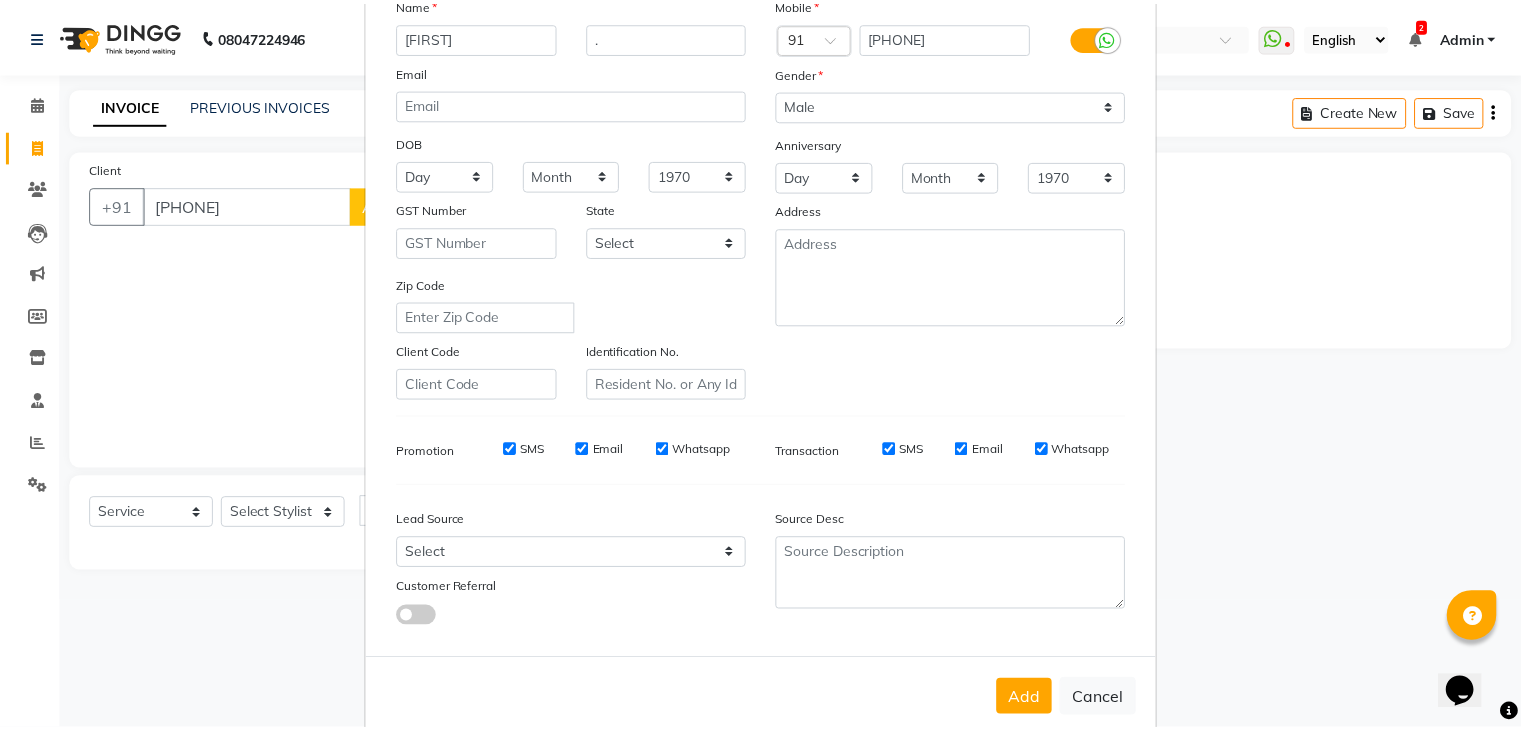 scroll, scrollTop: 156, scrollLeft: 0, axis: vertical 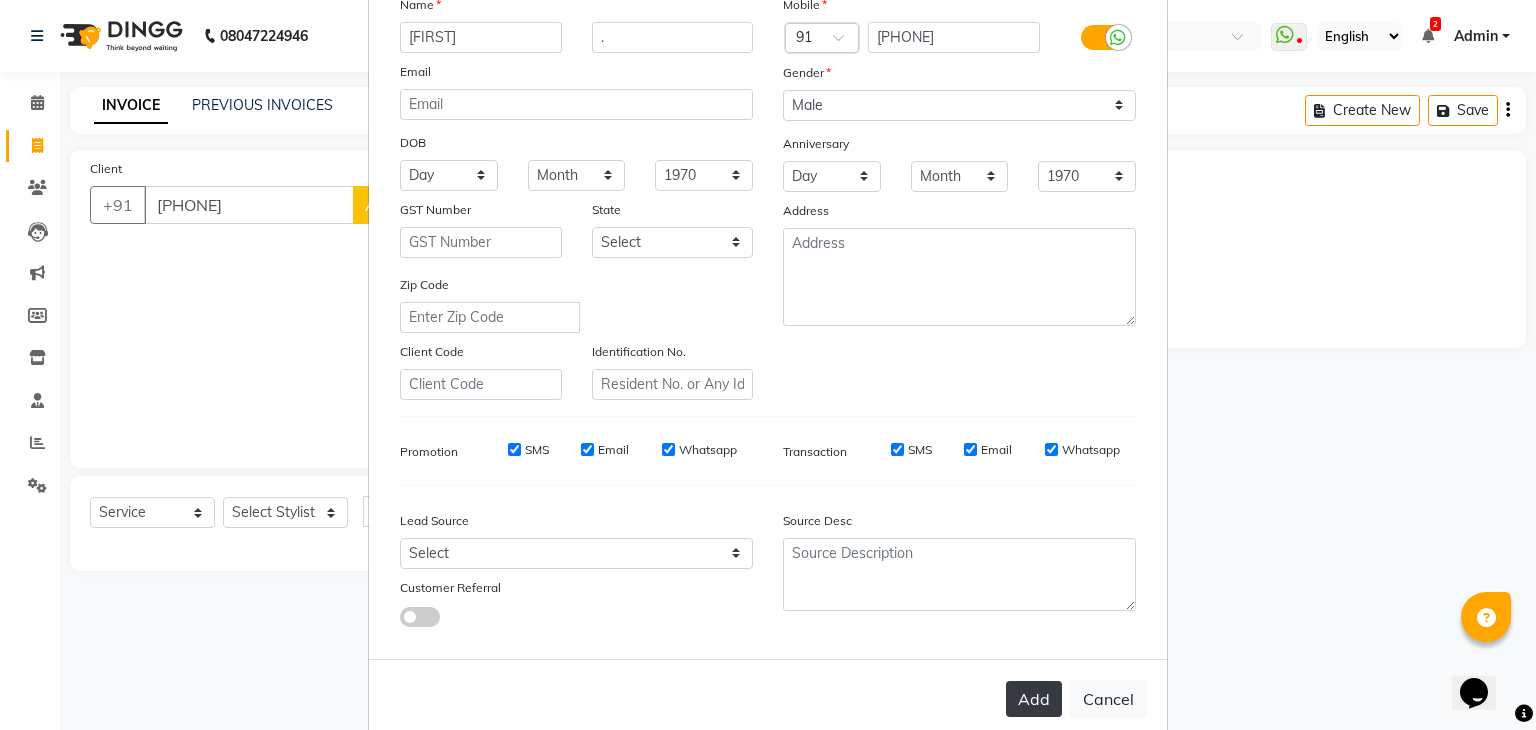 click on "Add" at bounding box center [1034, 699] 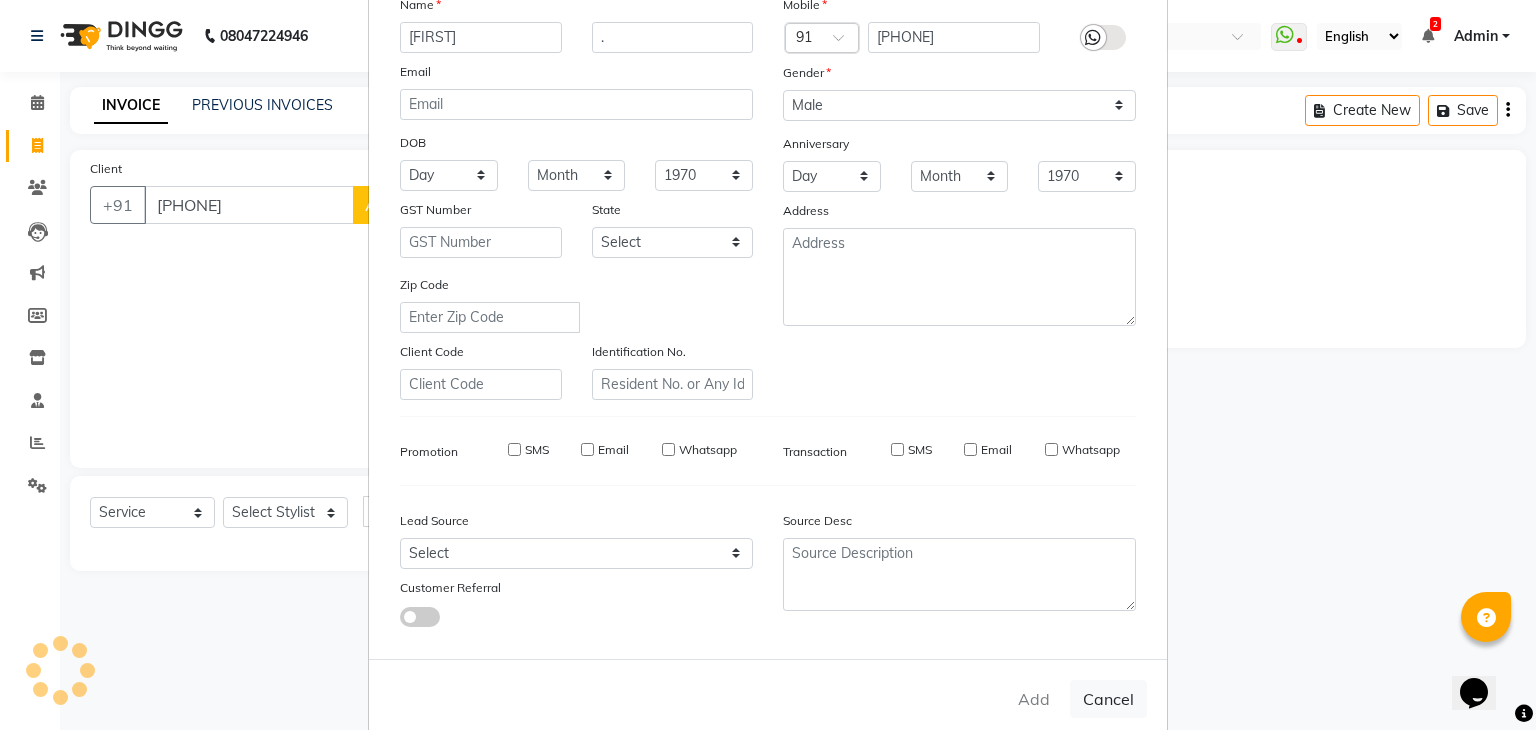type 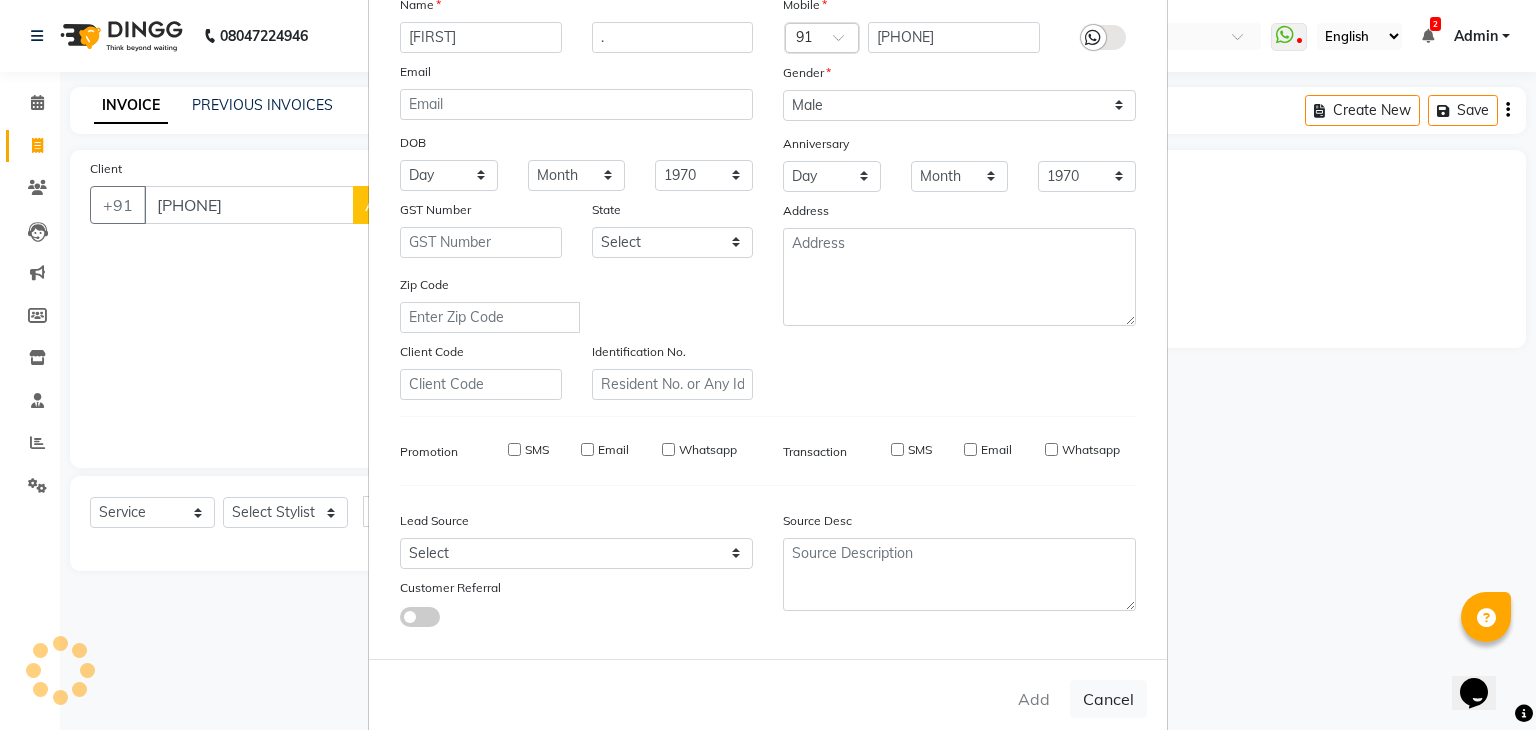 type 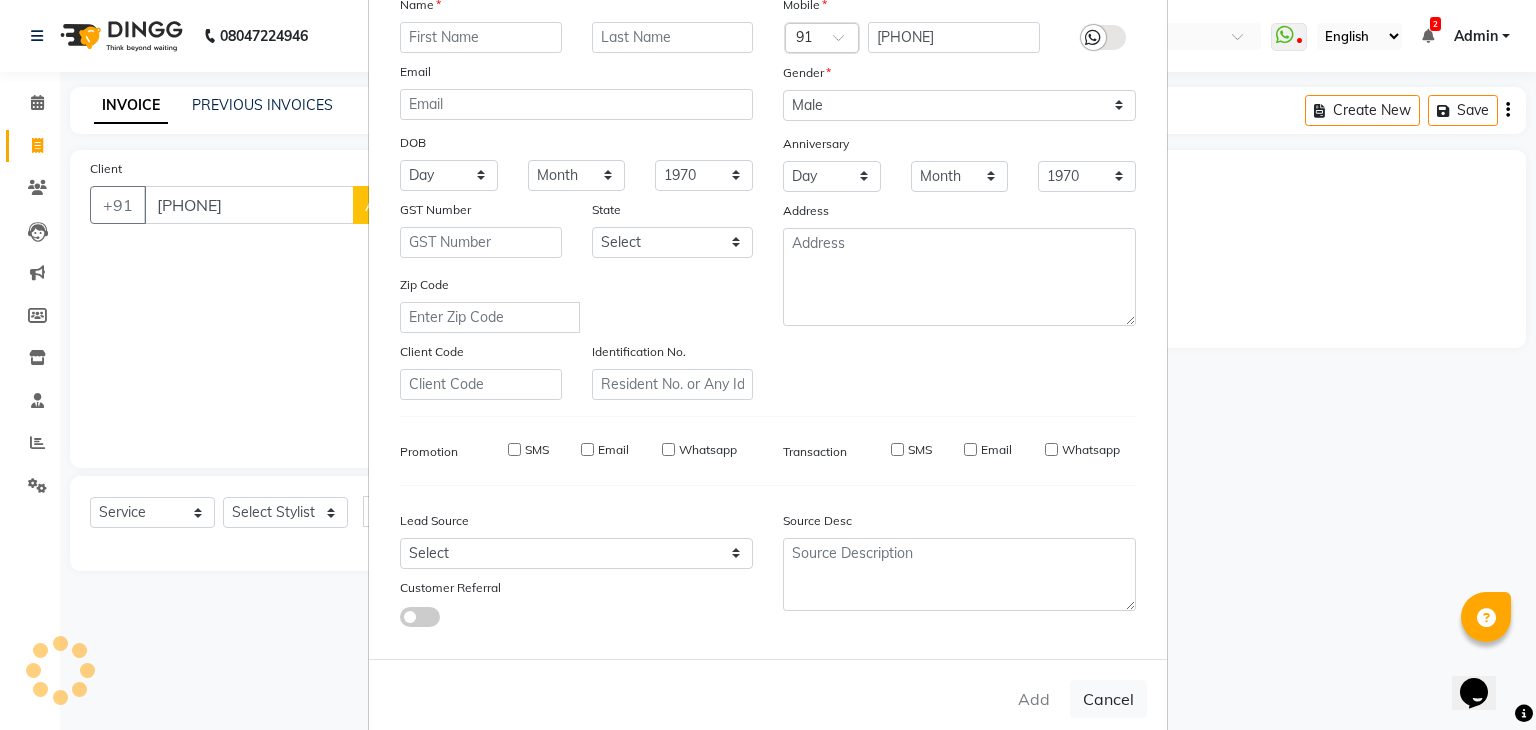 select 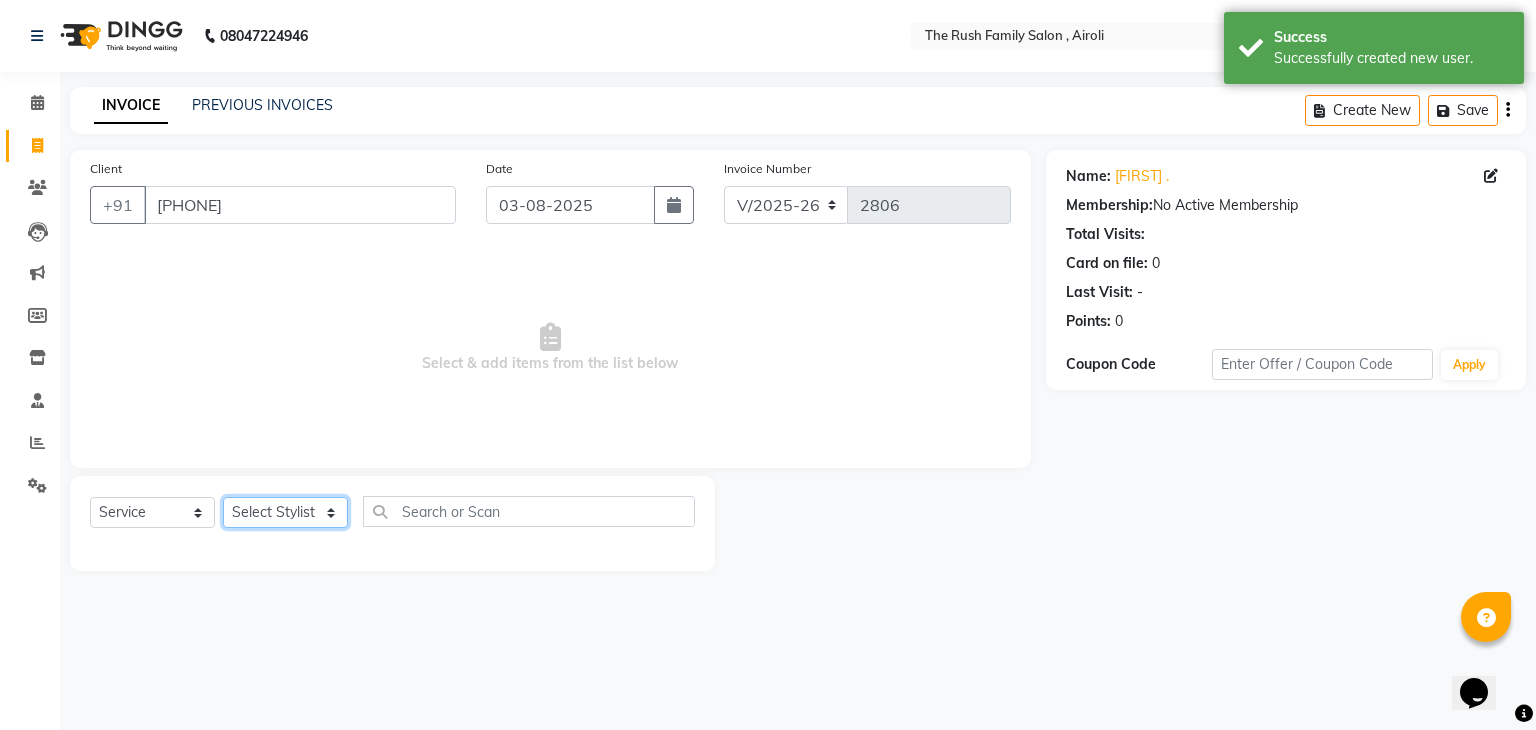 click on "Select Stylist [FIRST] [FIRST] [FIRST] [FIRST] [FIRST] [FIRST] [FIRST] [FIRST] [FIRST] [FIRST] [FIRST] [FIRST] [FIRST] [FIRST]" 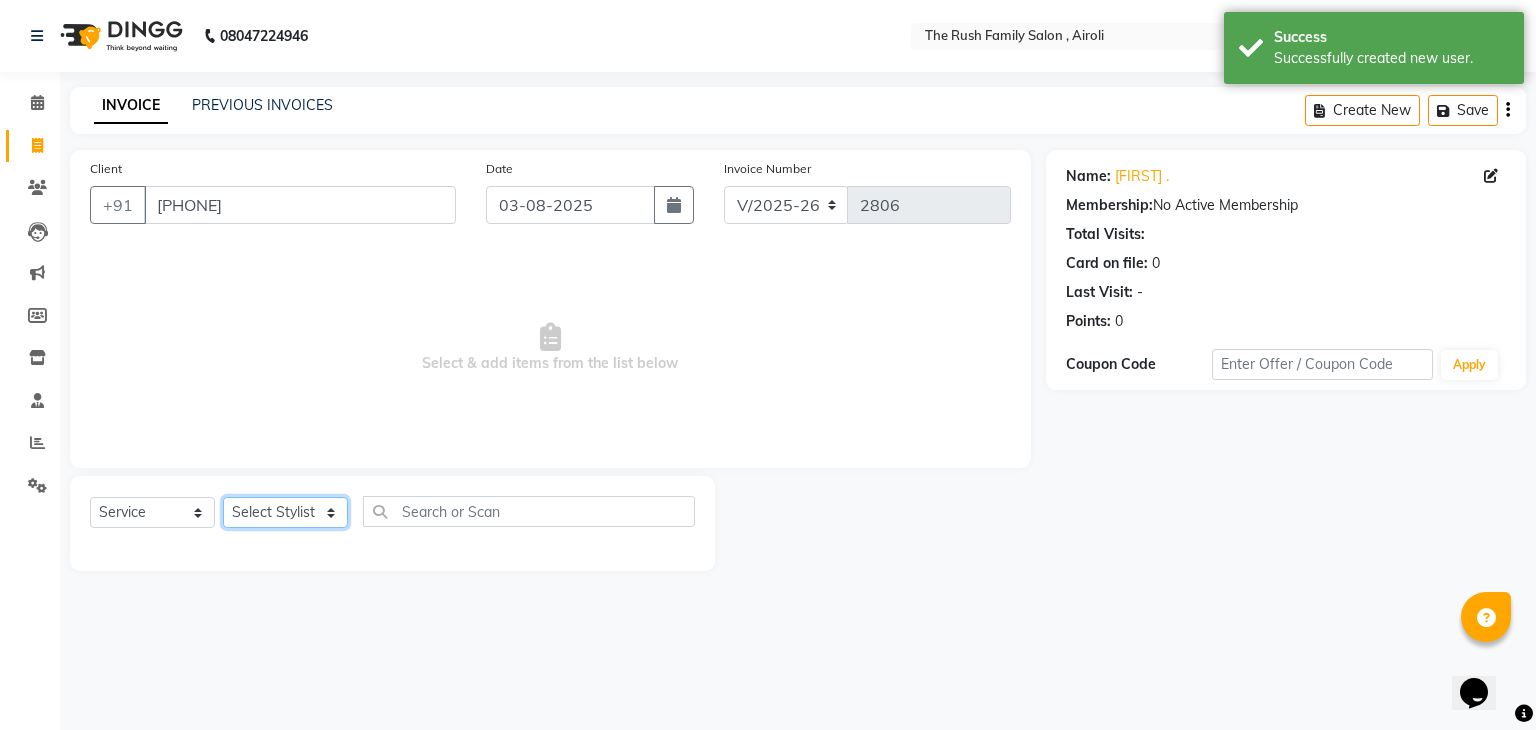 select on "53300" 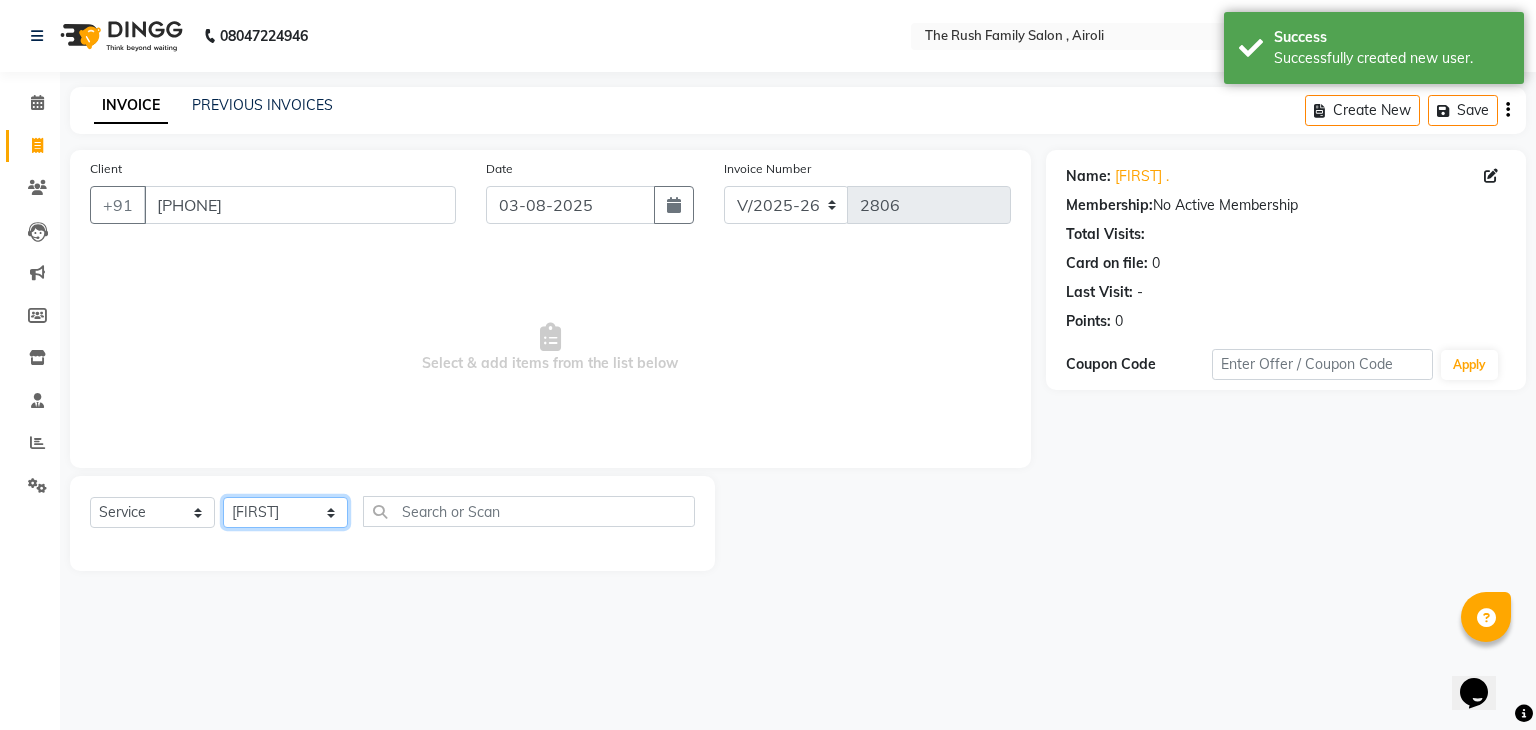 click on "Select Stylist [FIRST] [FIRST] [FIRST] [FIRST] [FIRST] [FIRST] [FIRST] [FIRST] [FIRST] [FIRST] [FIRST] [FIRST] [FIRST] [FIRST]" 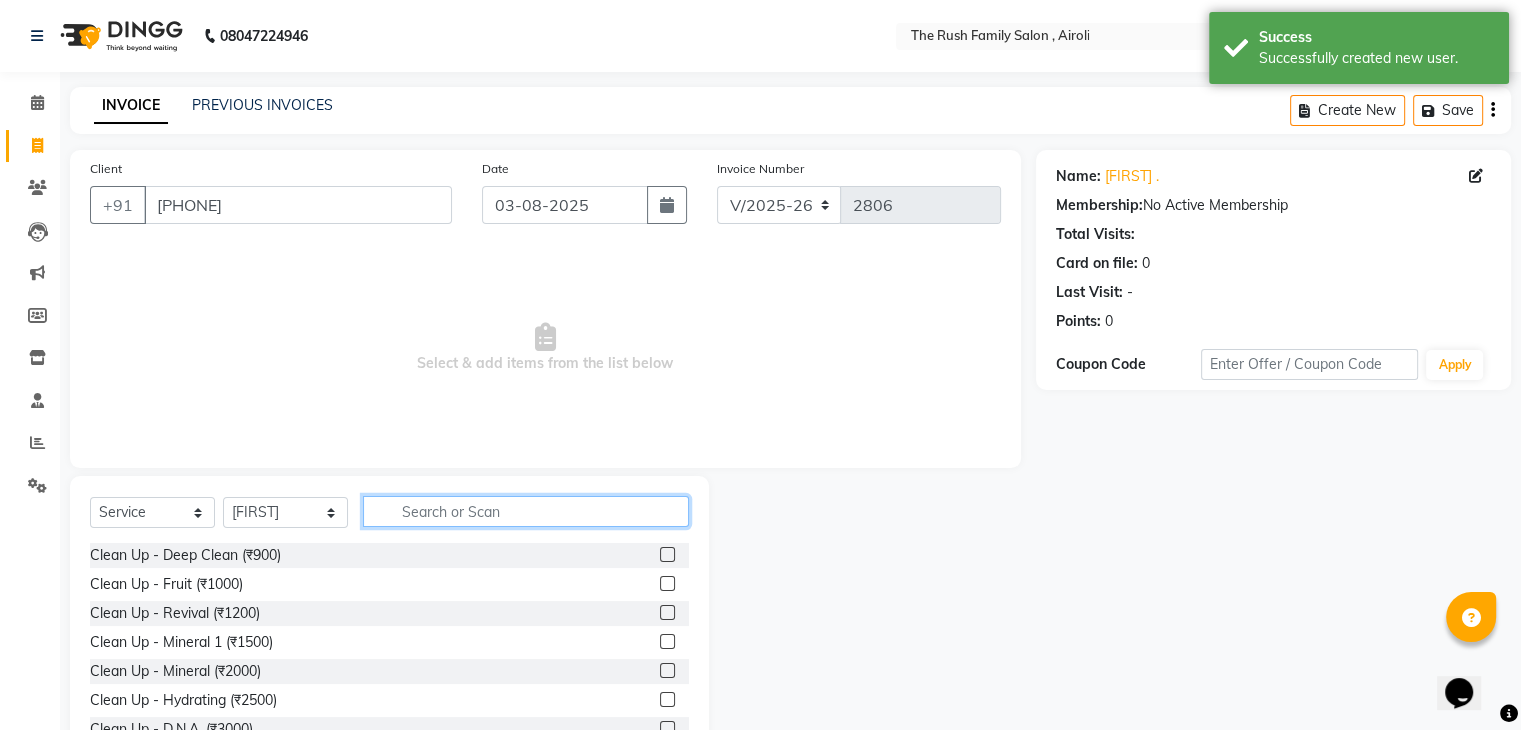 click 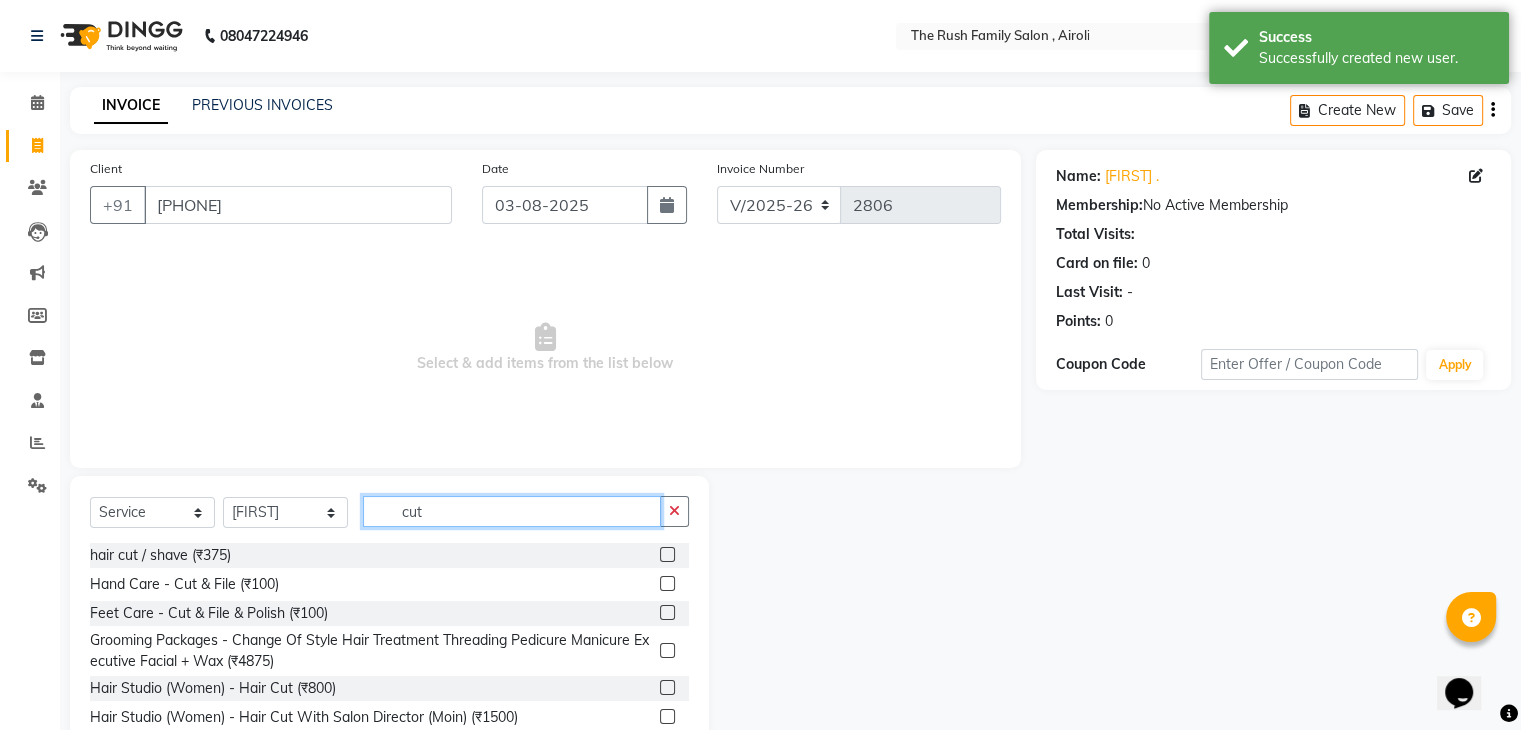 type on "cut" 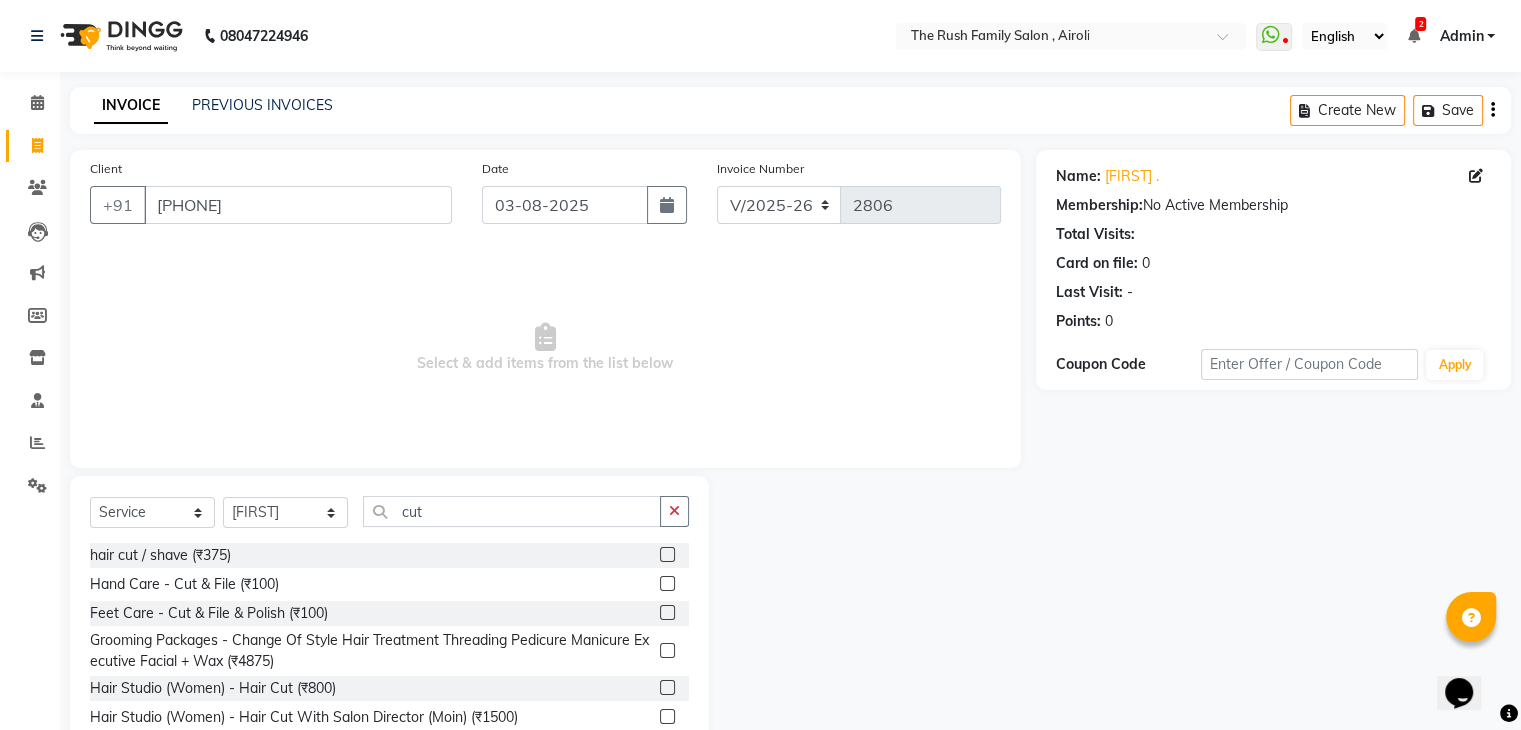 click 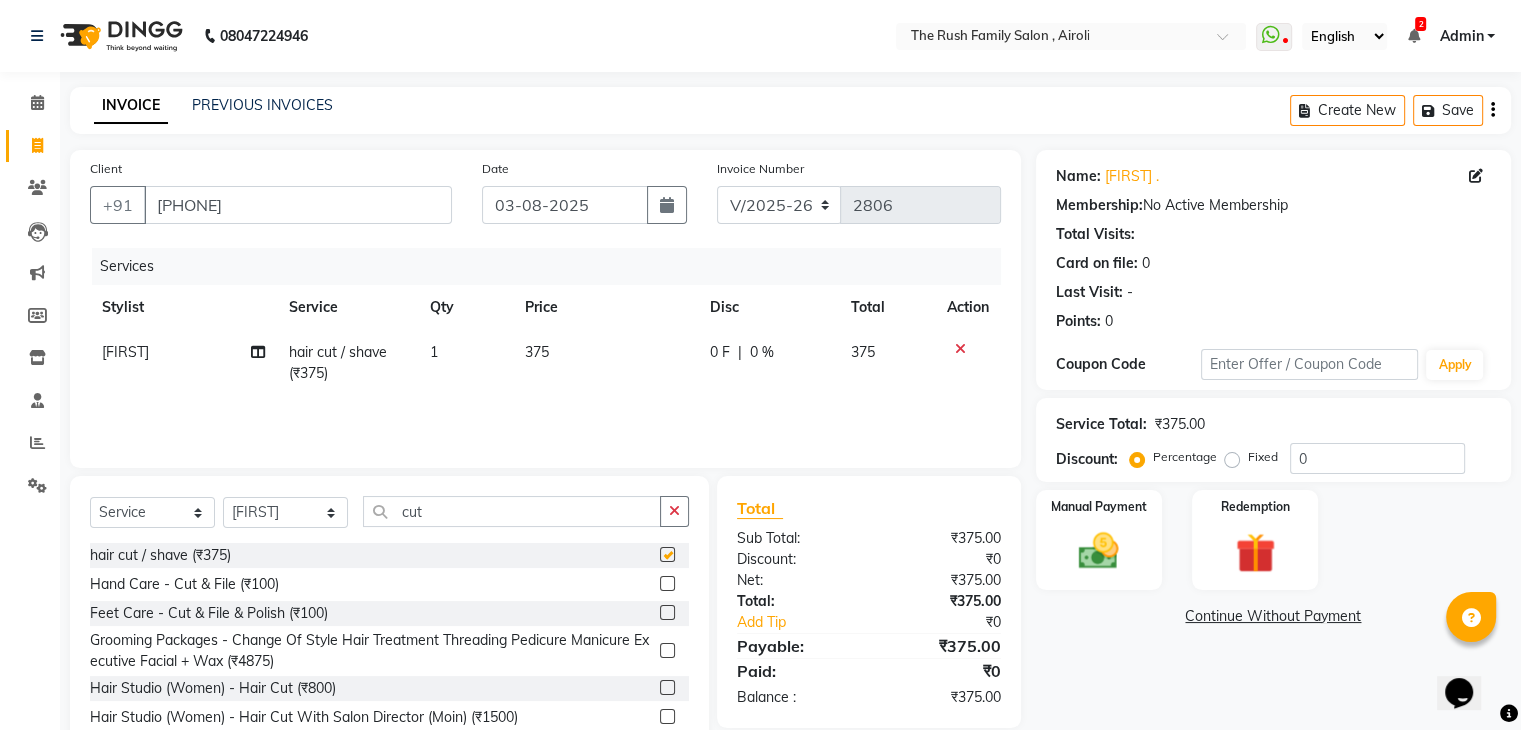 checkbox on "false" 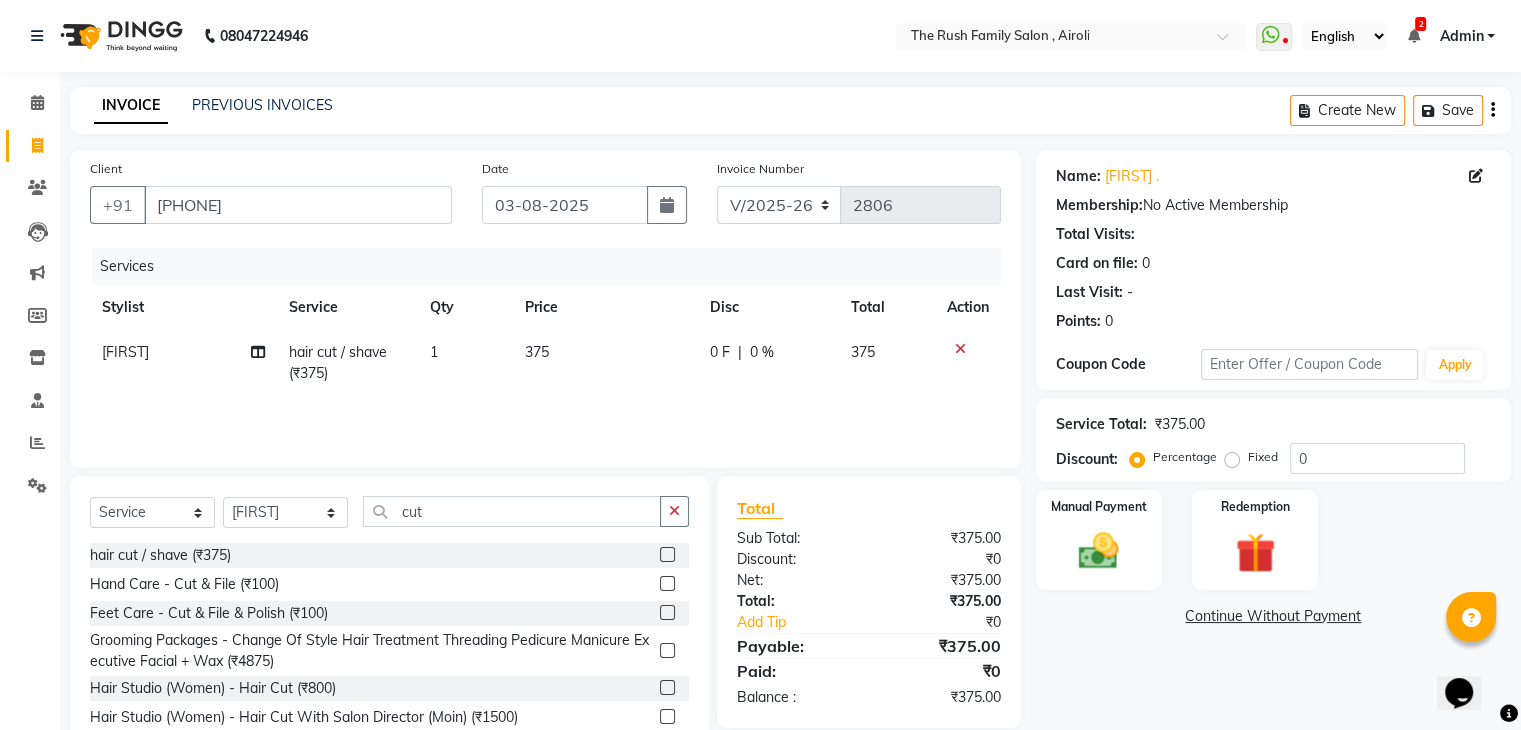 click on "0 F" 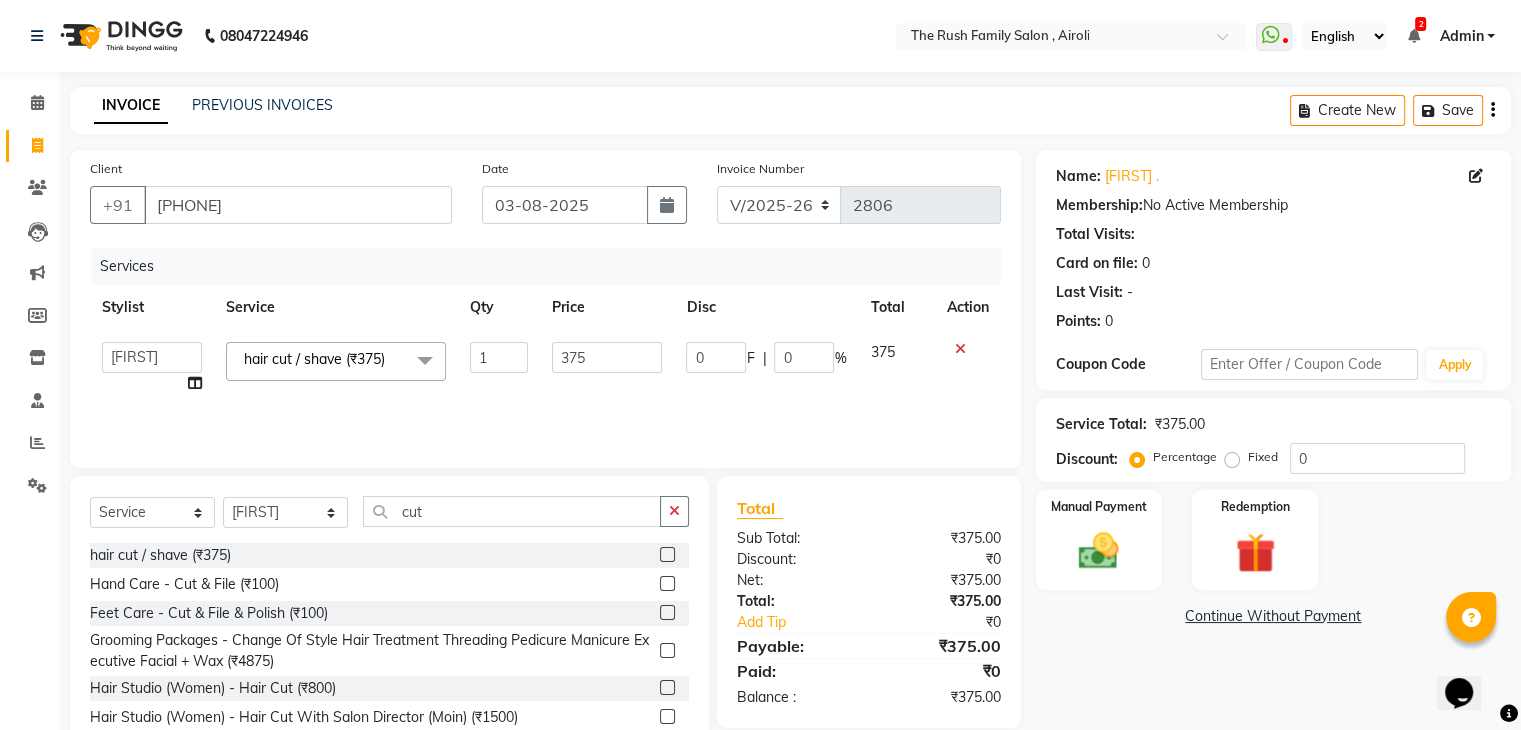 click on "0" 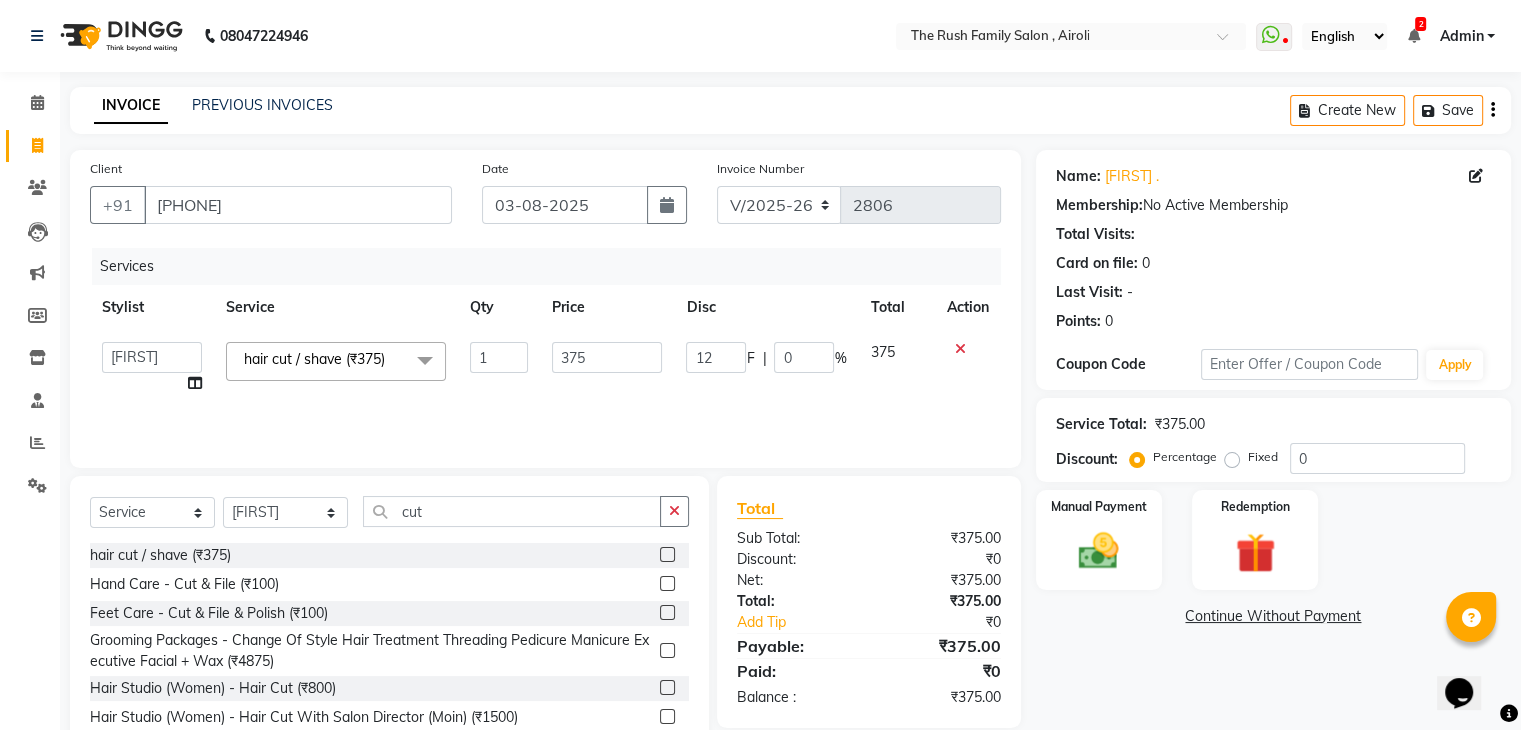 type on "125" 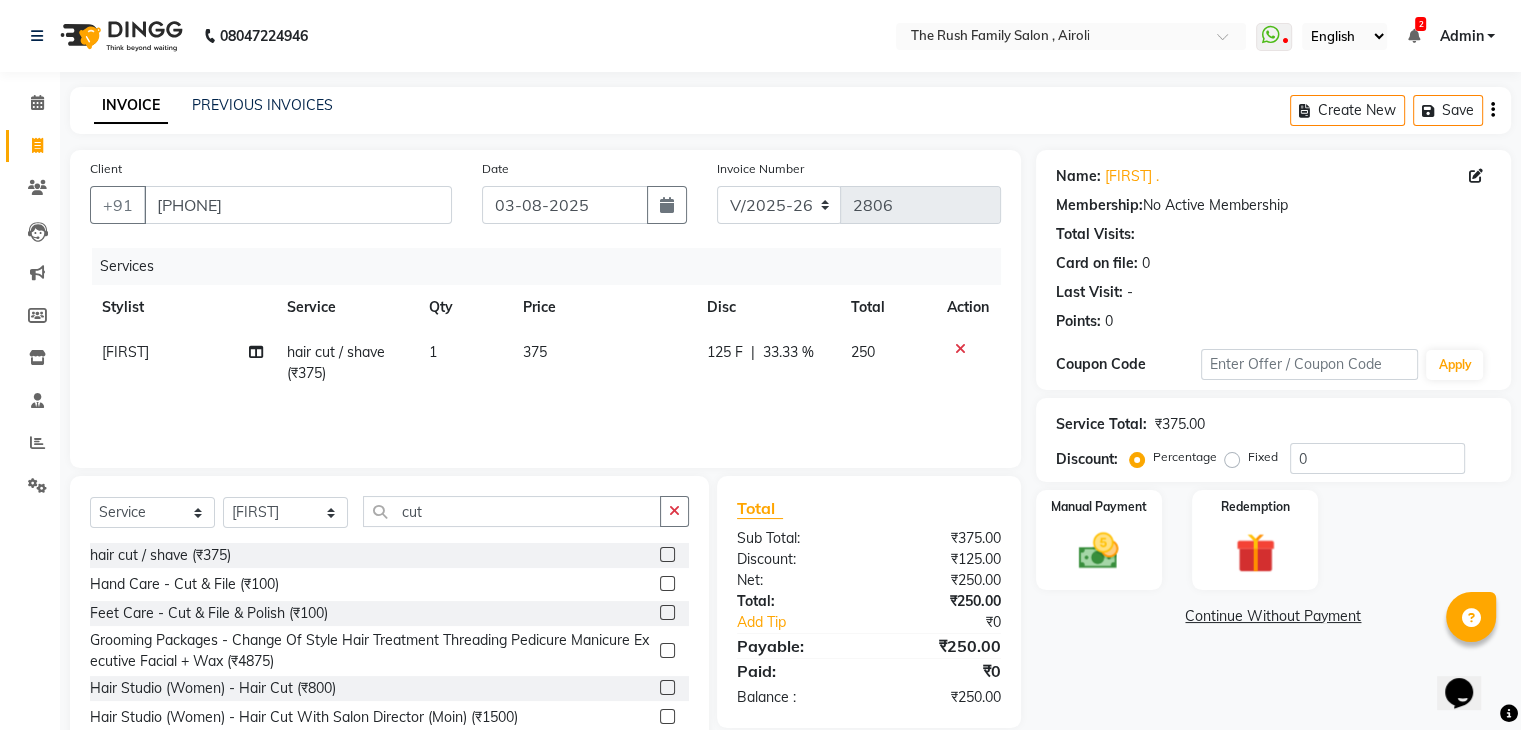 click on "Services Stylist Service Qty Price Disc Total Action [FIRST] hair cut / shave (₹375) 1 375 125 F | 33.33 % 250" 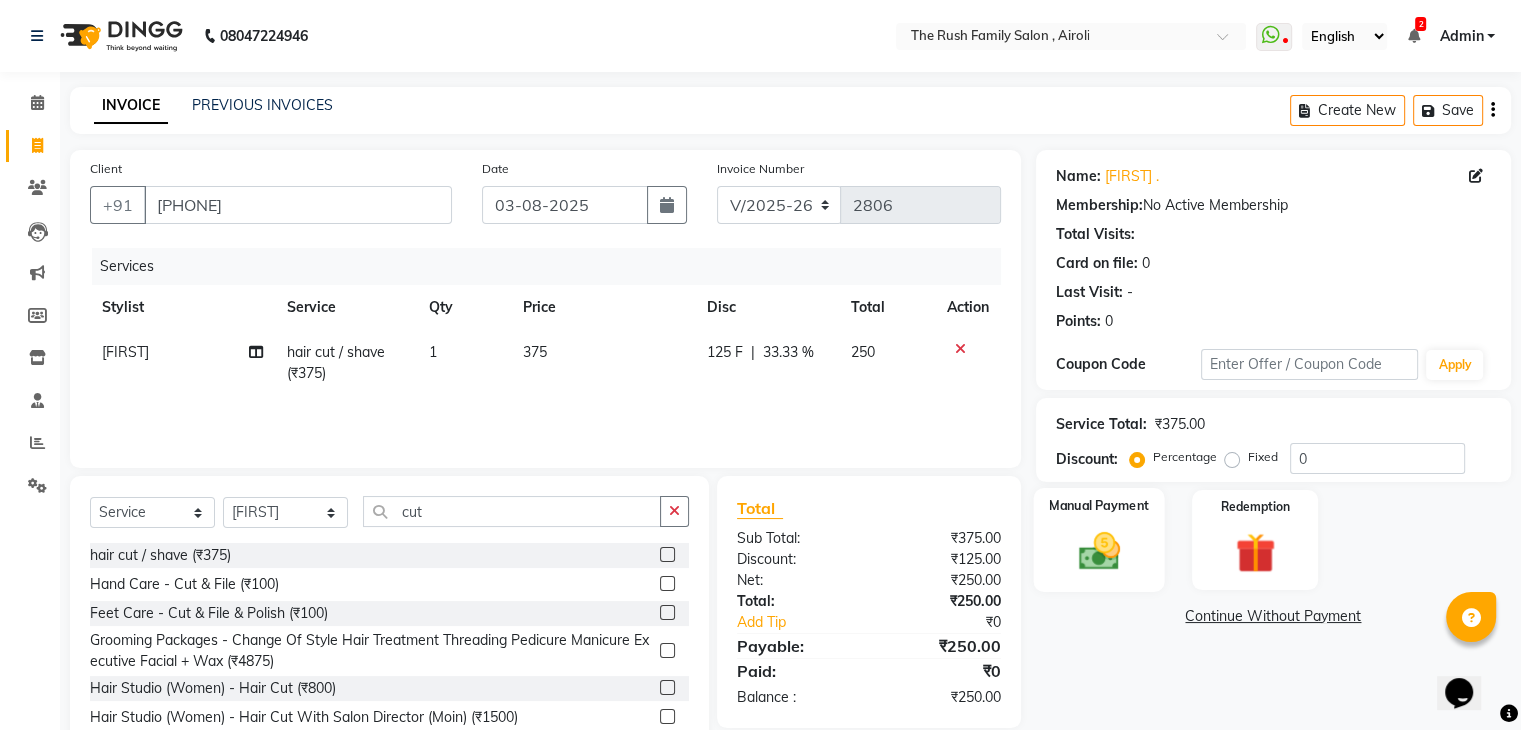 click 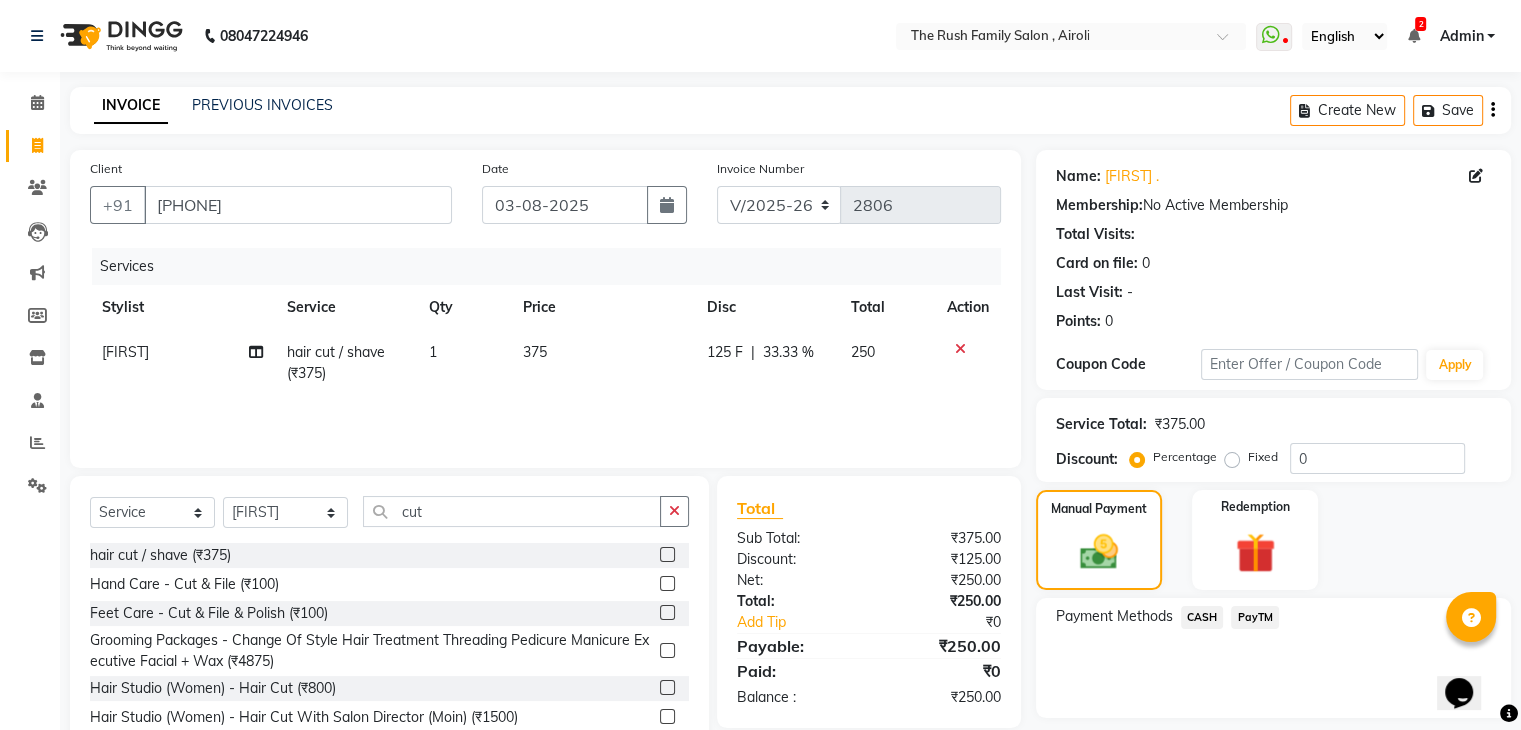 drag, startPoint x: 1518, startPoint y: 331, endPoint x: 1519, endPoint y: 397, distance: 66.007576 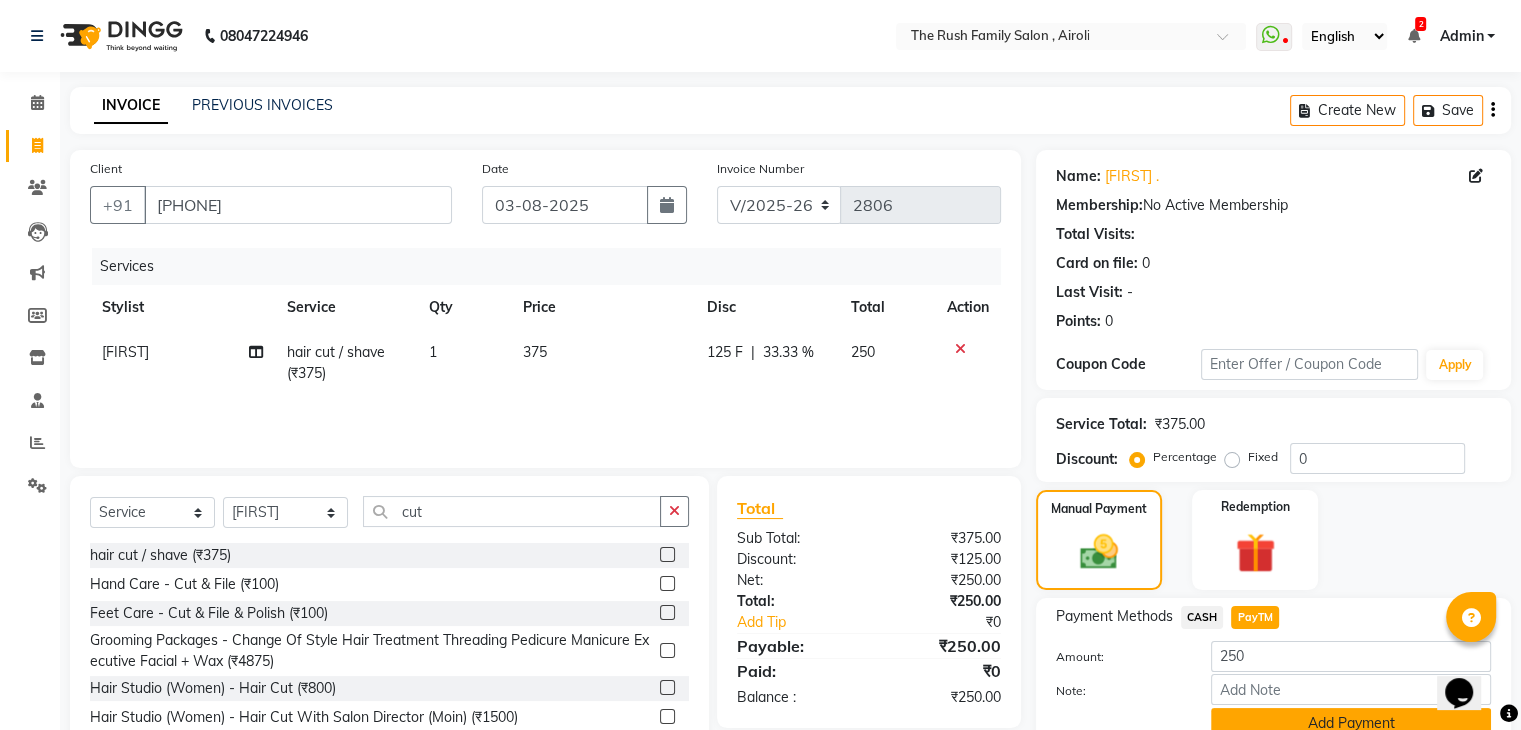 click on "Add Payment" 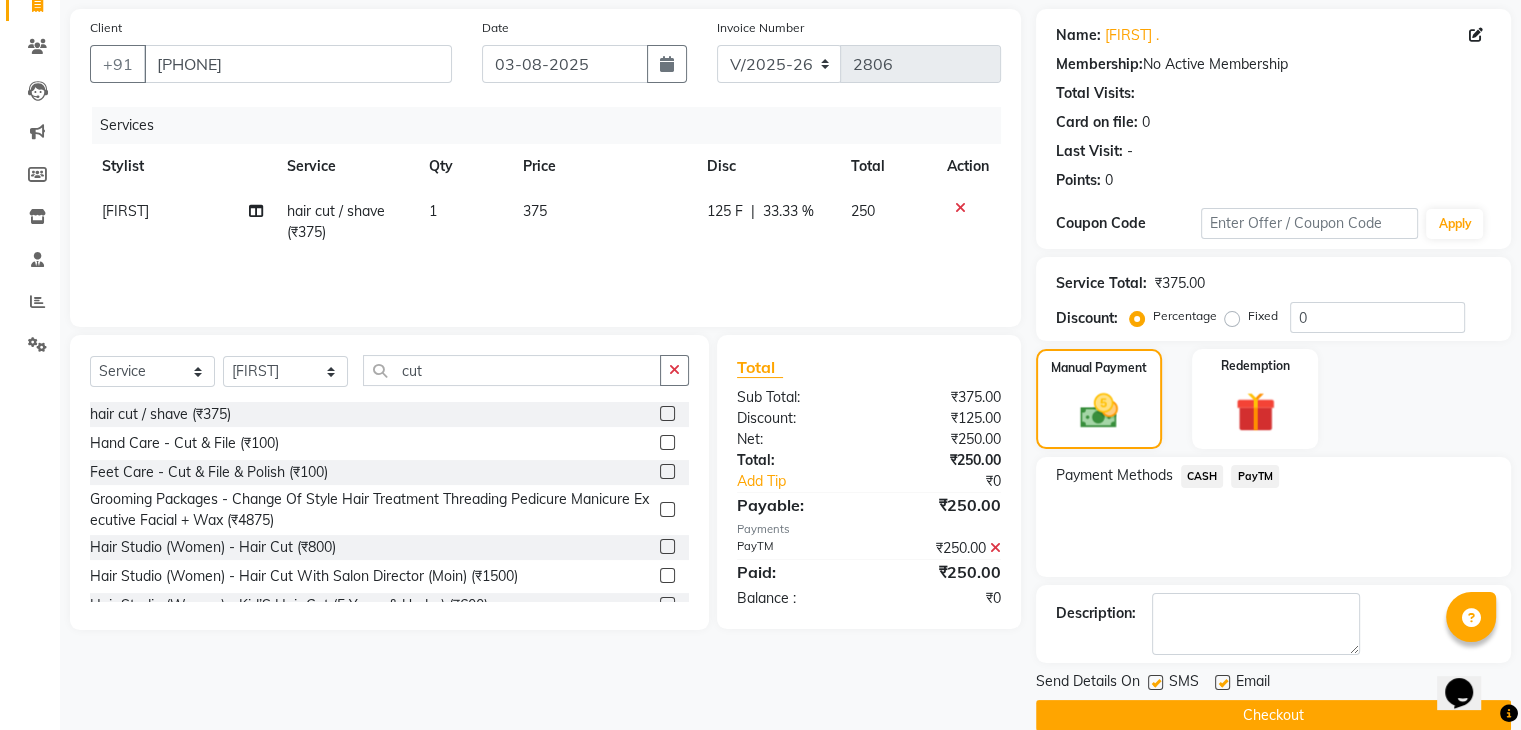 scroll, scrollTop: 147, scrollLeft: 0, axis: vertical 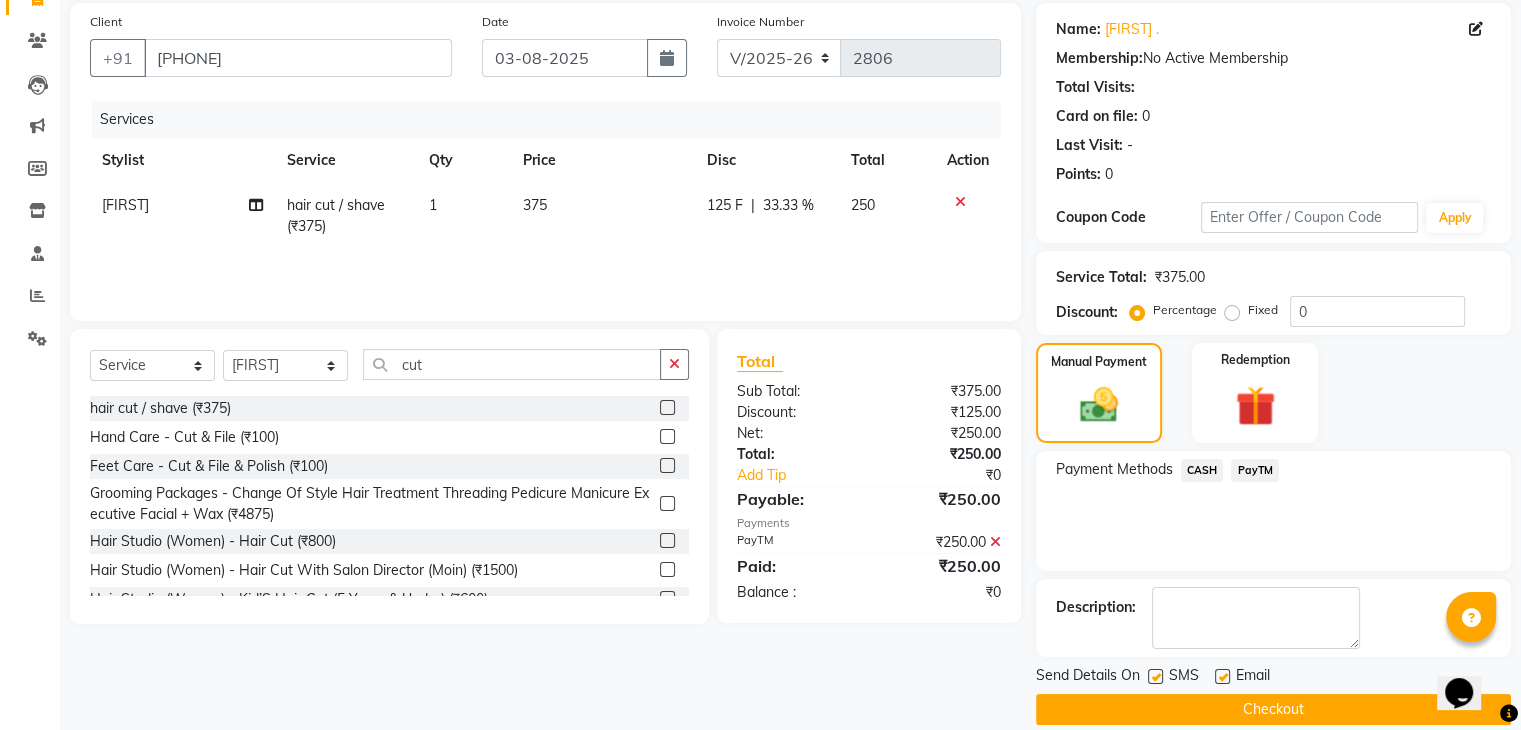 click 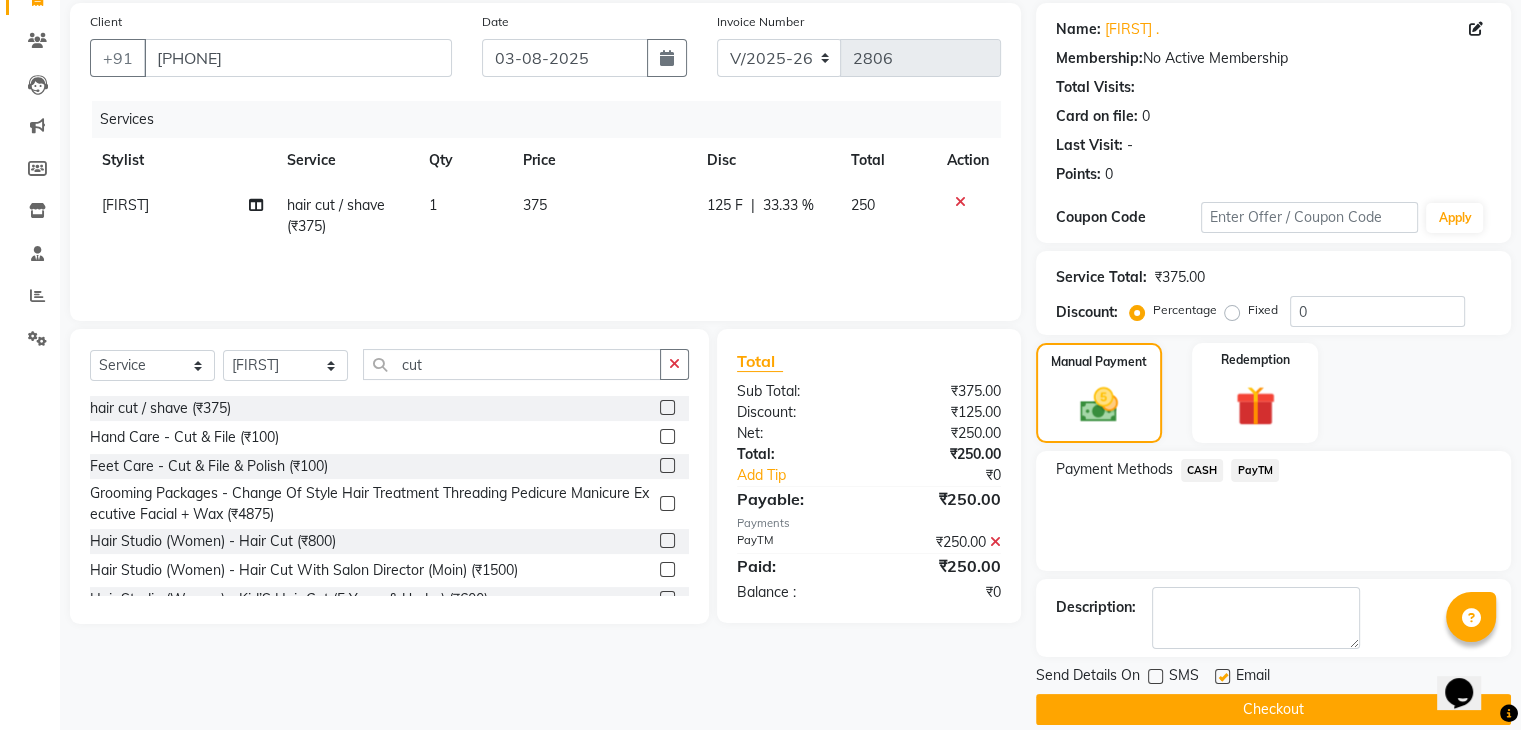 click on "Email" 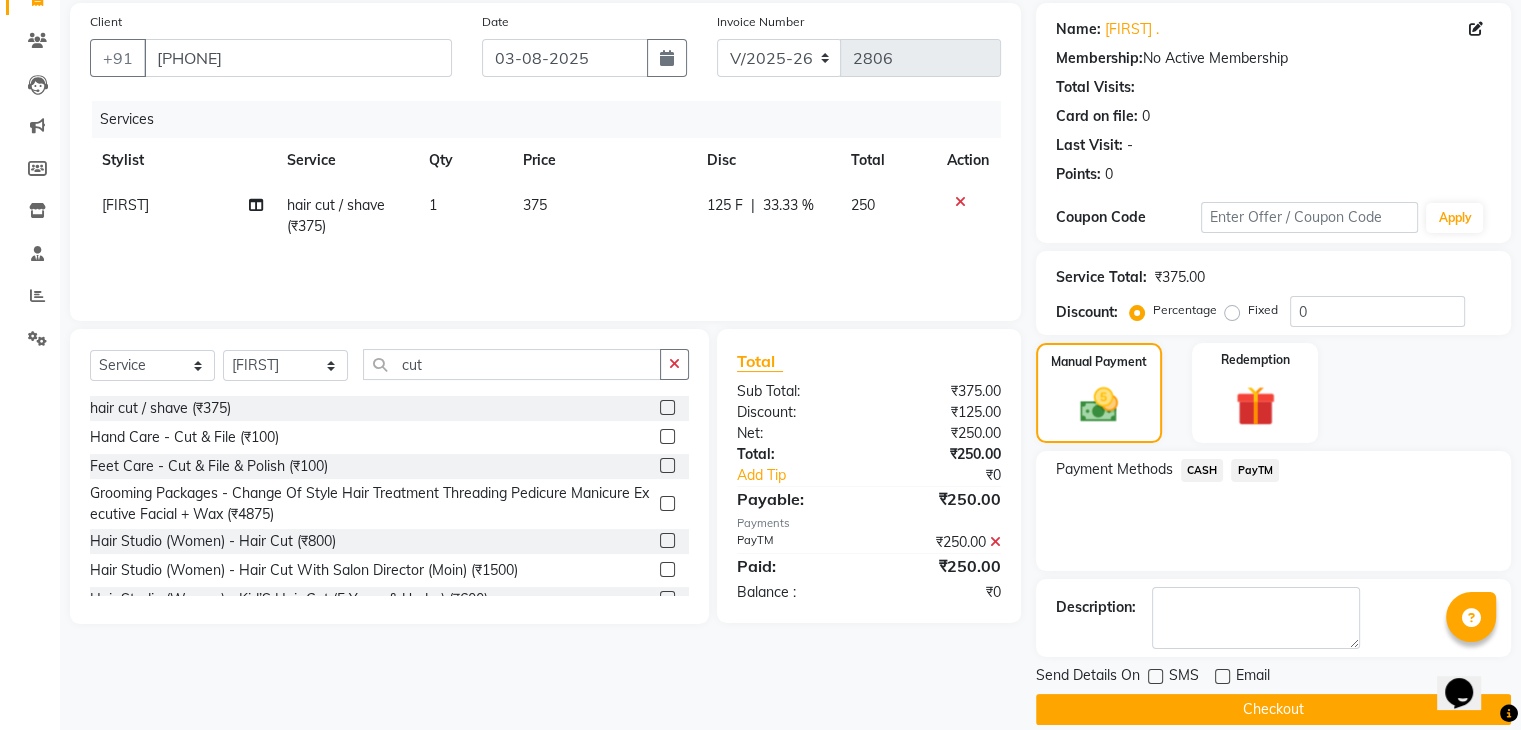 click on "Checkout" 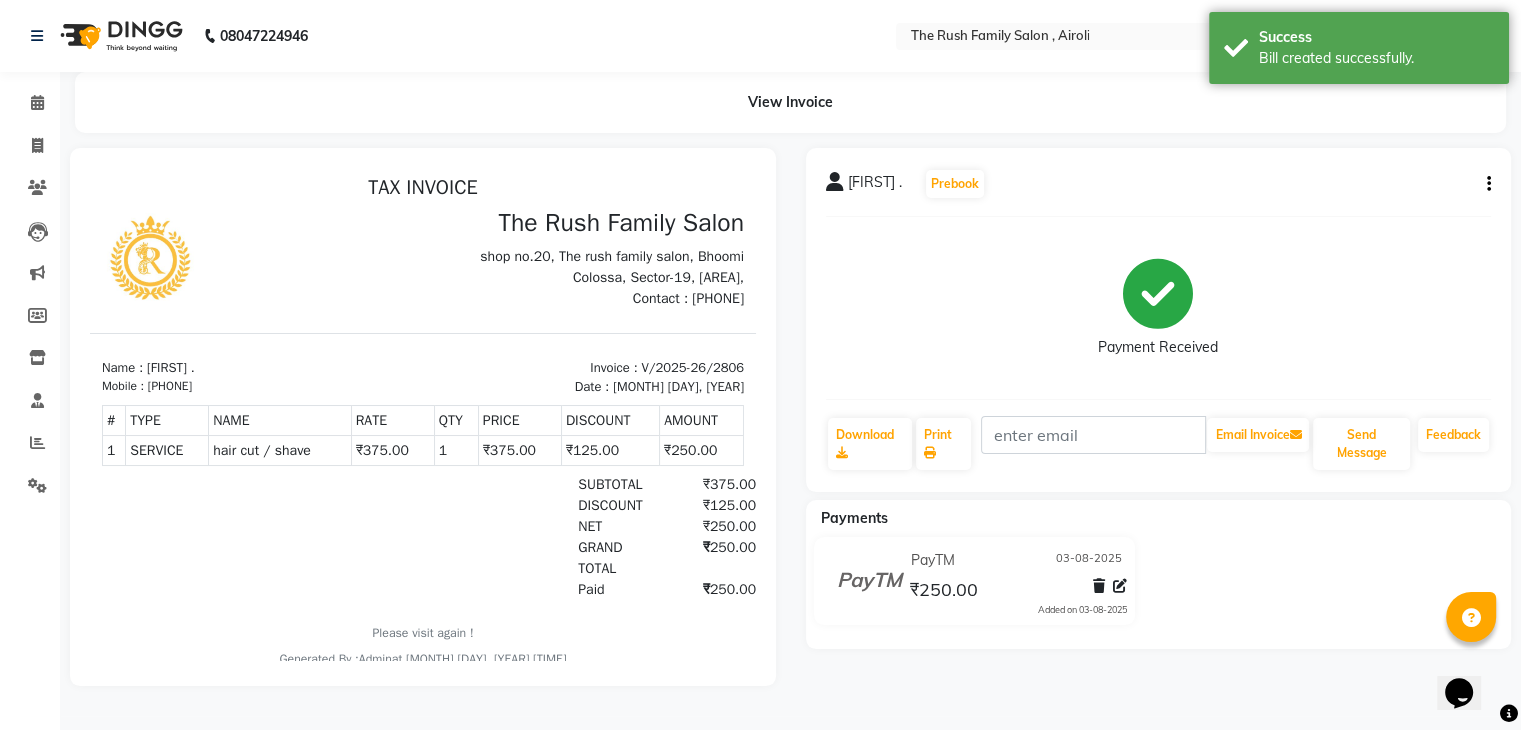 scroll, scrollTop: 0, scrollLeft: 0, axis: both 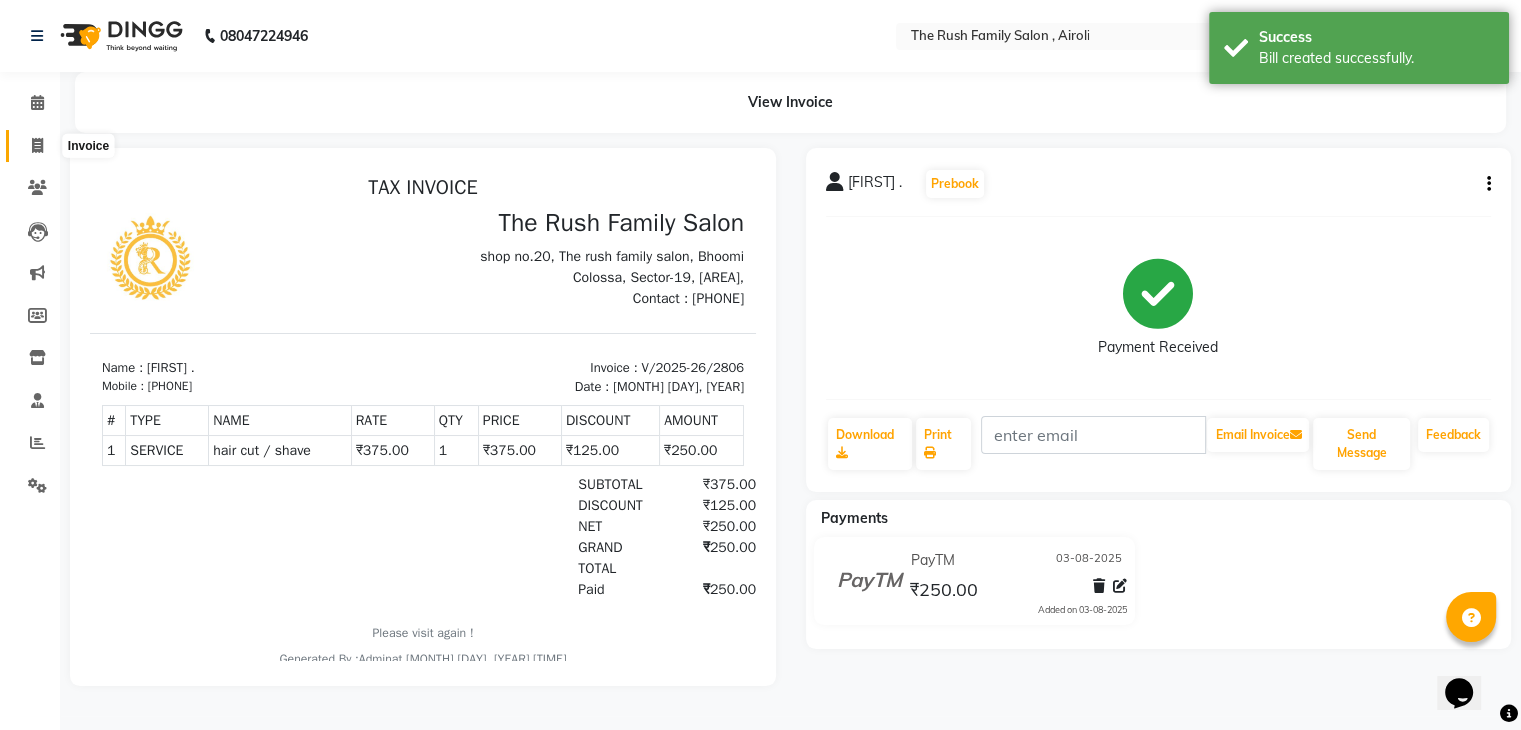 click 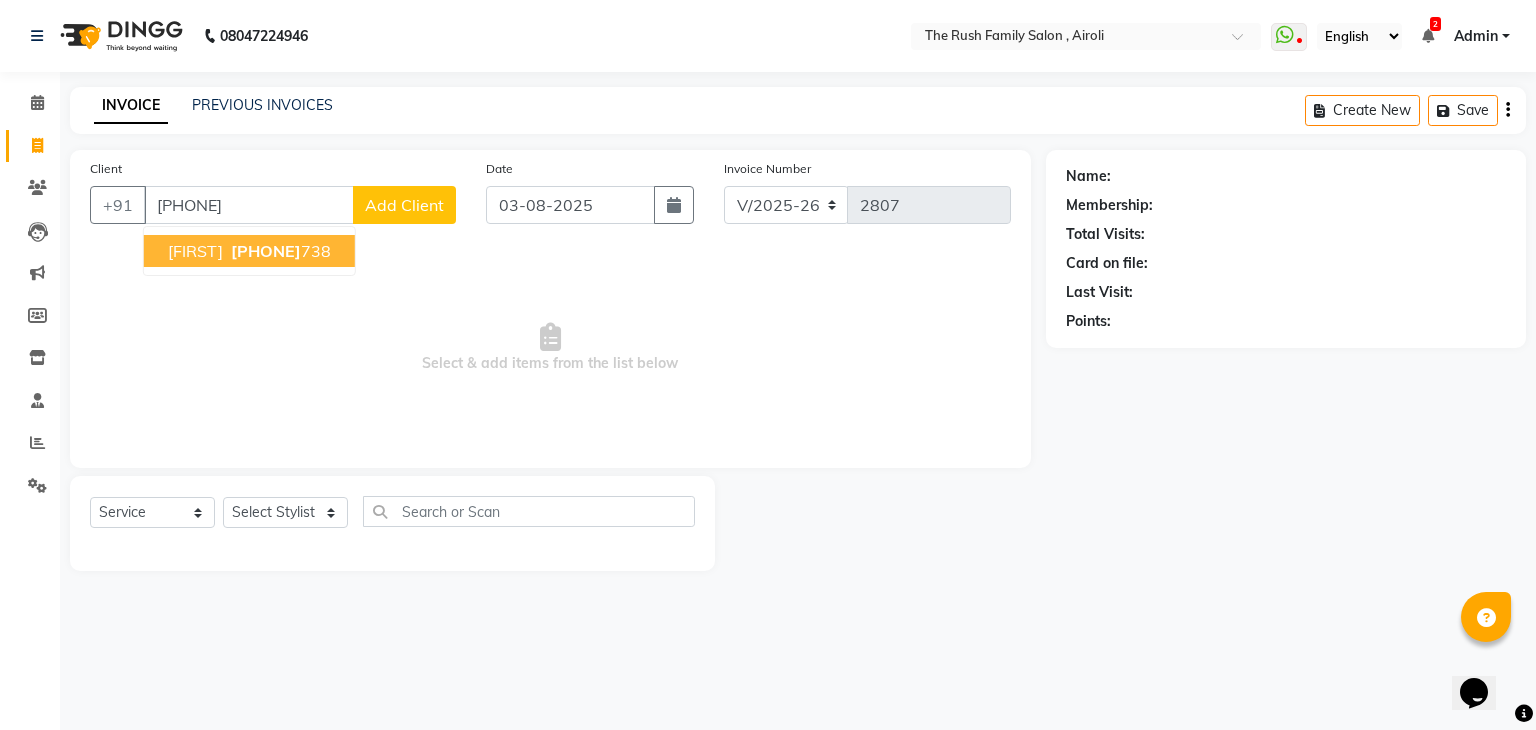 click on "[PHONE]" at bounding box center (266, 251) 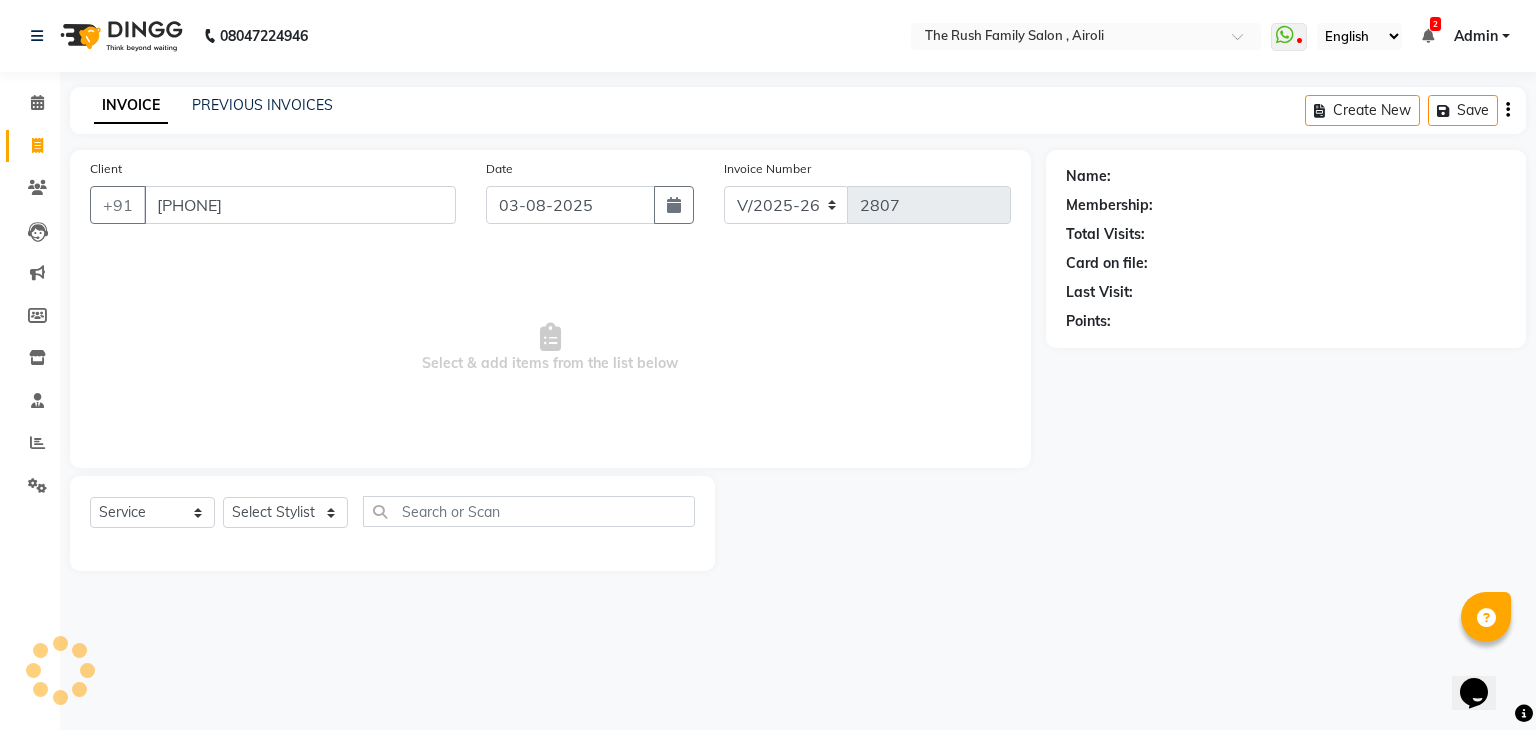 type on "[PHONE]" 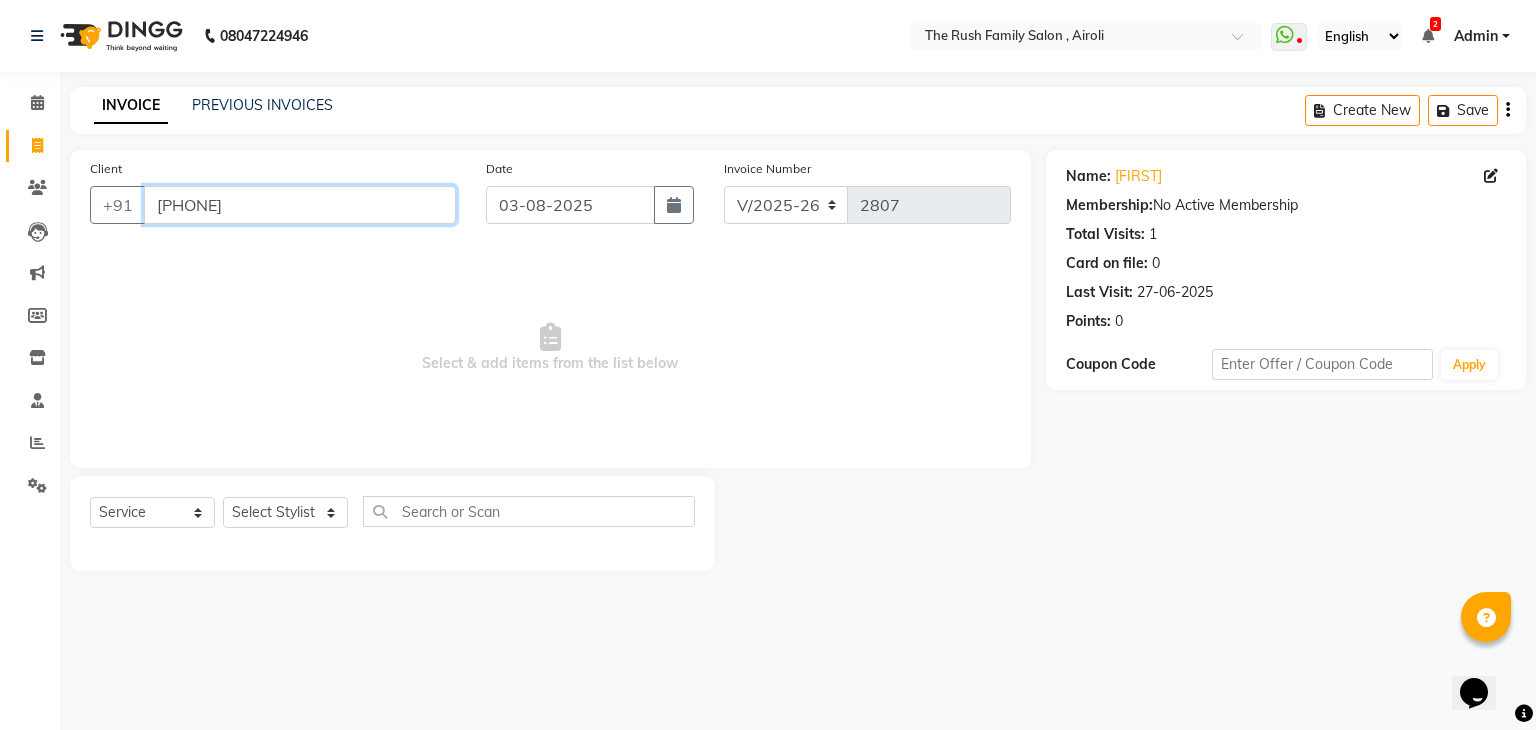 click on "[PHONE]" at bounding box center (300, 205) 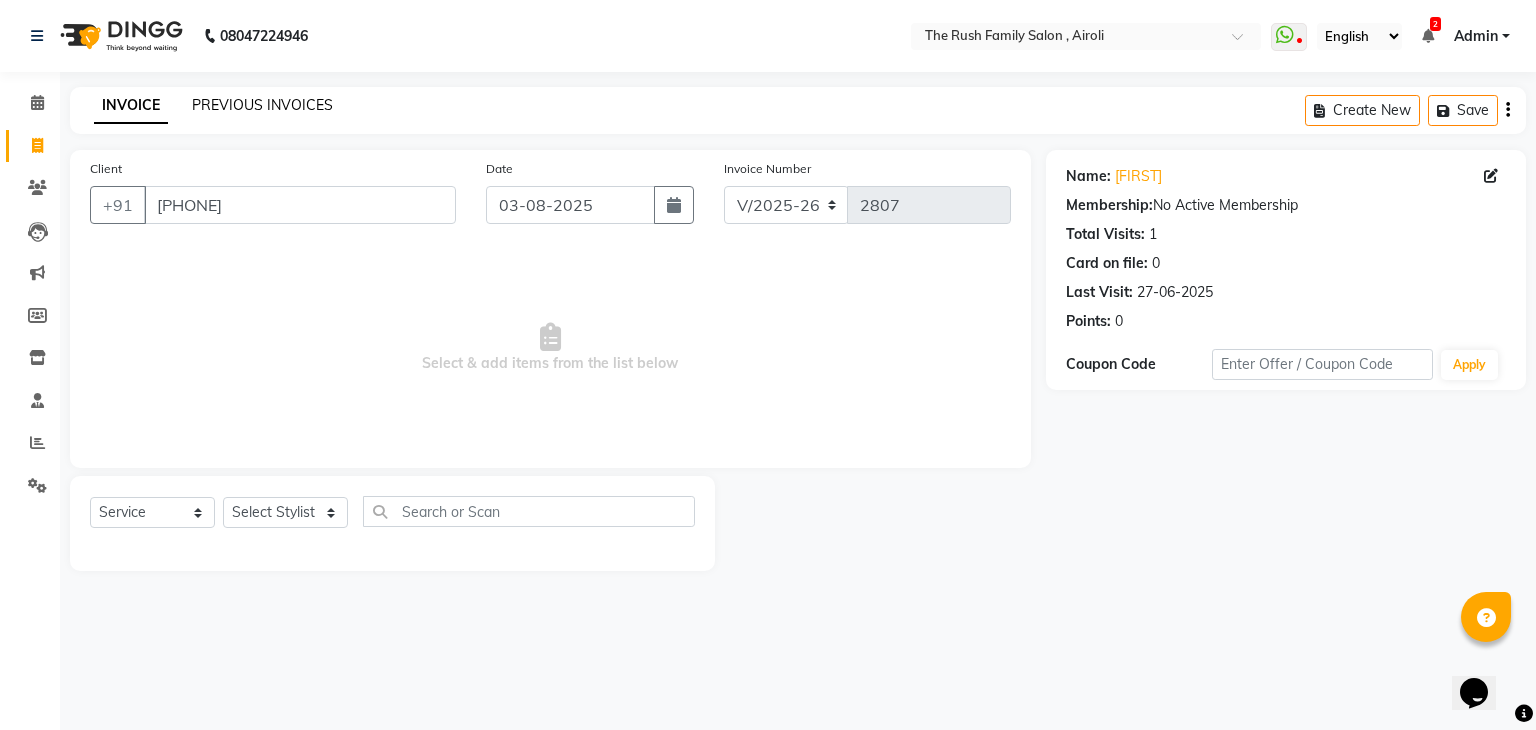 click on "PREVIOUS INVOICES" 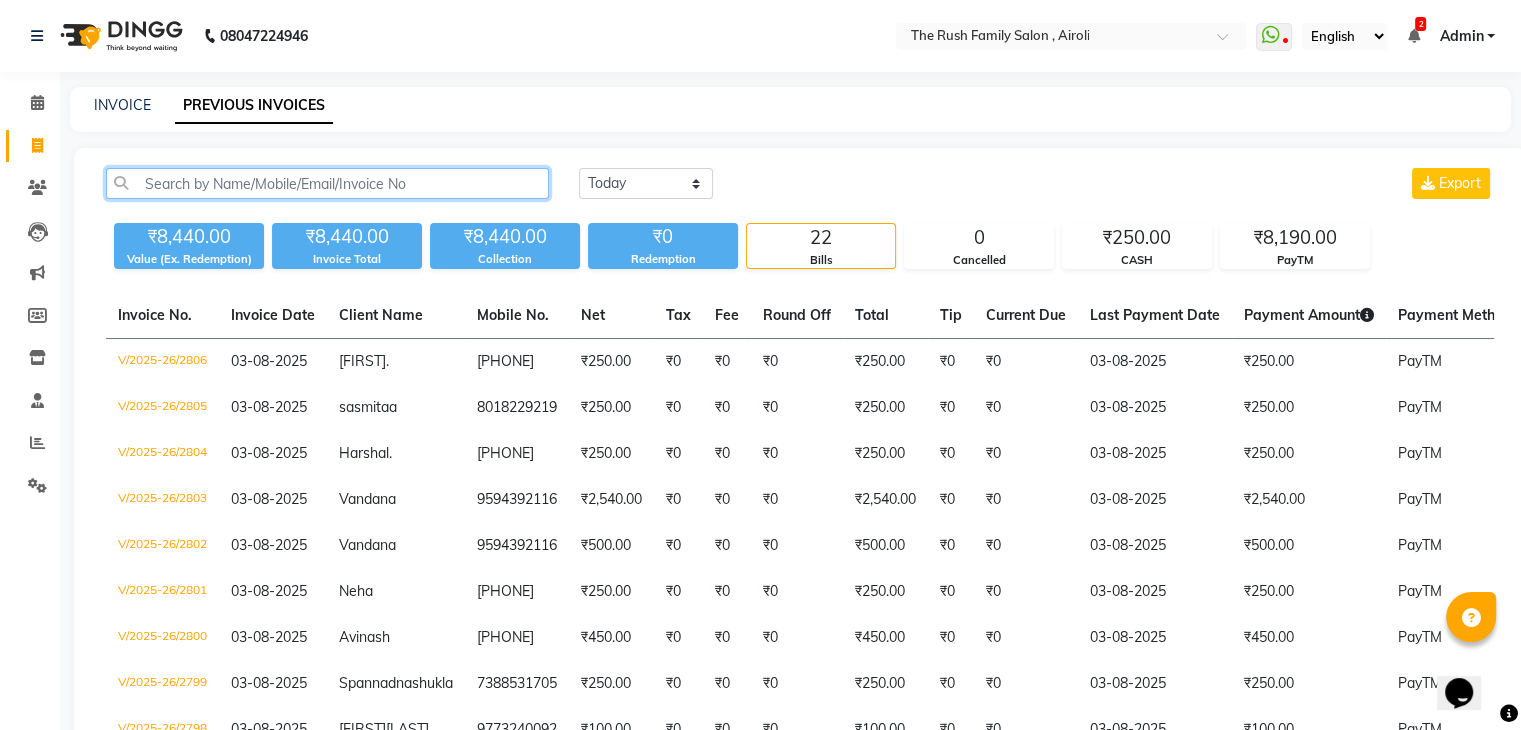 click 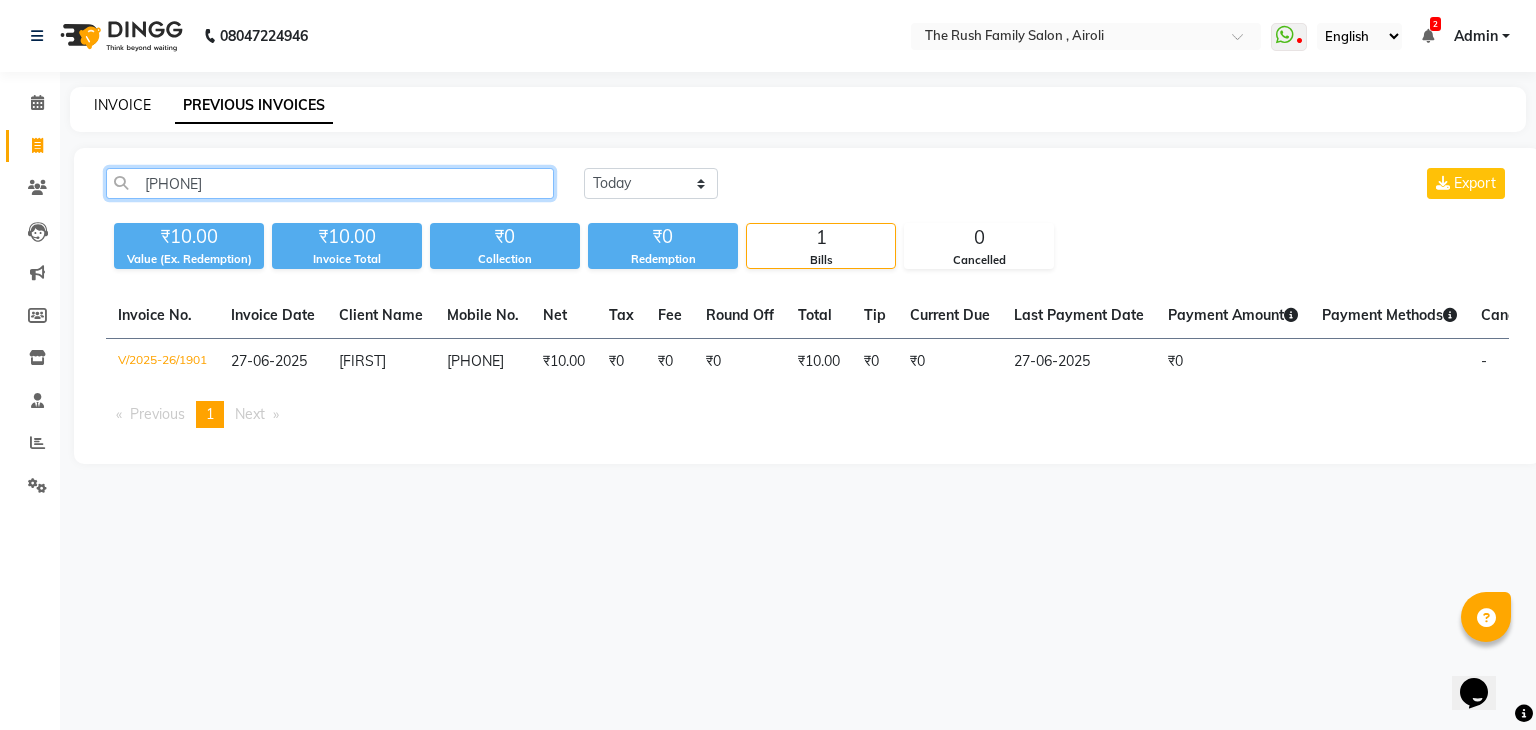 type on "[PHONE]" 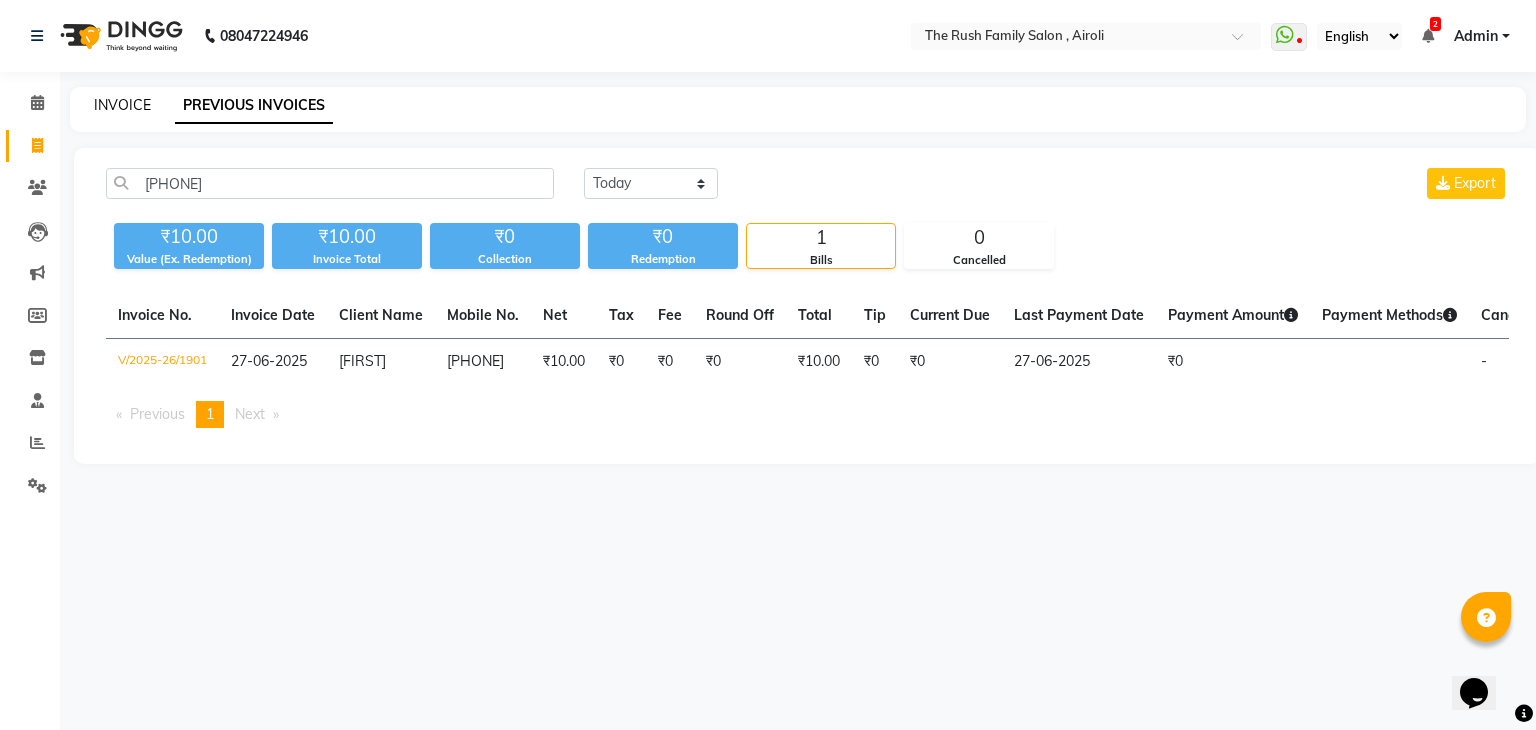 click on "INVOICE" 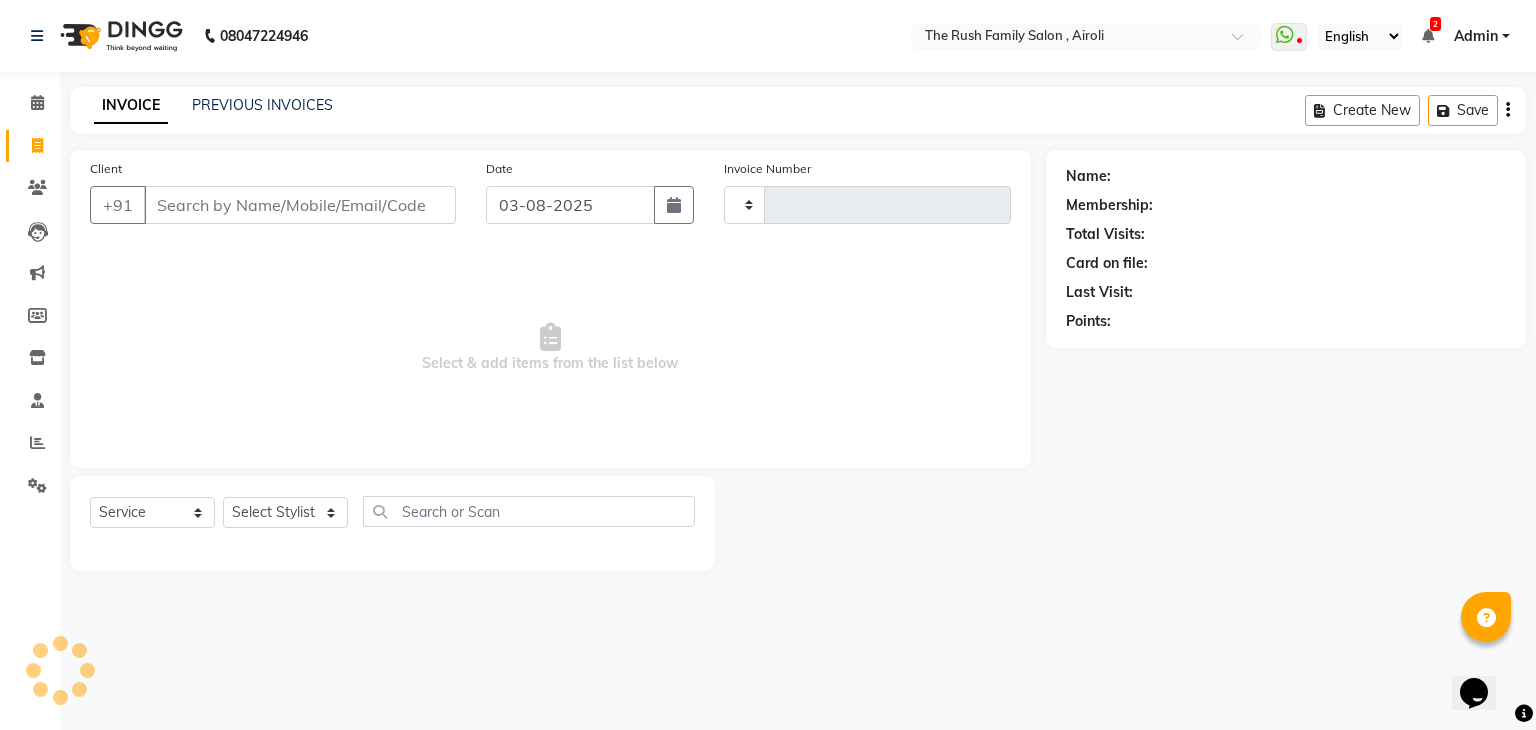 type on "2807" 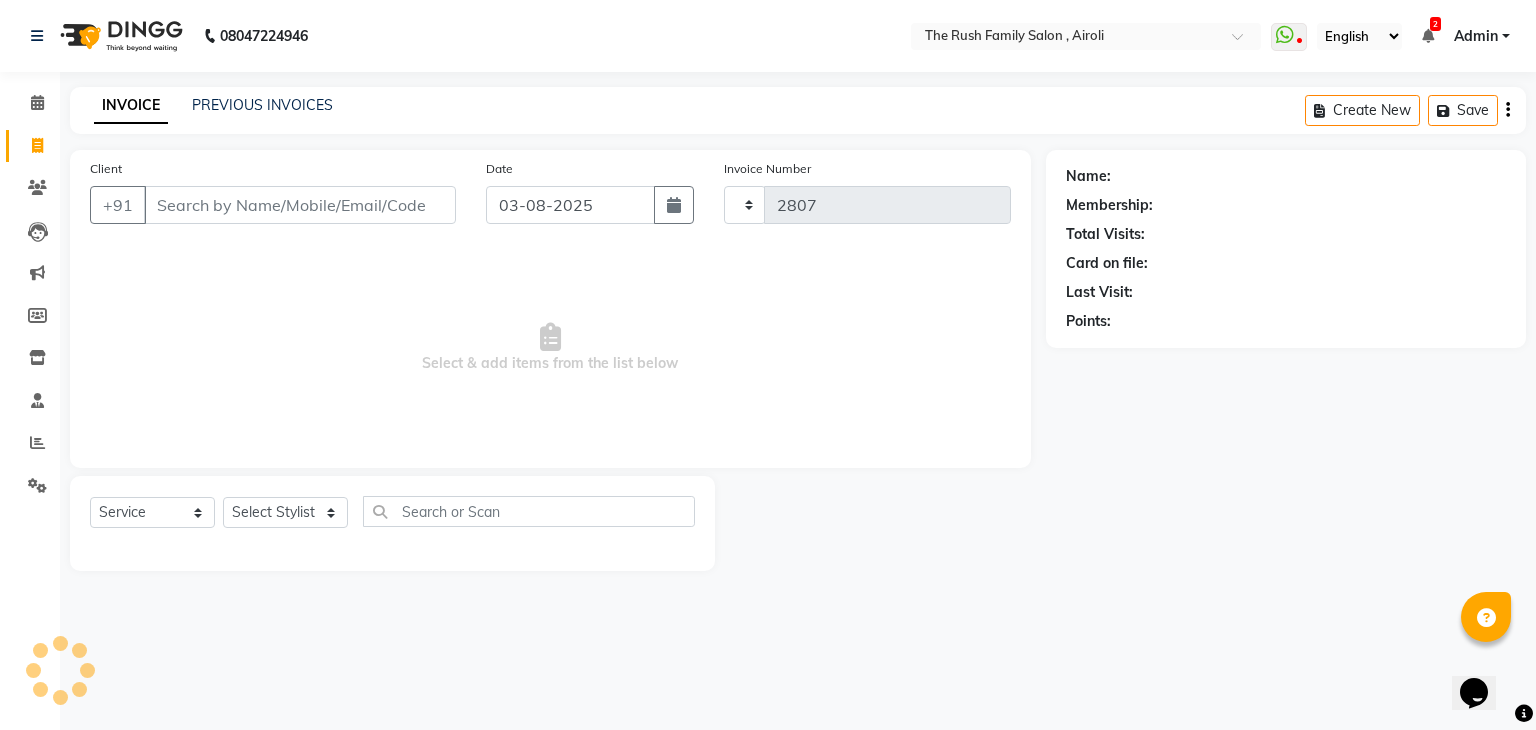 select on "5419" 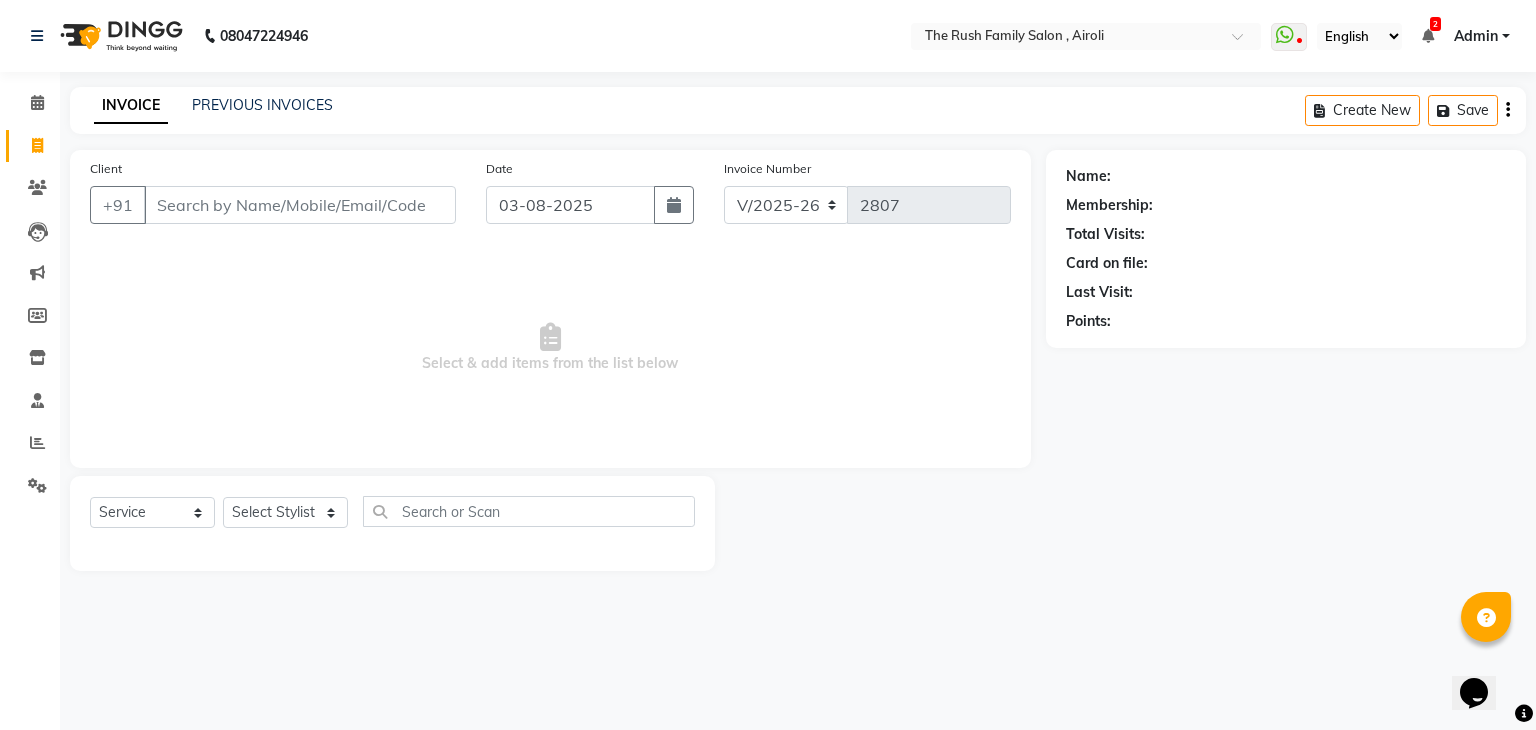 click on "Client" at bounding box center (300, 205) 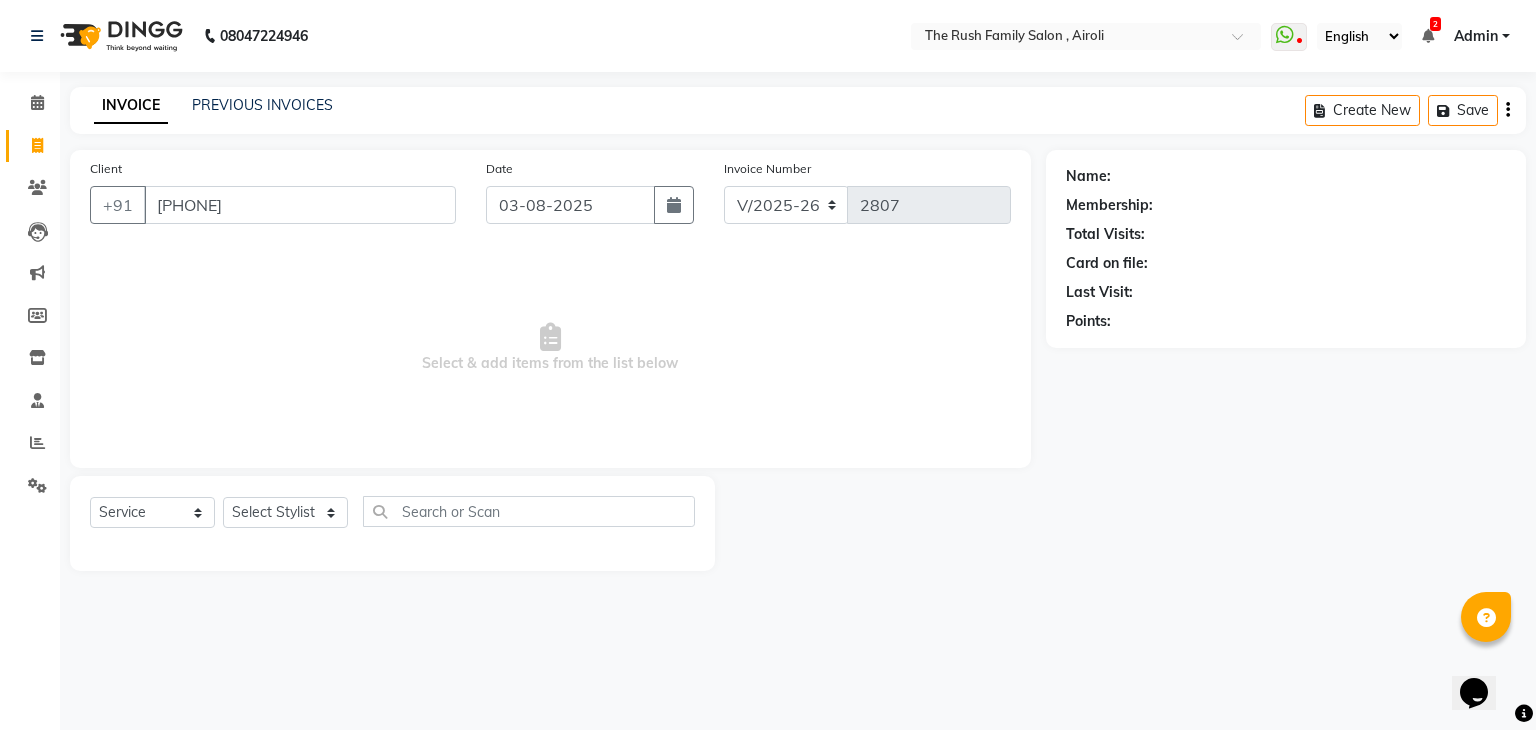 type on "[PHONE]" 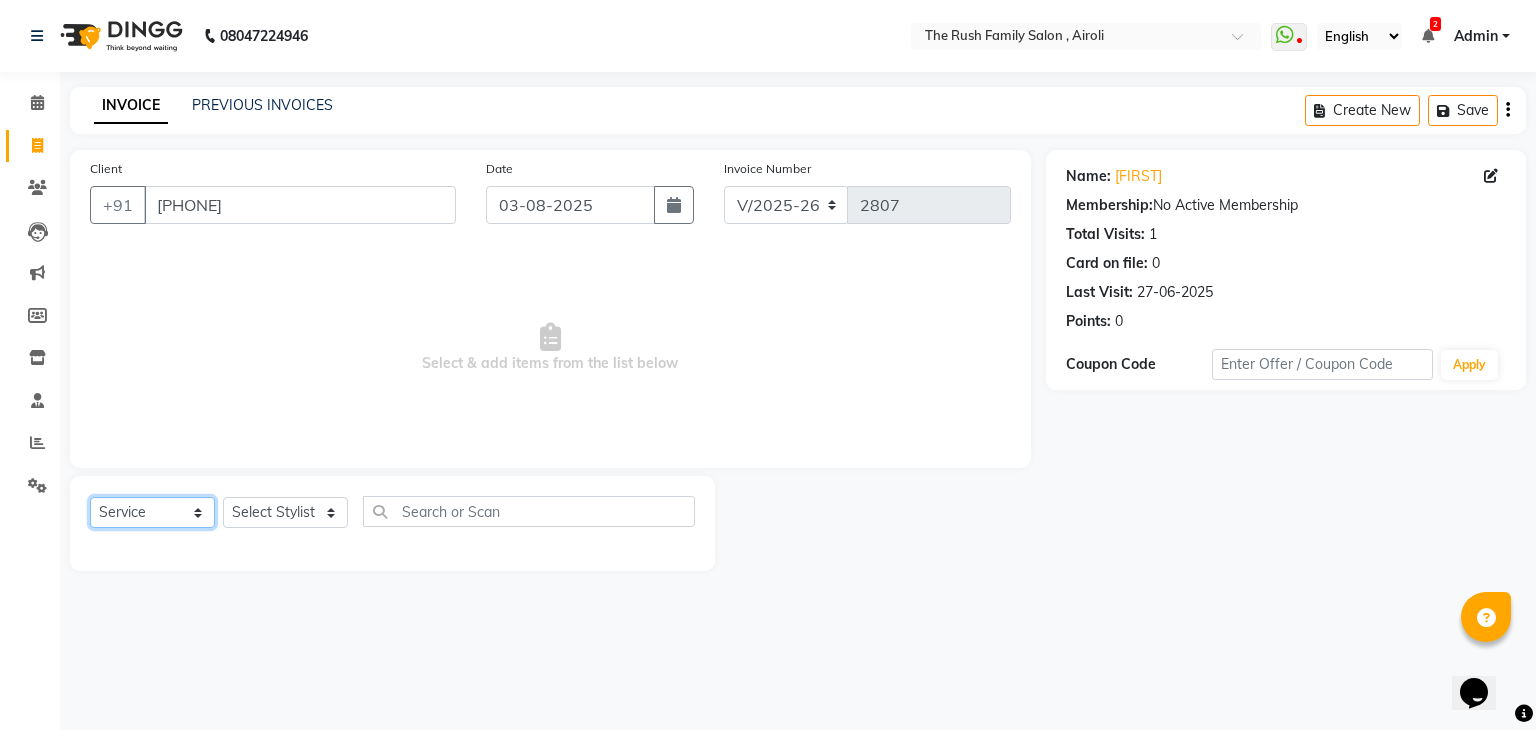 click on "Select  Service  Product  Membership  Package Voucher Prepaid Gift Card" 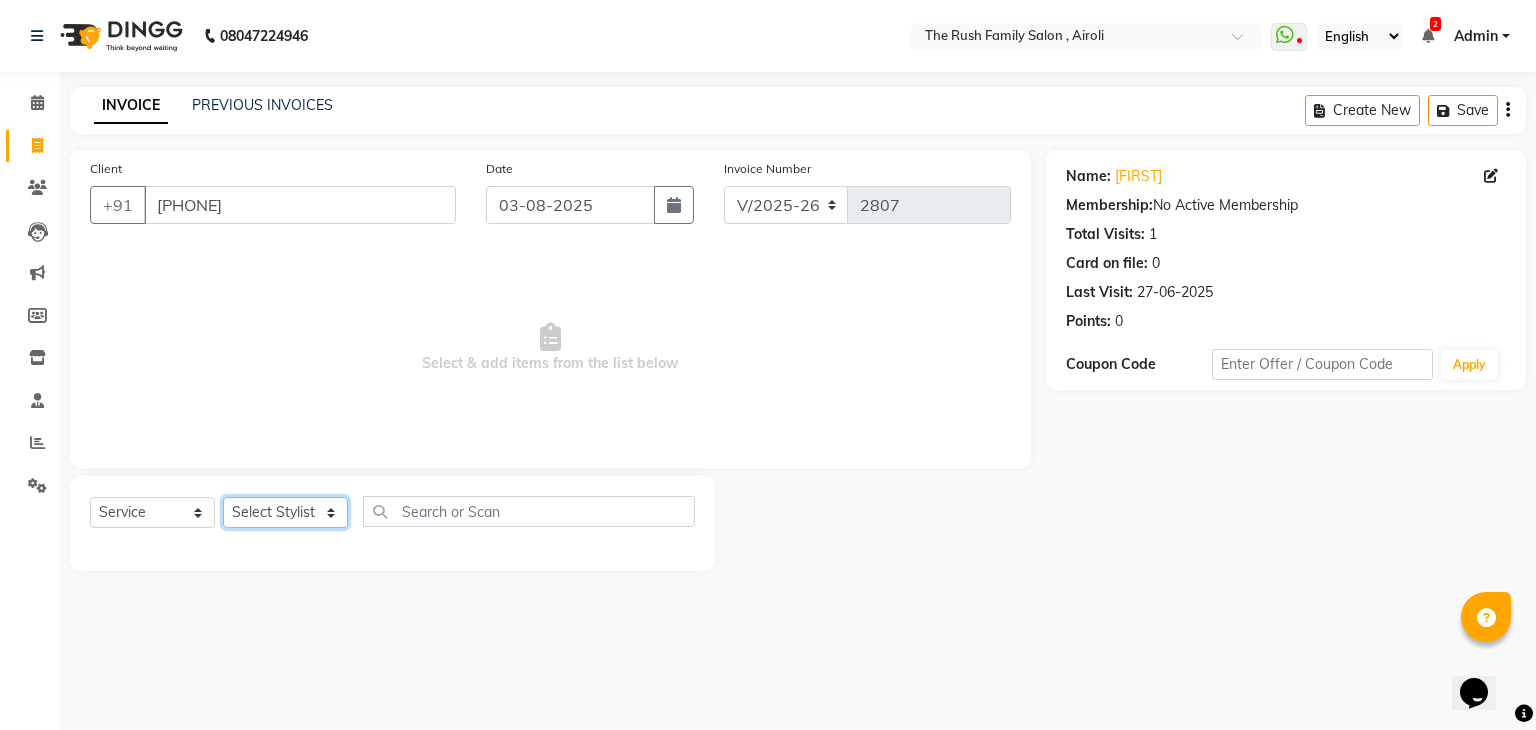 click on "Select Stylist [FIRST] [FIRST] [FIRST] [FIRST] [FIRST] [FIRST] [FIRST] [FIRST] [FIRST] [FIRST] [FIRST] [FIRST] [FIRST] [FIRST]" 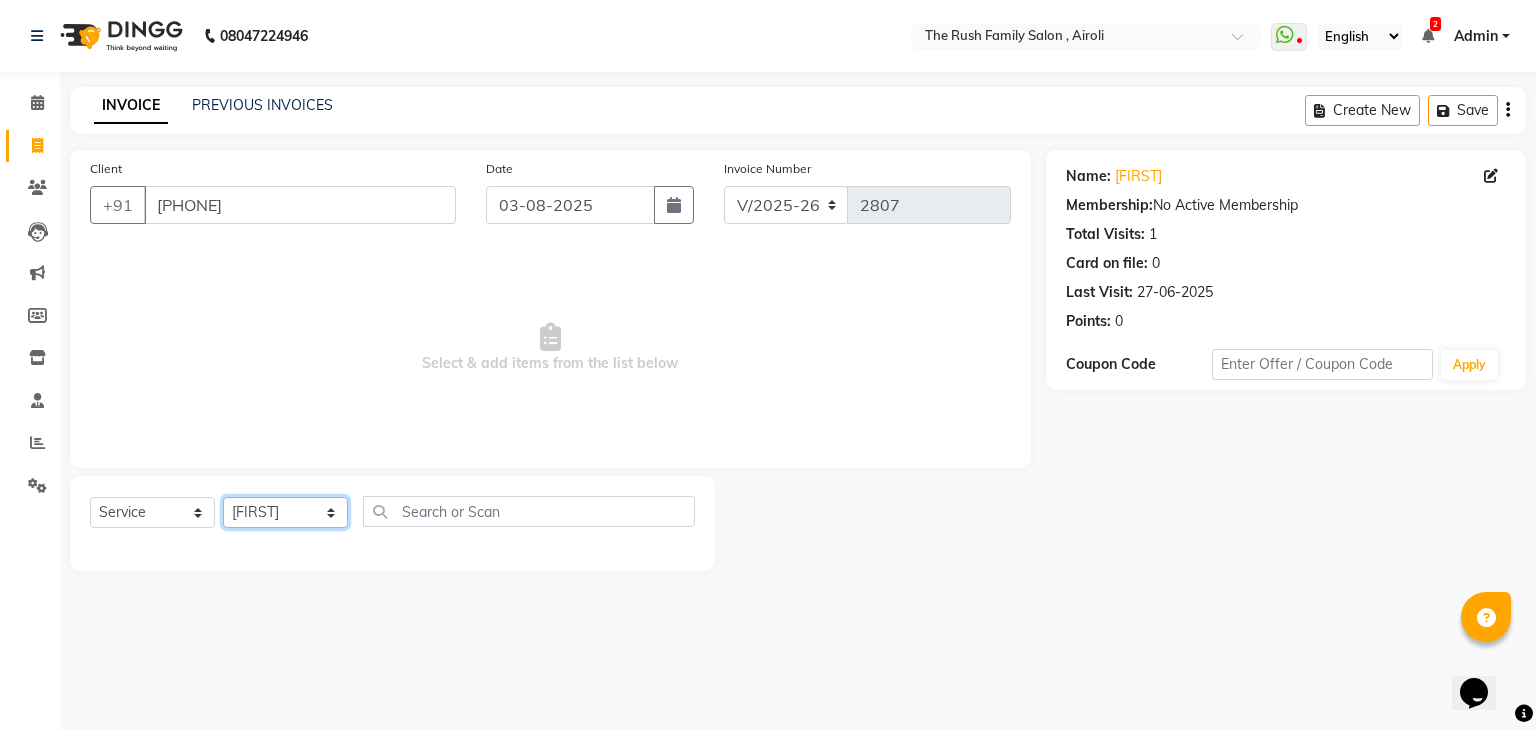 click on "Select Stylist [FIRST] [FIRST] [FIRST] [FIRST] [FIRST] [FIRST] [FIRST] [FIRST] [FIRST] [FIRST] [FIRST] [FIRST] [FIRST] [FIRST]" 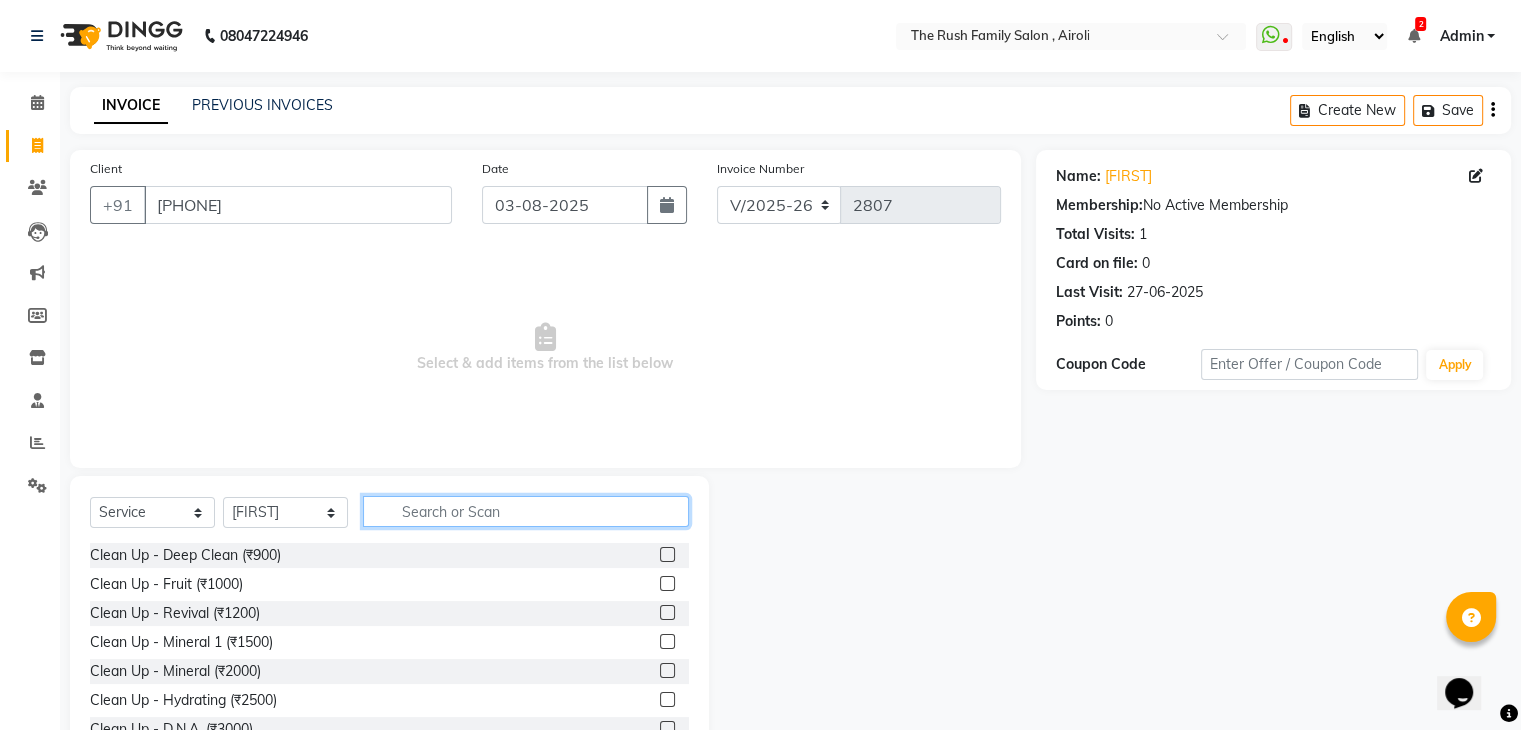 click 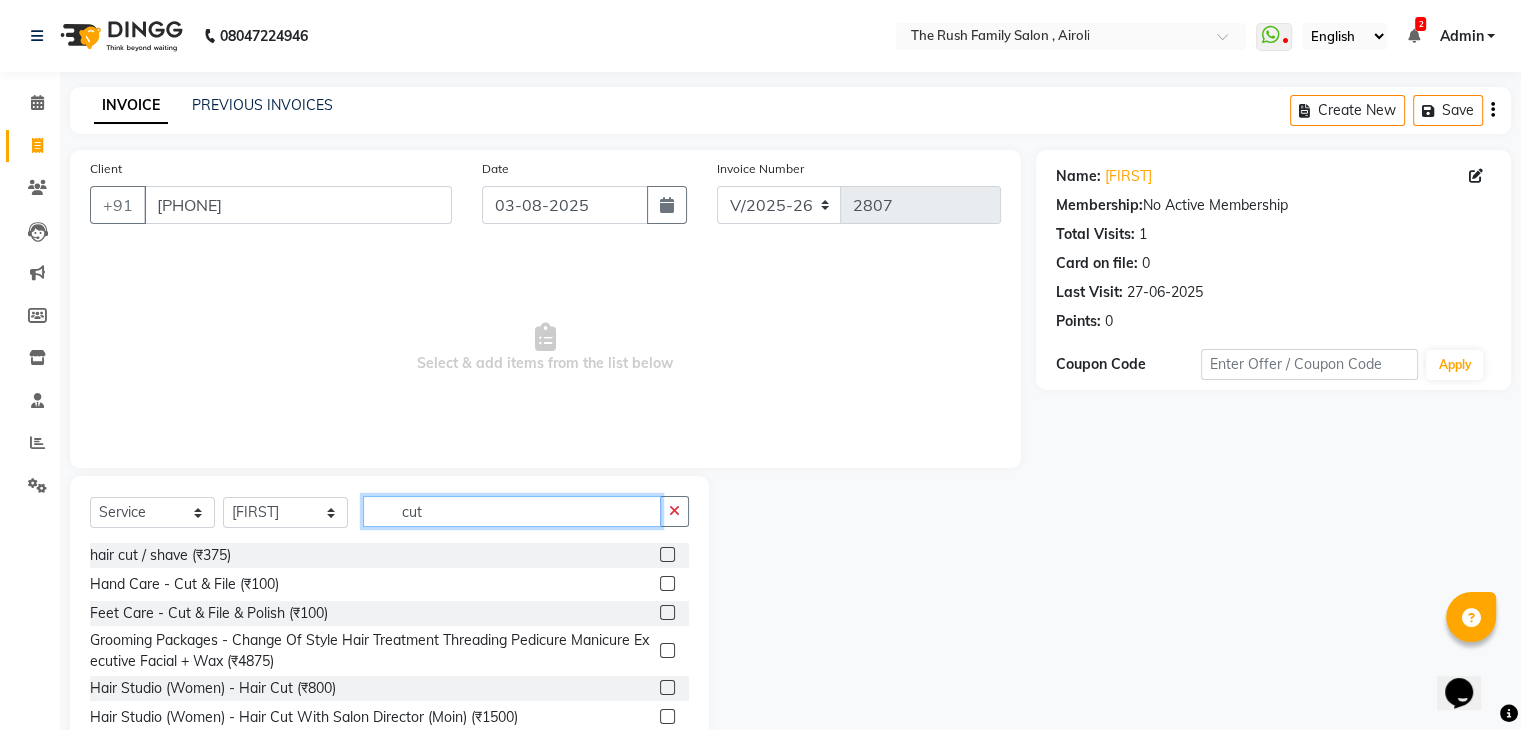 scroll, scrollTop: 77, scrollLeft: 0, axis: vertical 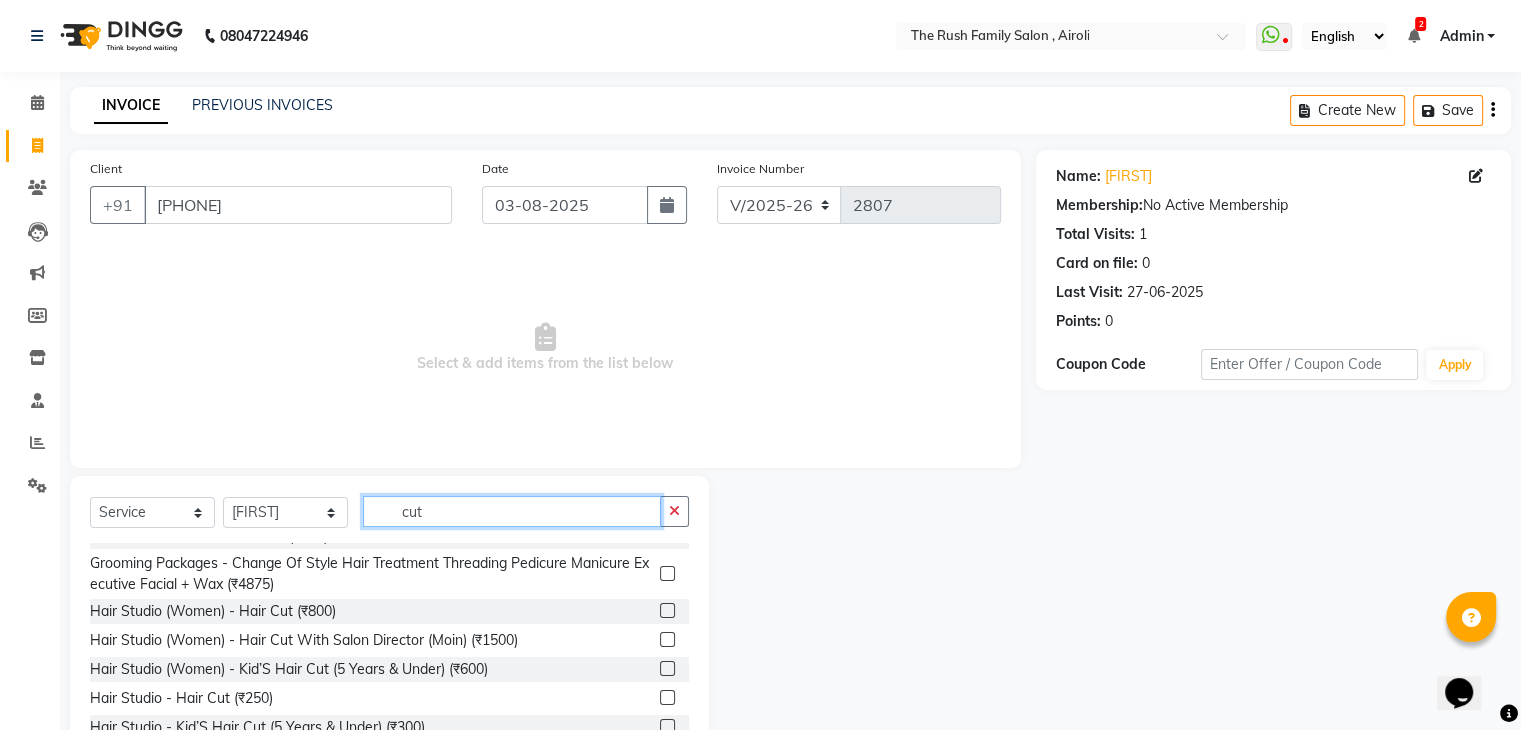 type on "cut" 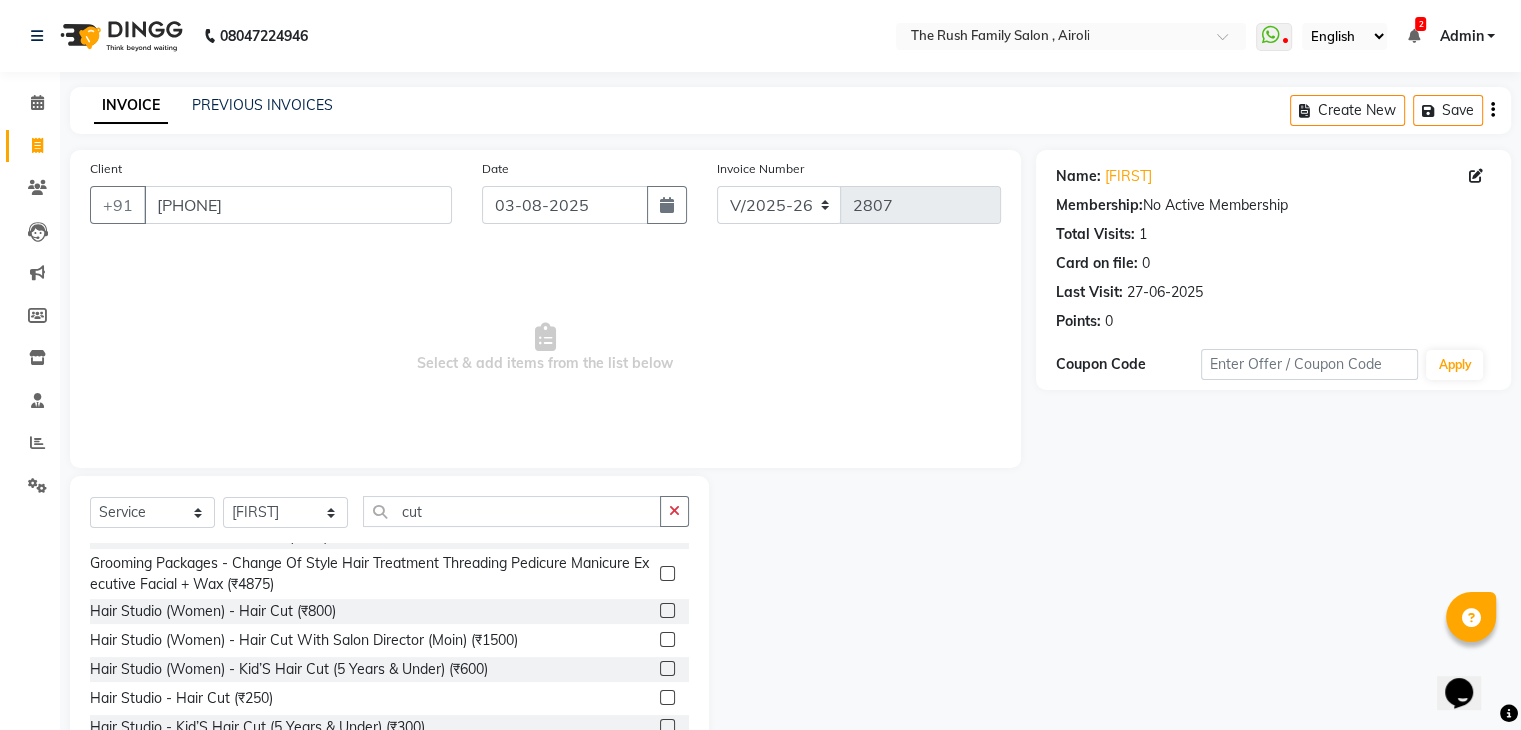 click on "Hair Studio - Hair Cut (₹250)" 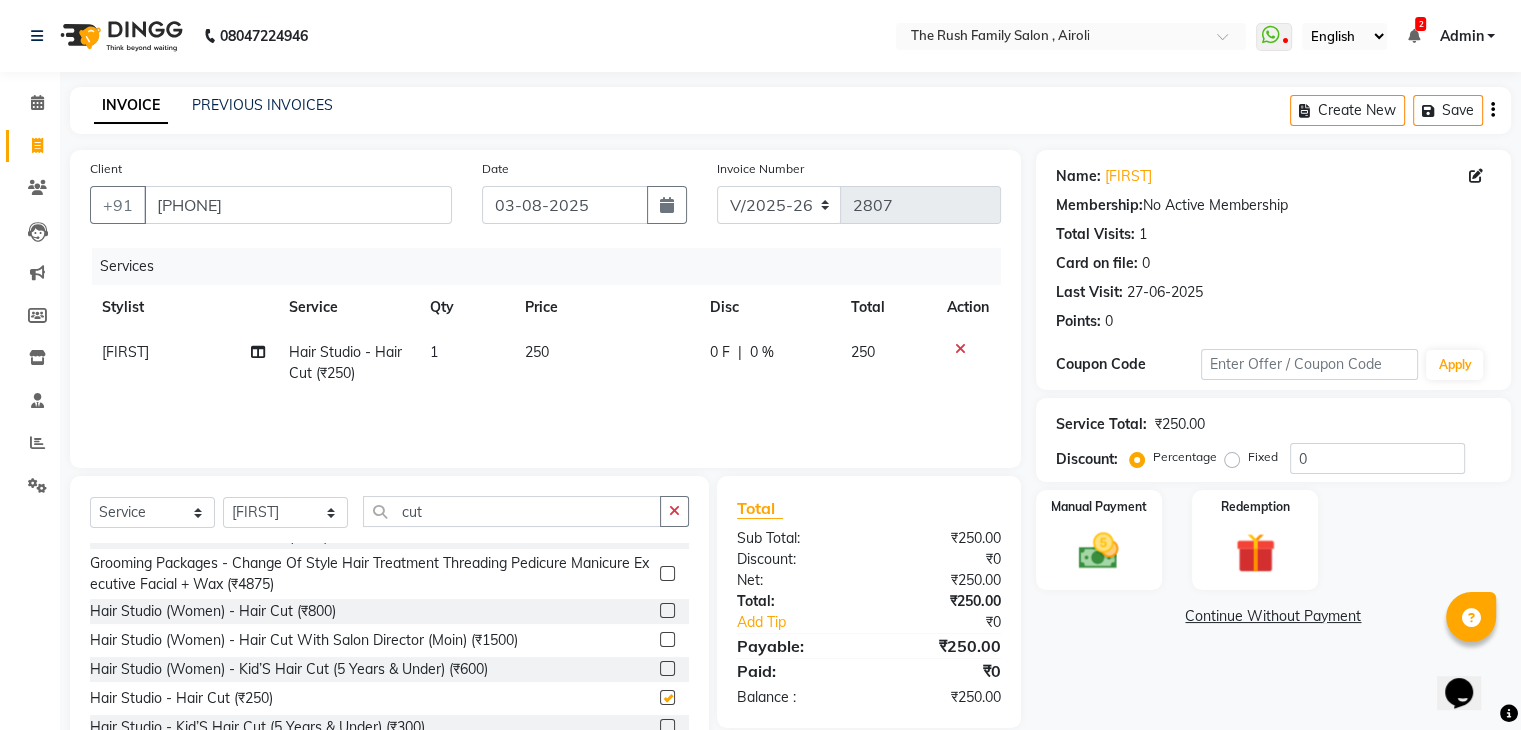checkbox on "false" 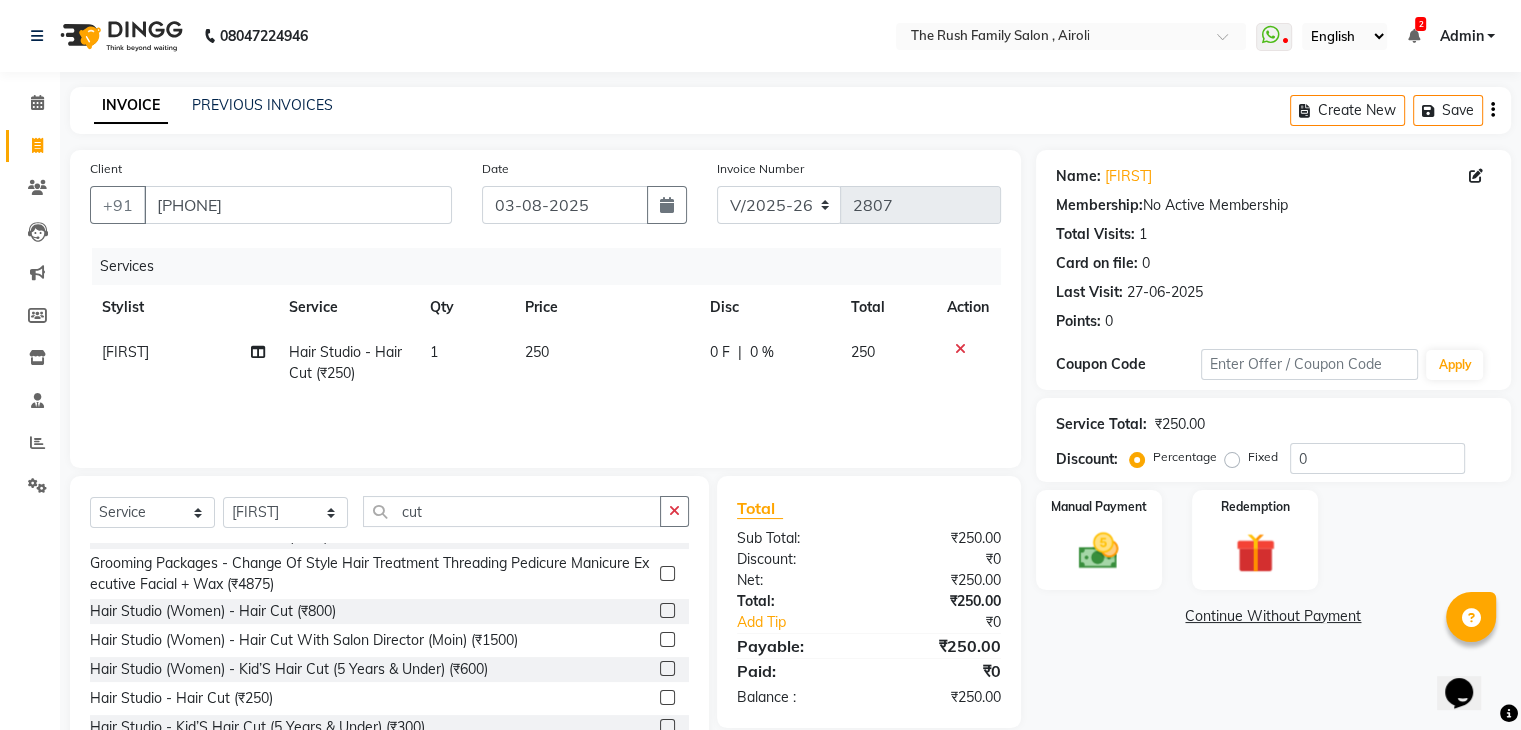 scroll, scrollTop: 72, scrollLeft: 0, axis: vertical 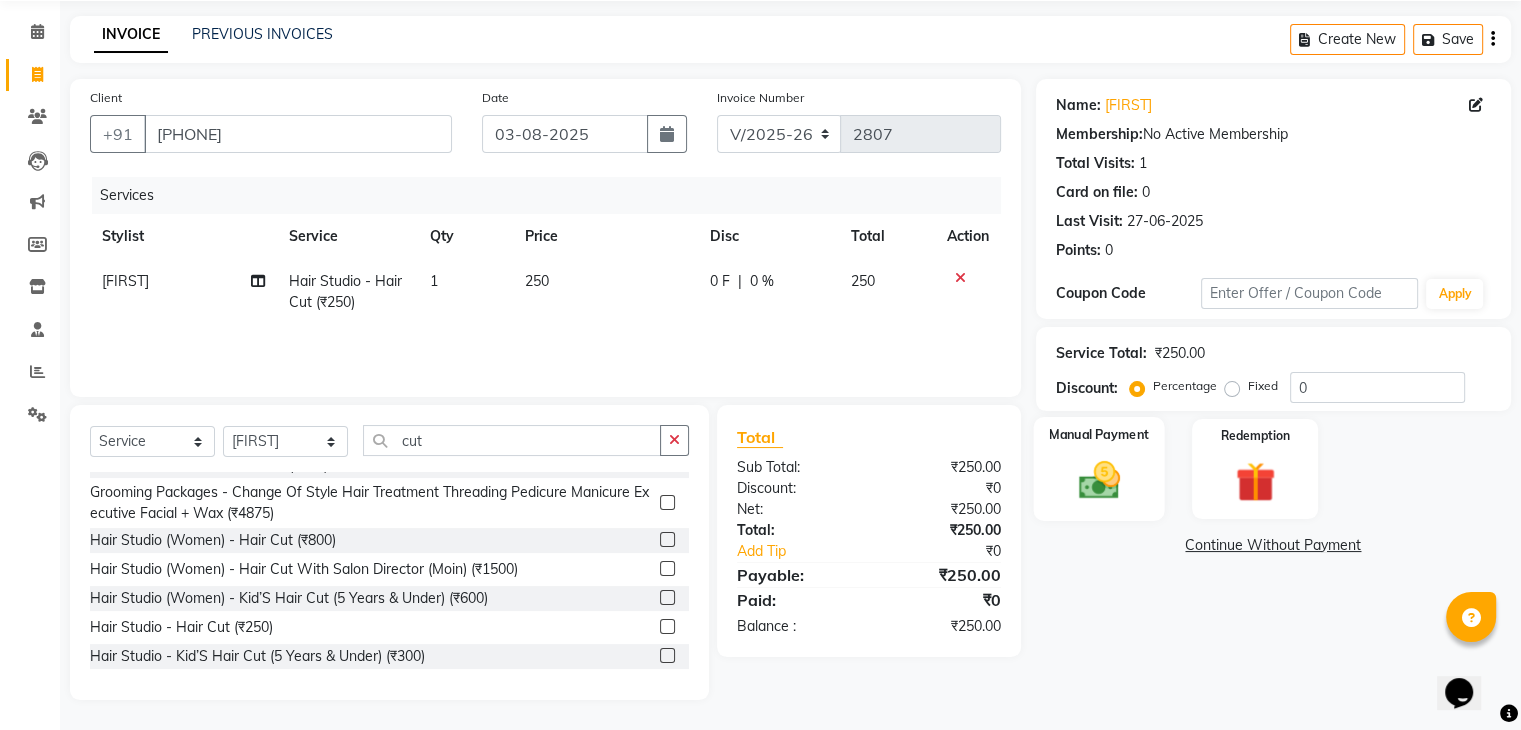 click on "Manual Payment" 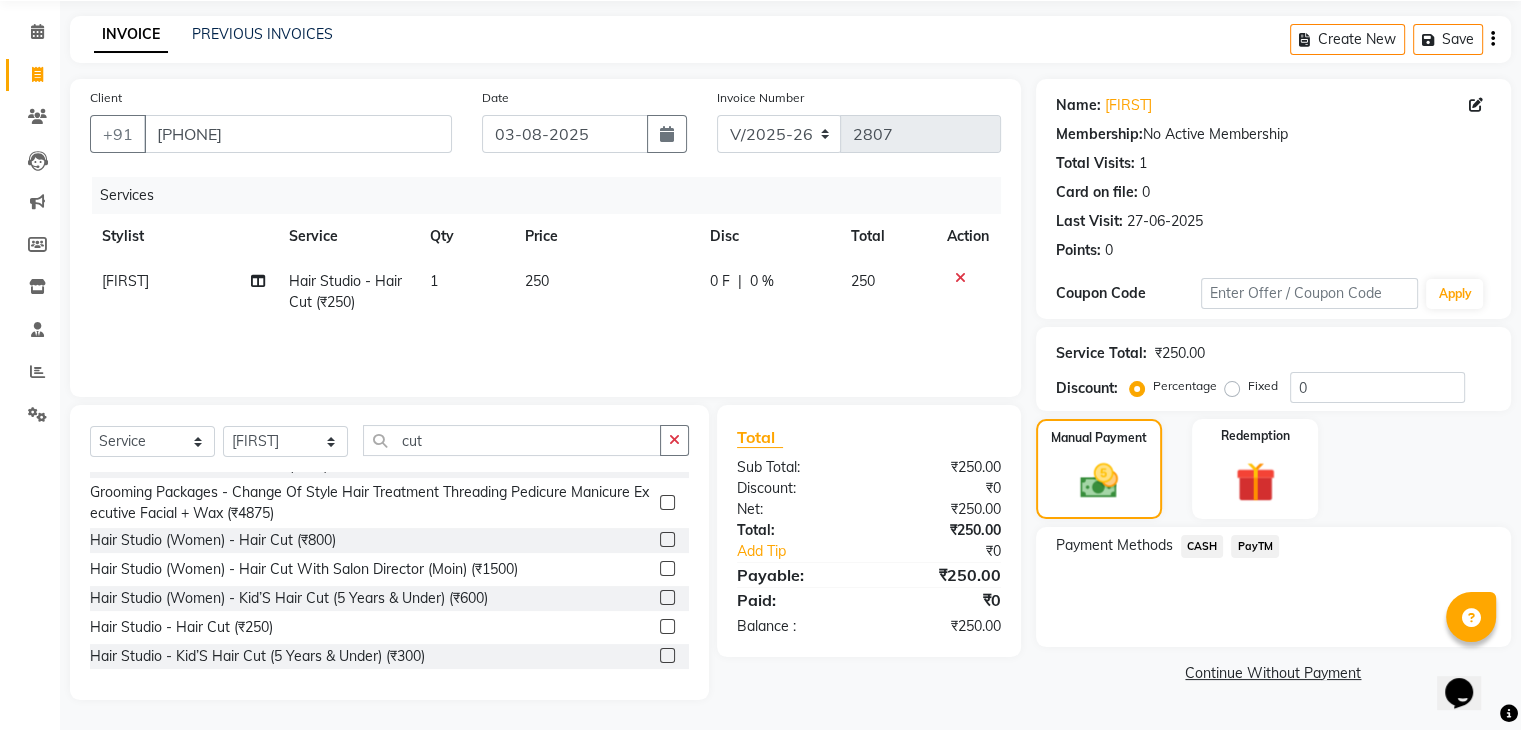 click on "PayTM" 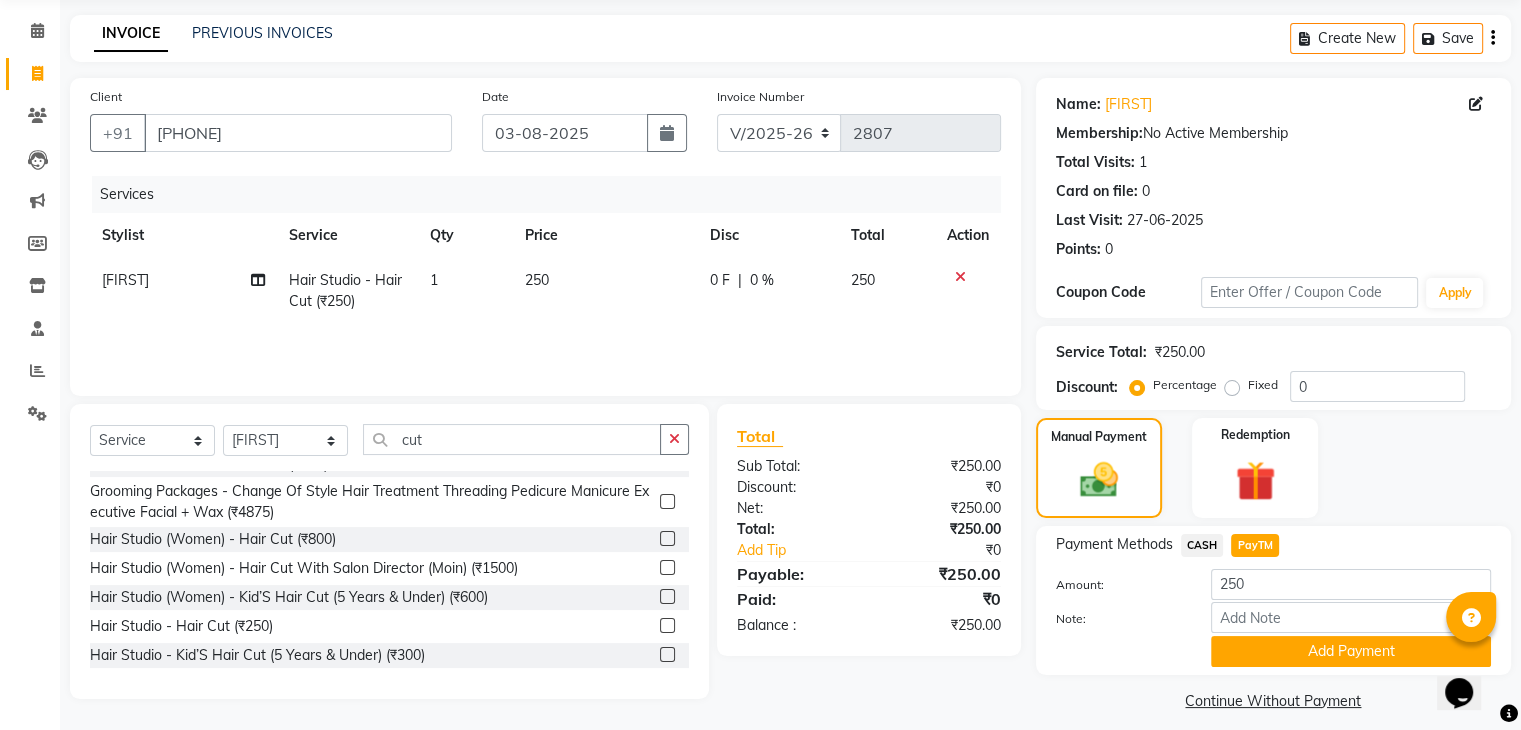 scroll, scrollTop: 89, scrollLeft: 0, axis: vertical 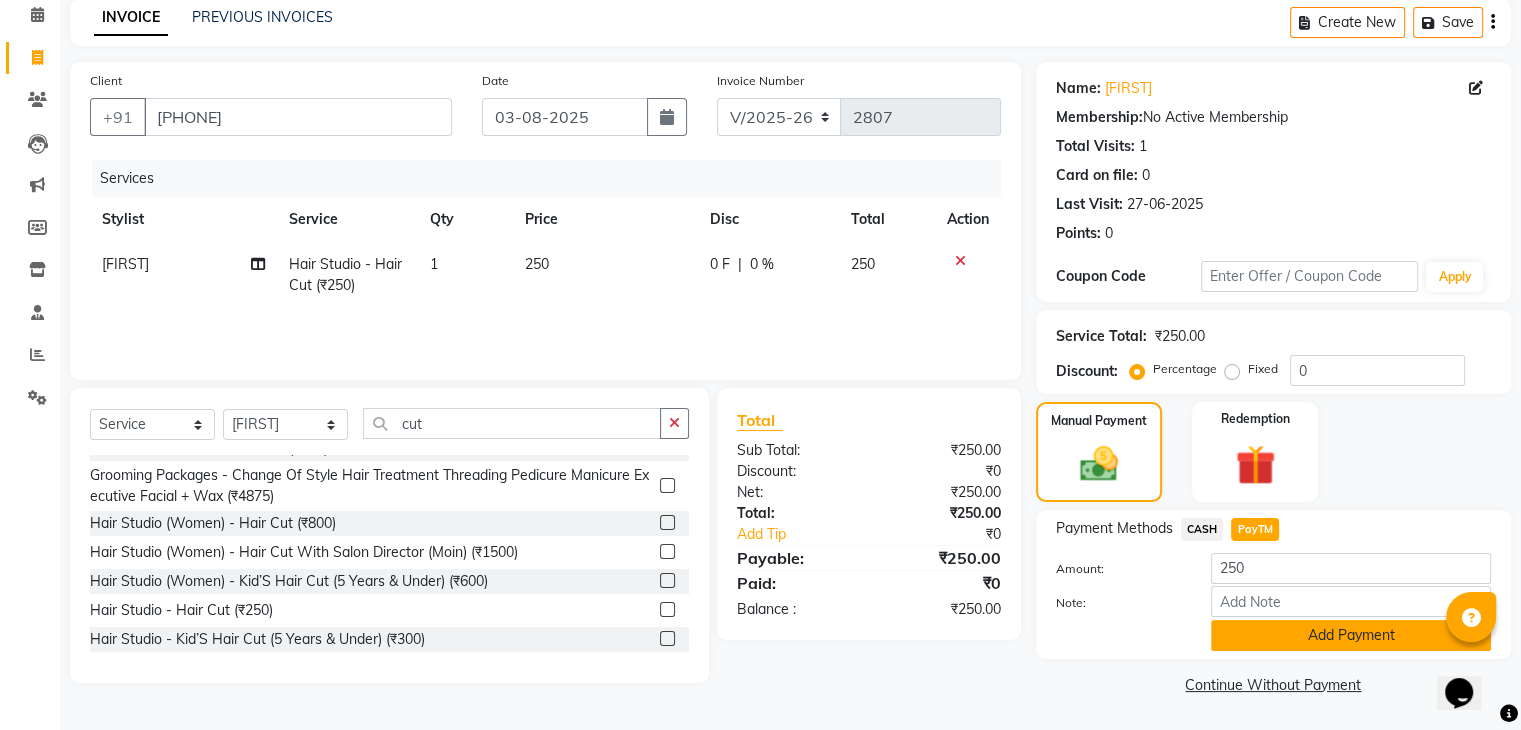 click on "Add Payment" 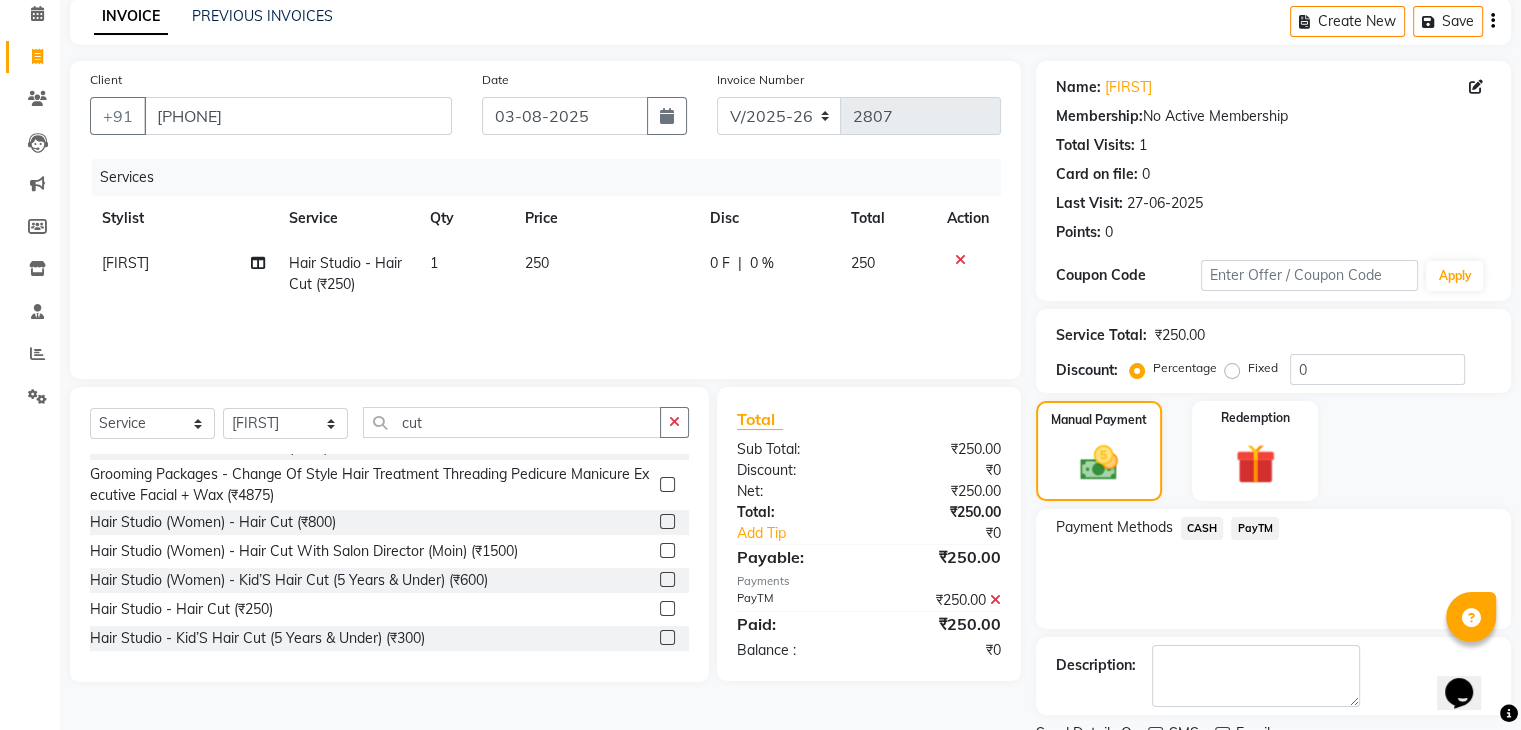 scroll, scrollTop: 171, scrollLeft: 0, axis: vertical 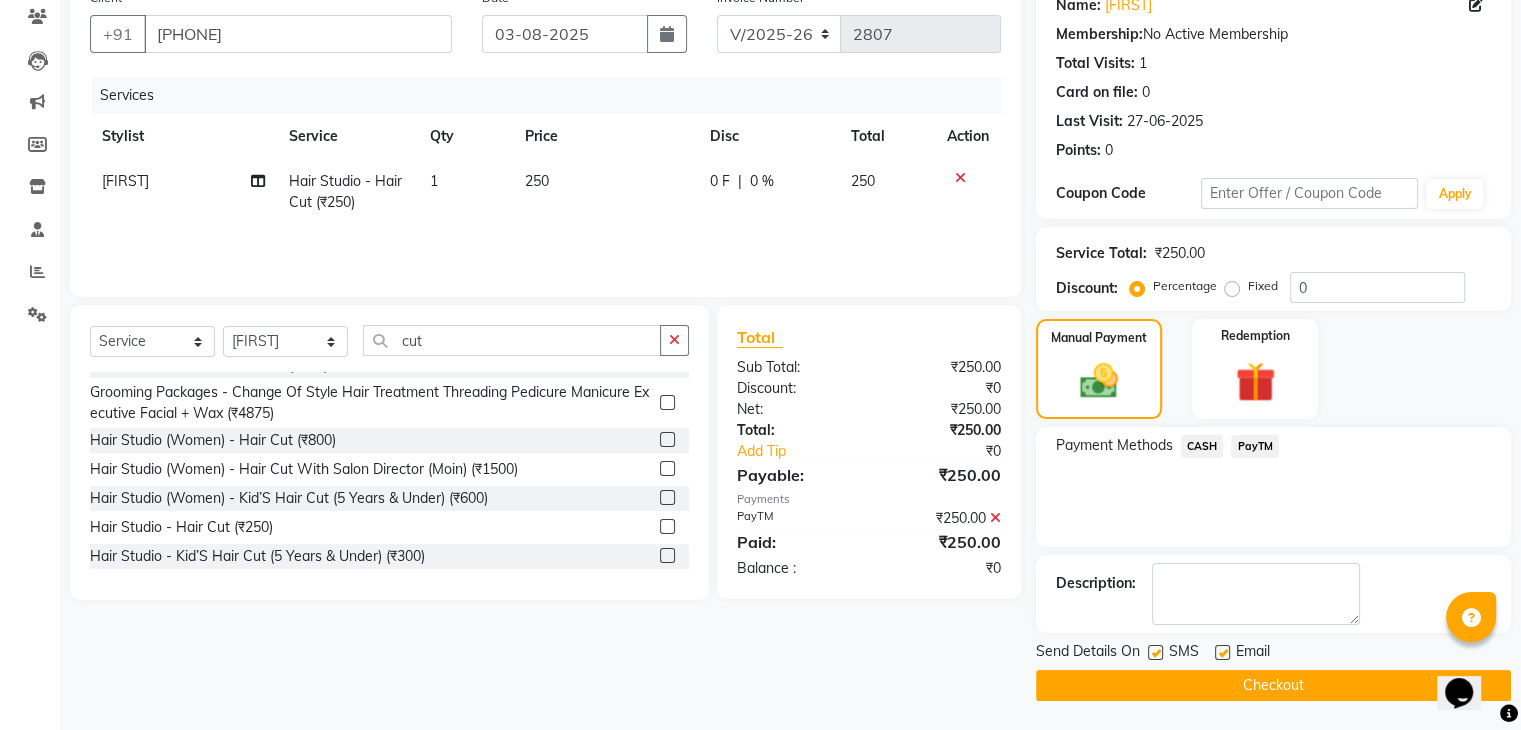 click 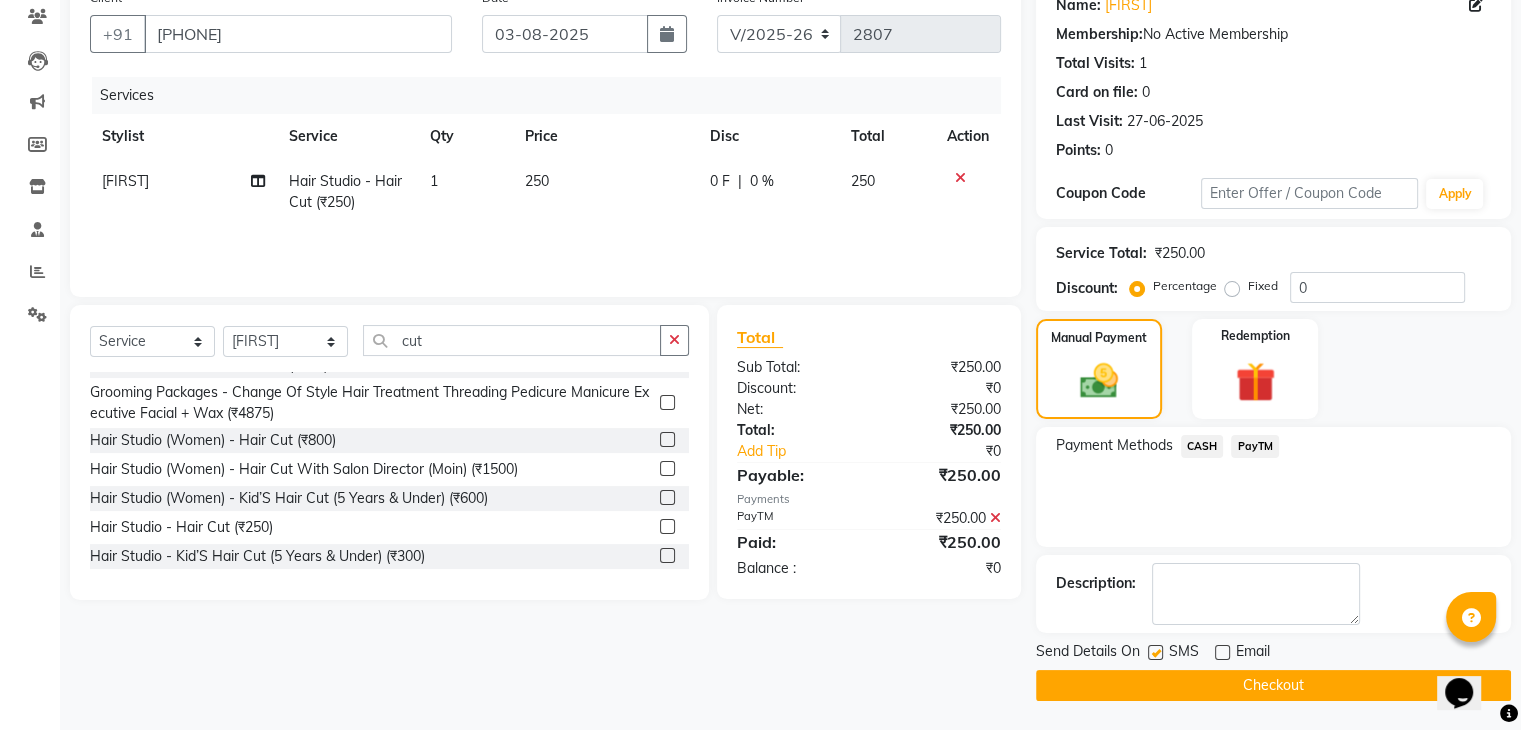 click 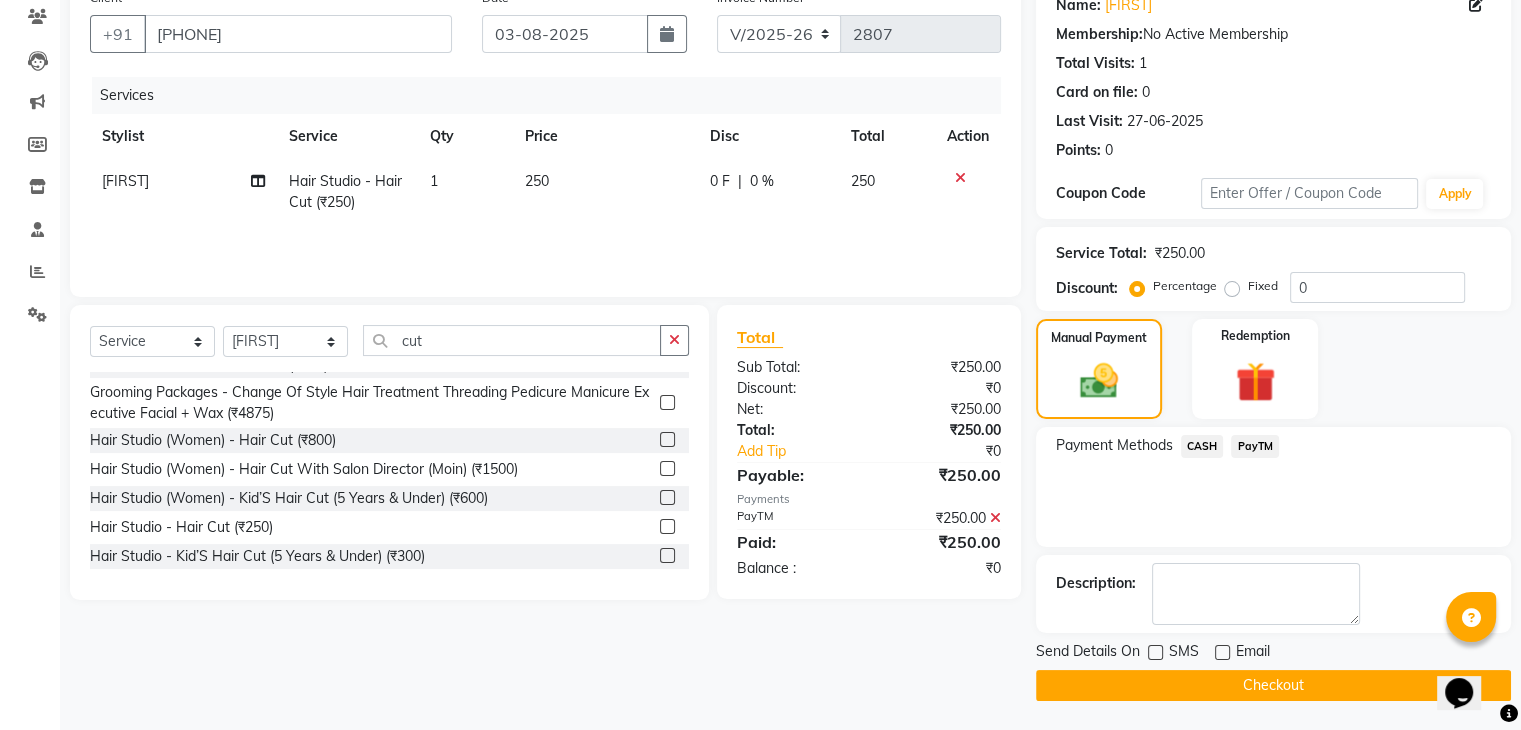 click on "Checkout" 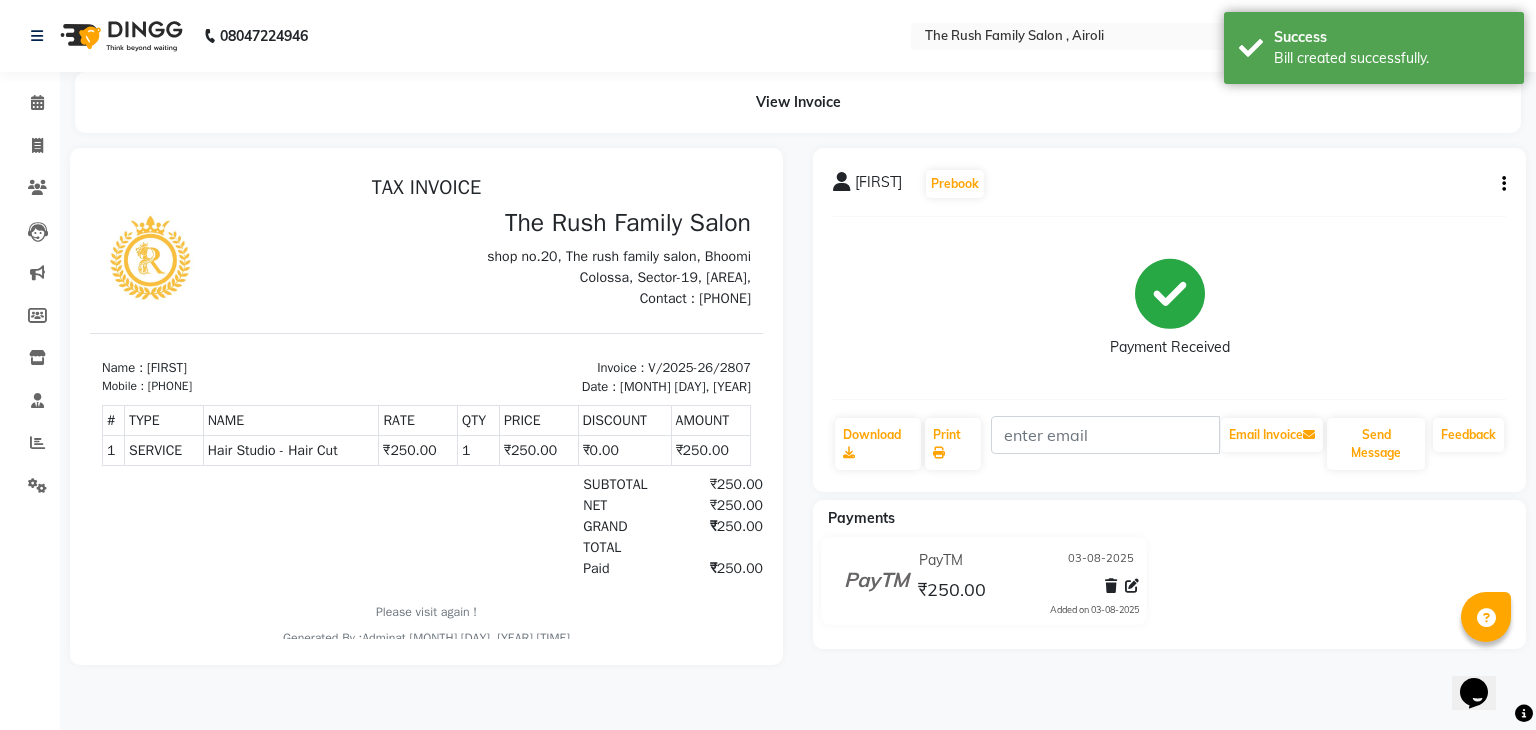 scroll, scrollTop: 0, scrollLeft: 0, axis: both 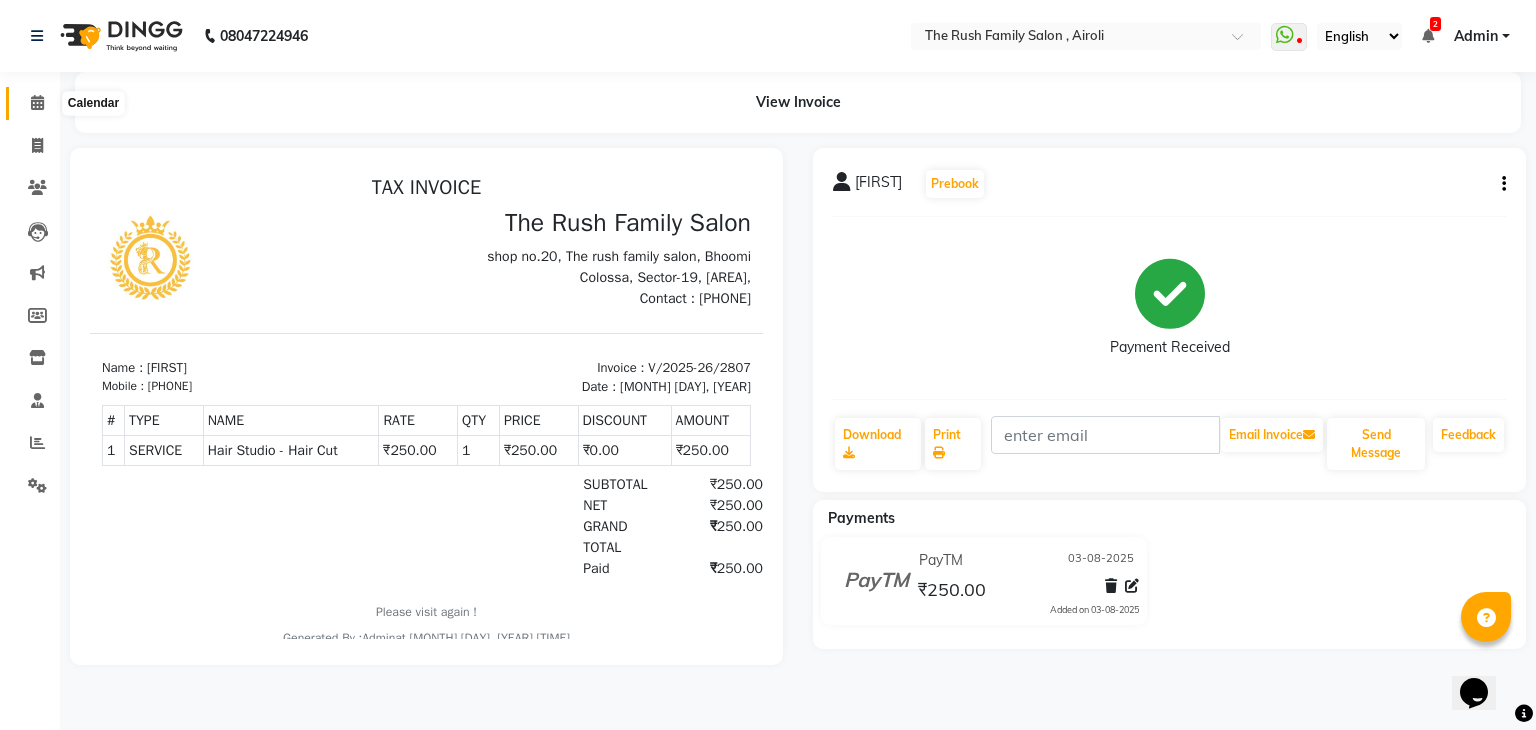 click 